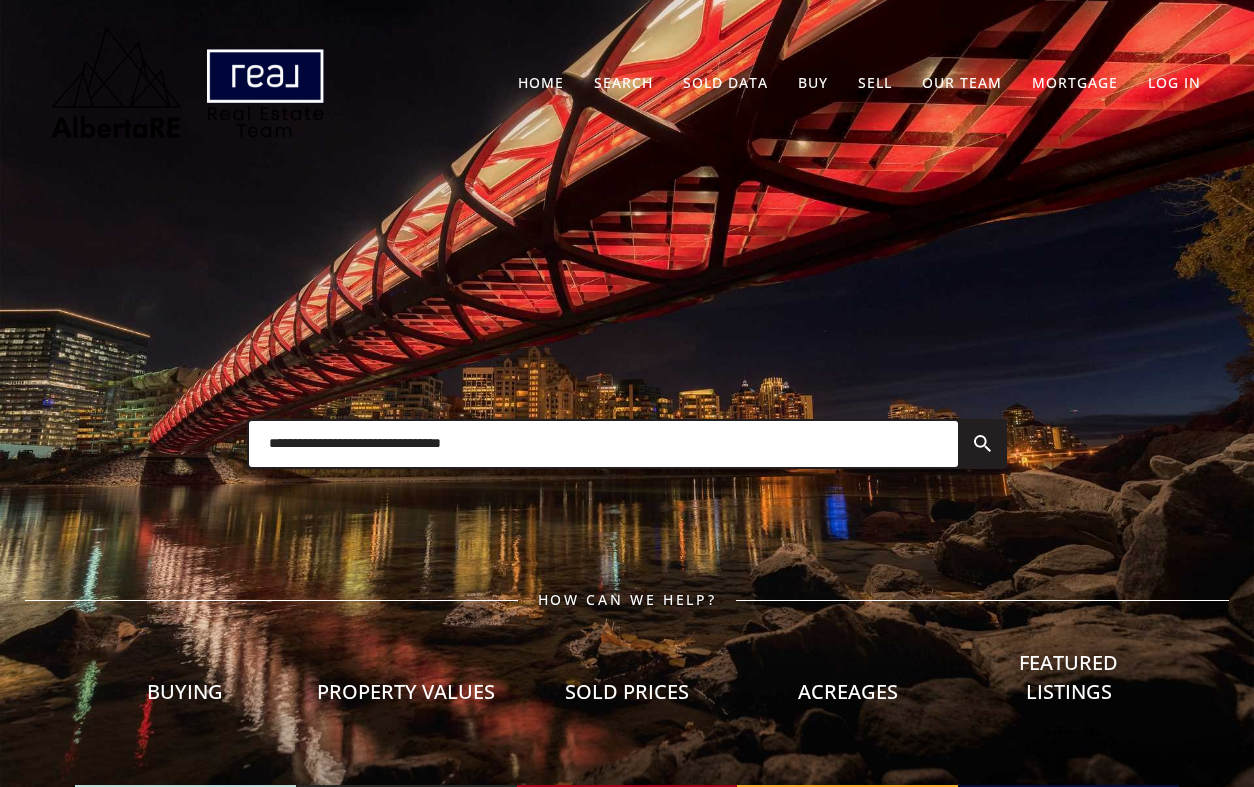 scroll, scrollTop: 0, scrollLeft: 0, axis: both 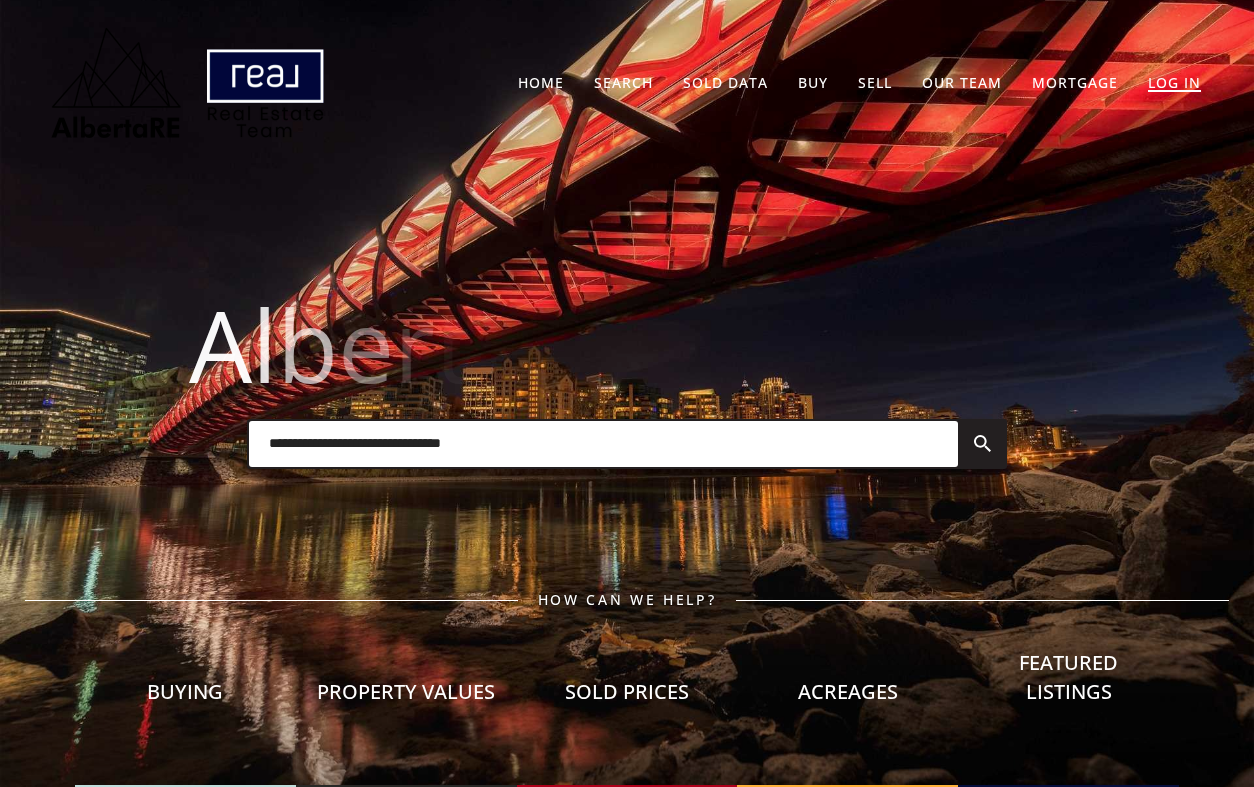 click on "Log In" at bounding box center (1174, 82) 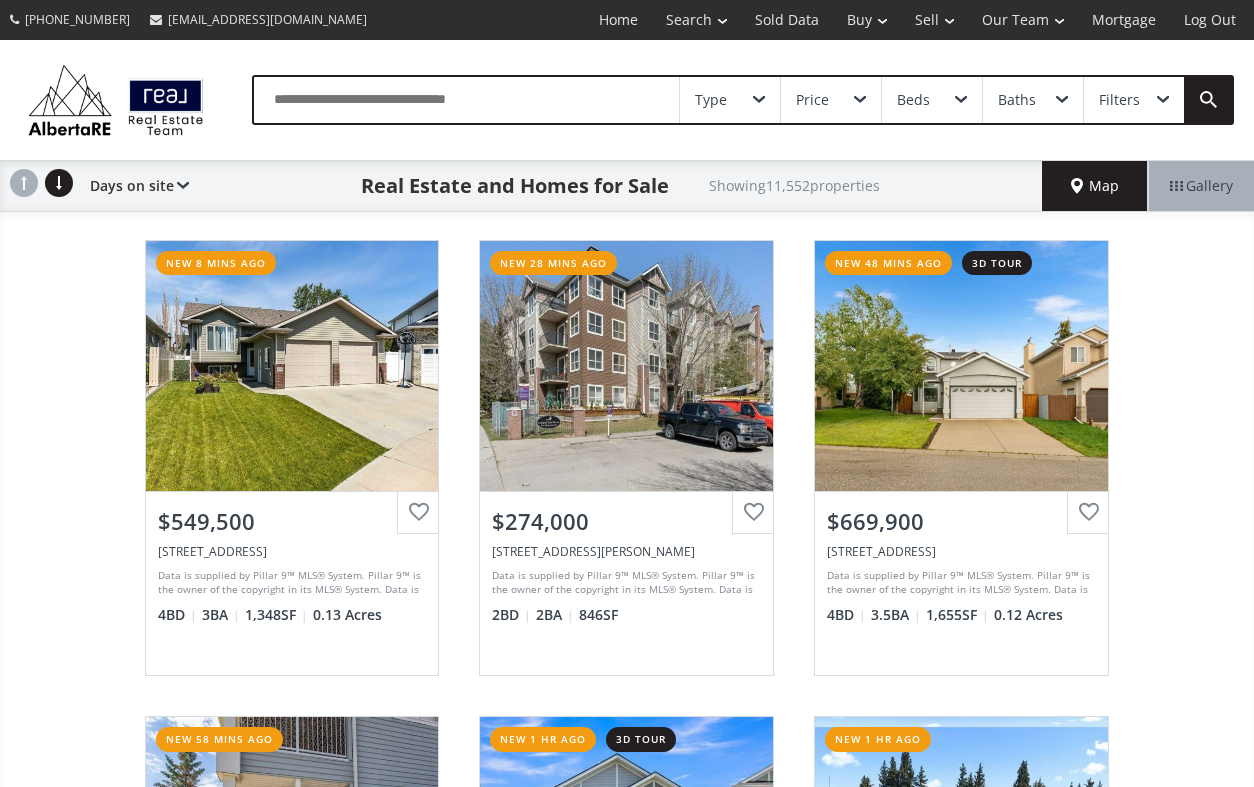 scroll, scrollTop: 0, scrollLeft: 0, axis: both 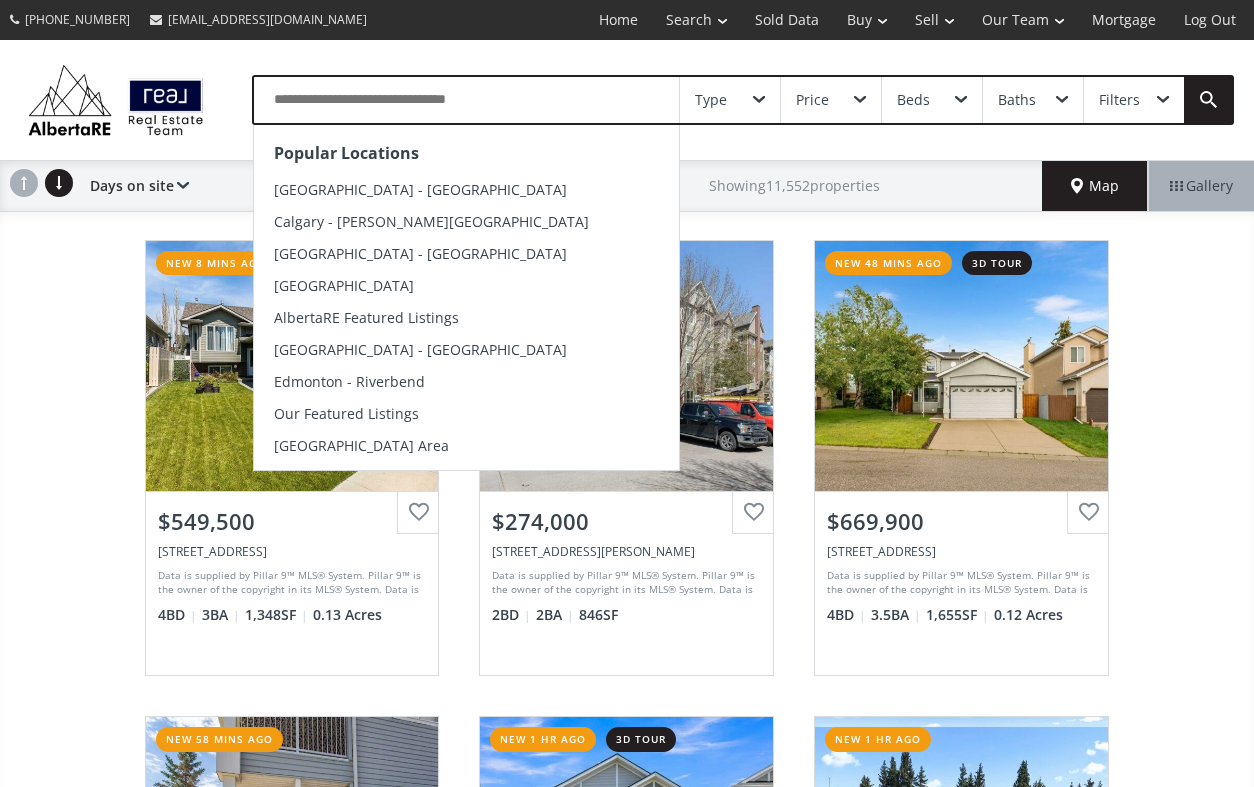 click at bounding box center [466, 100] 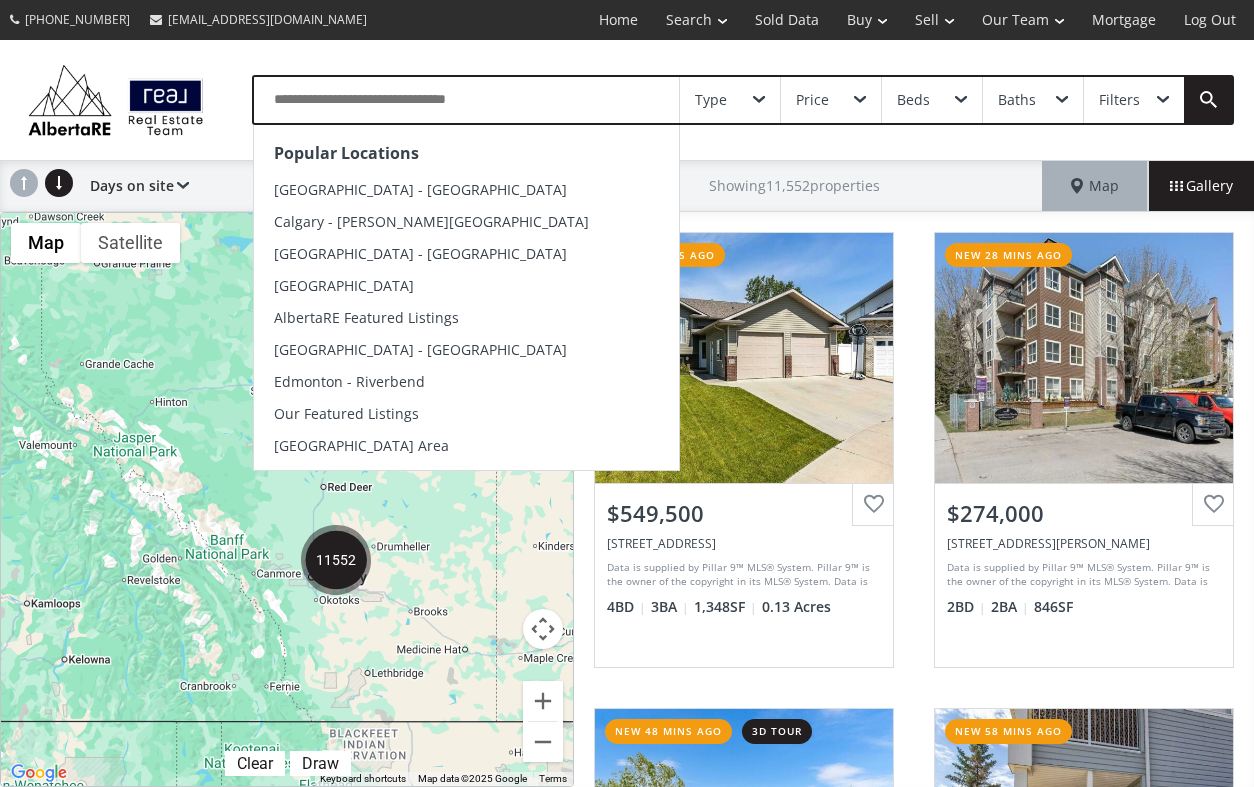 click at bounding box center (466, 100) 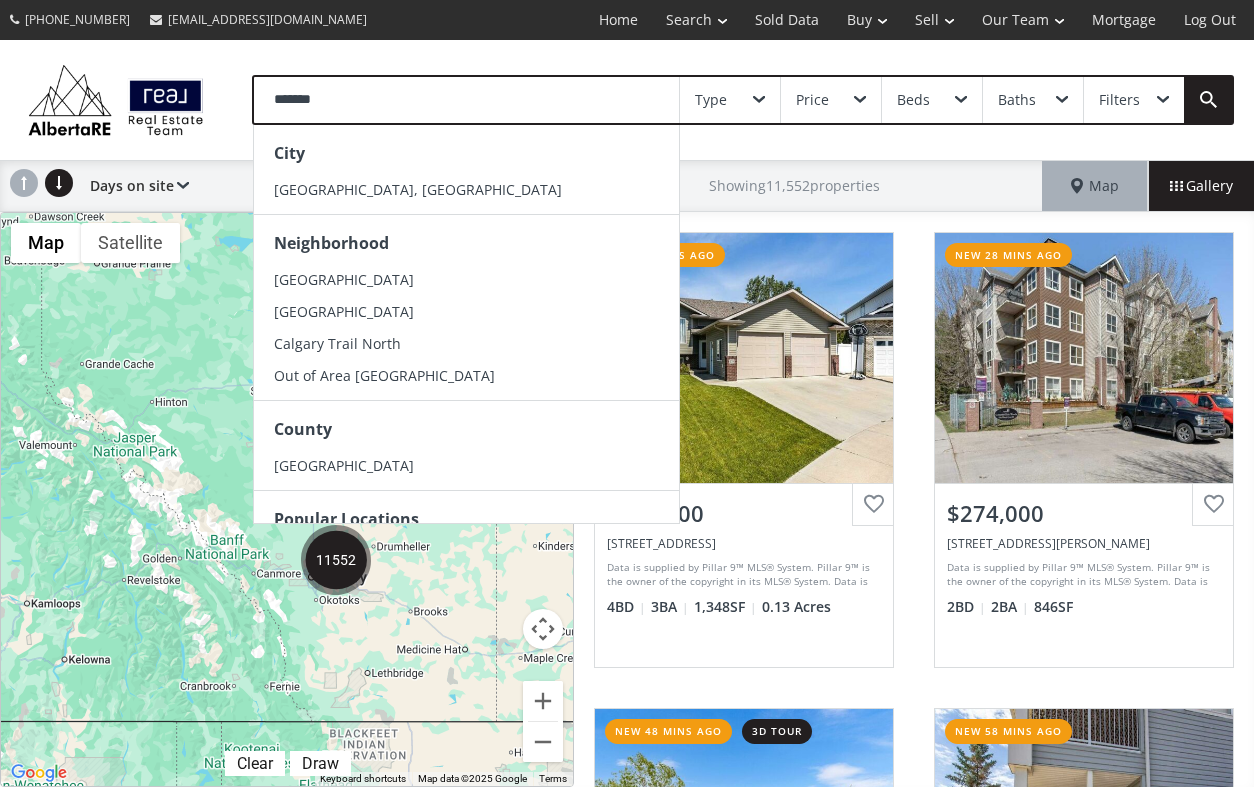 type on "*******" 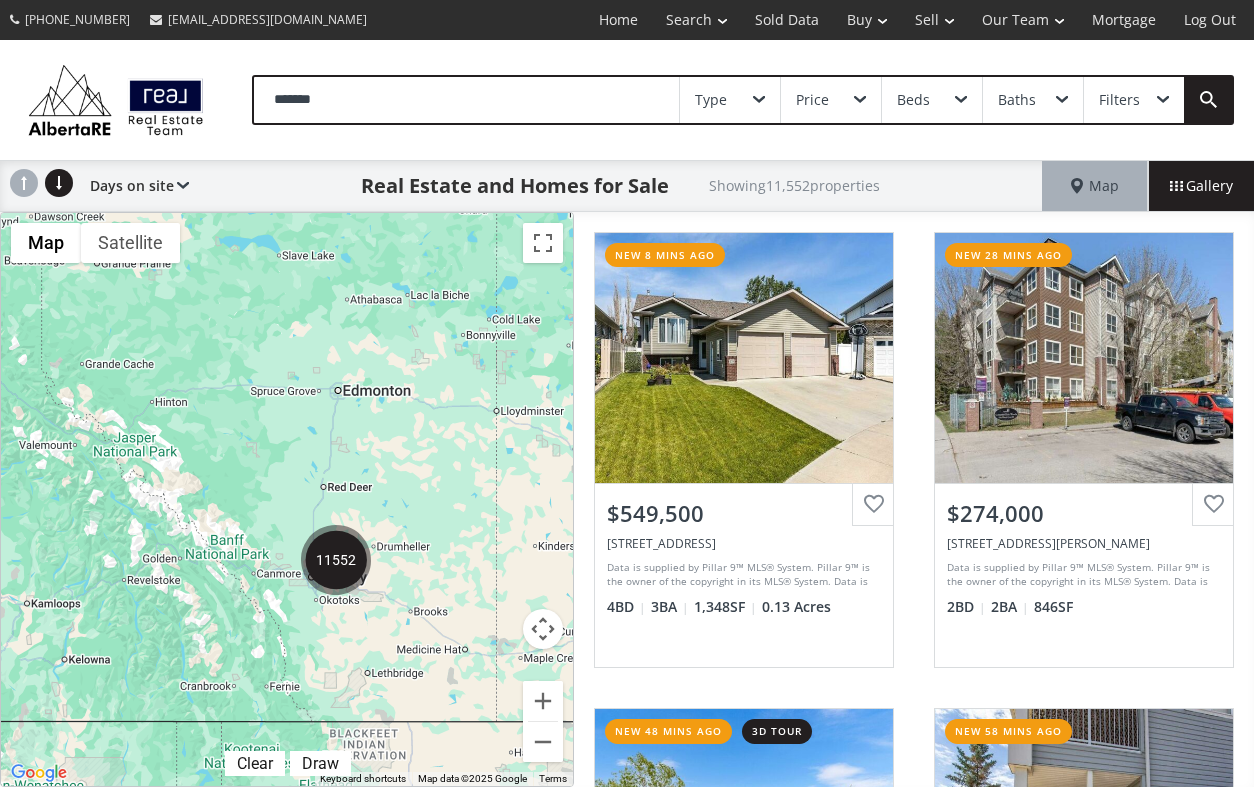click at bounding box center (759, 100) 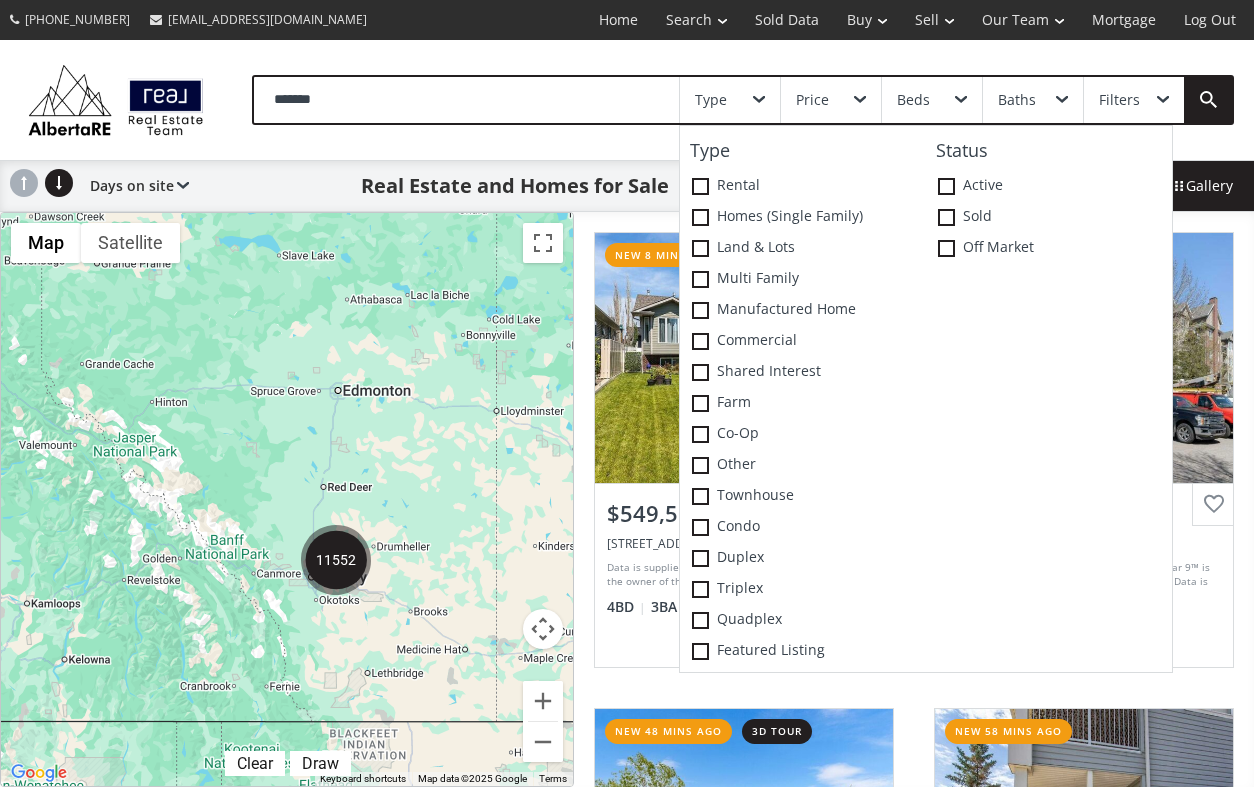 click on "******* Type   Type Rental Homes (Single Family) Land & Lots Multi family Manufactured Home Commercial Shared Interest Farm Co-op Other Townhouse Condo Duplex Triplex Quadplex Featured Listing Status Active Sold Off Market Price Beds Baths Filters" at bounding box center (627, 100) 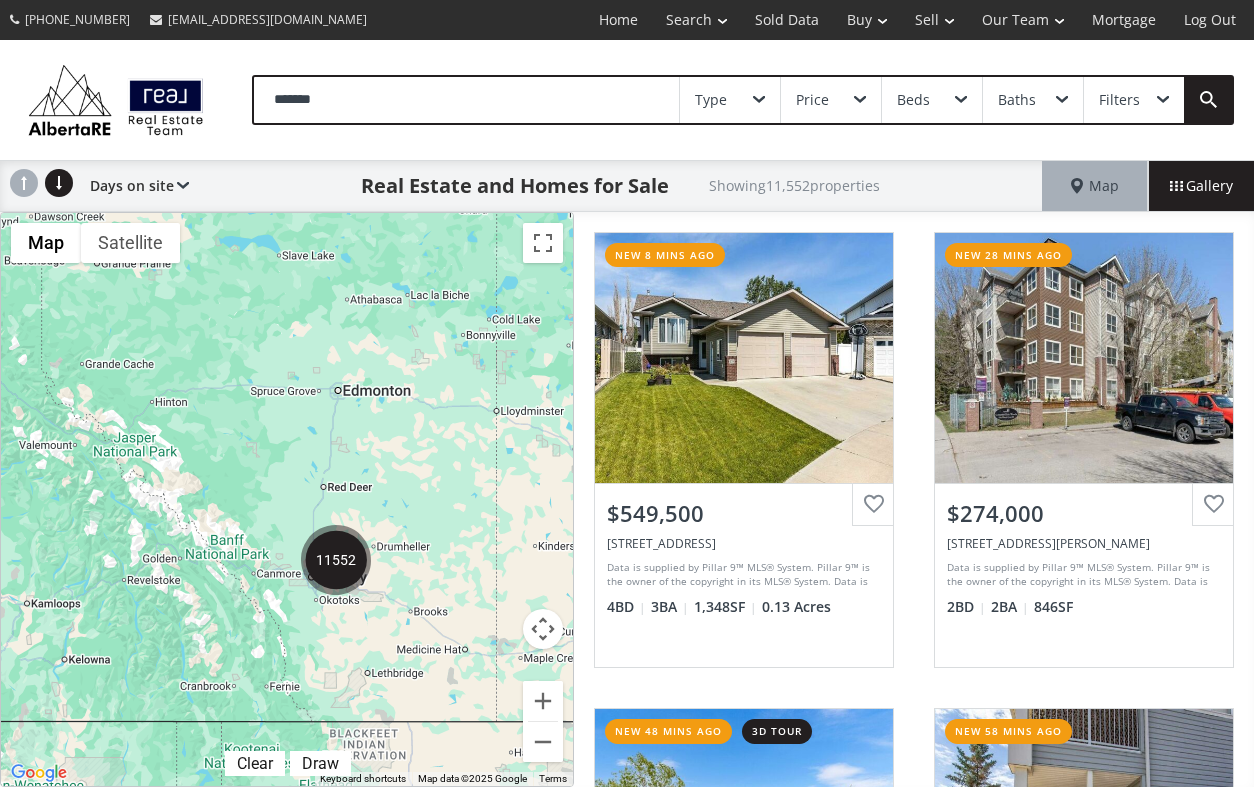 click on "Price" at bounding box center (831, 100) 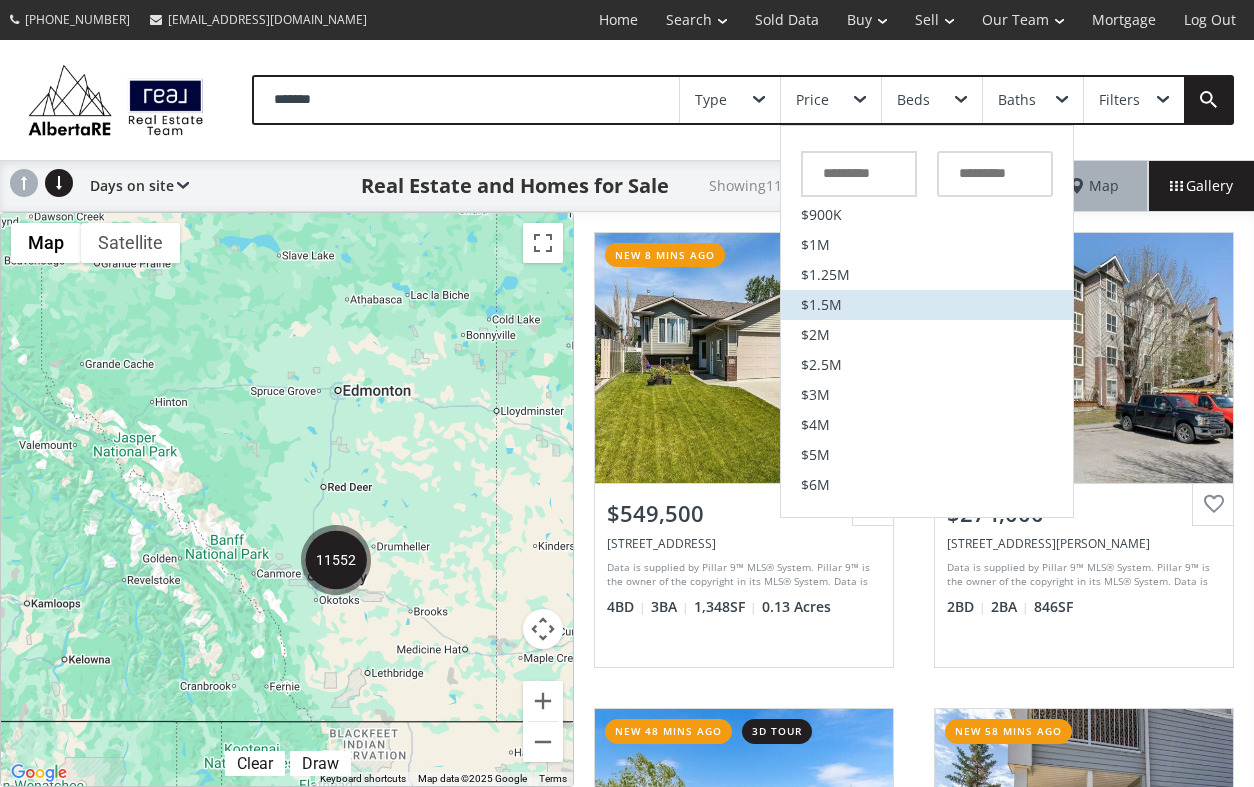 scroll, scrollTop: 528, scrollLeft: 0, axis: vertical 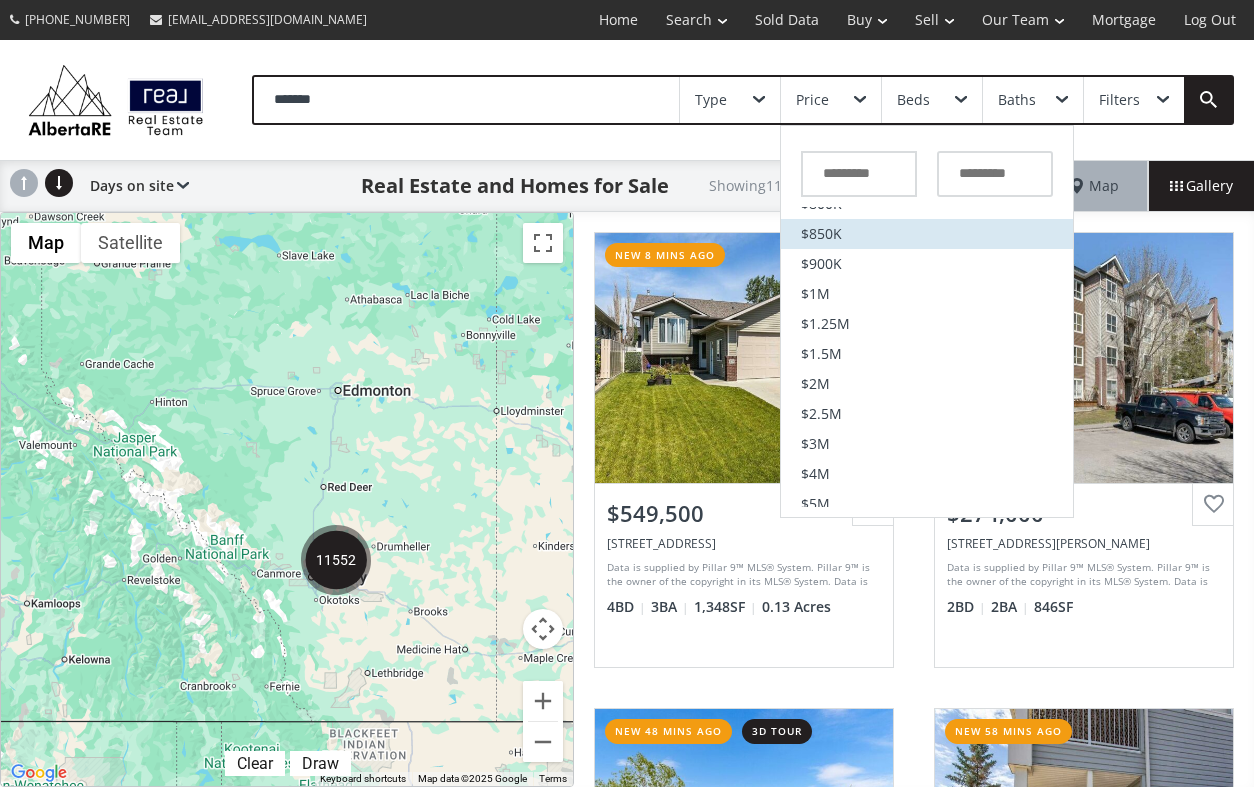 click on "$850K" at bounding box center (927, 234) 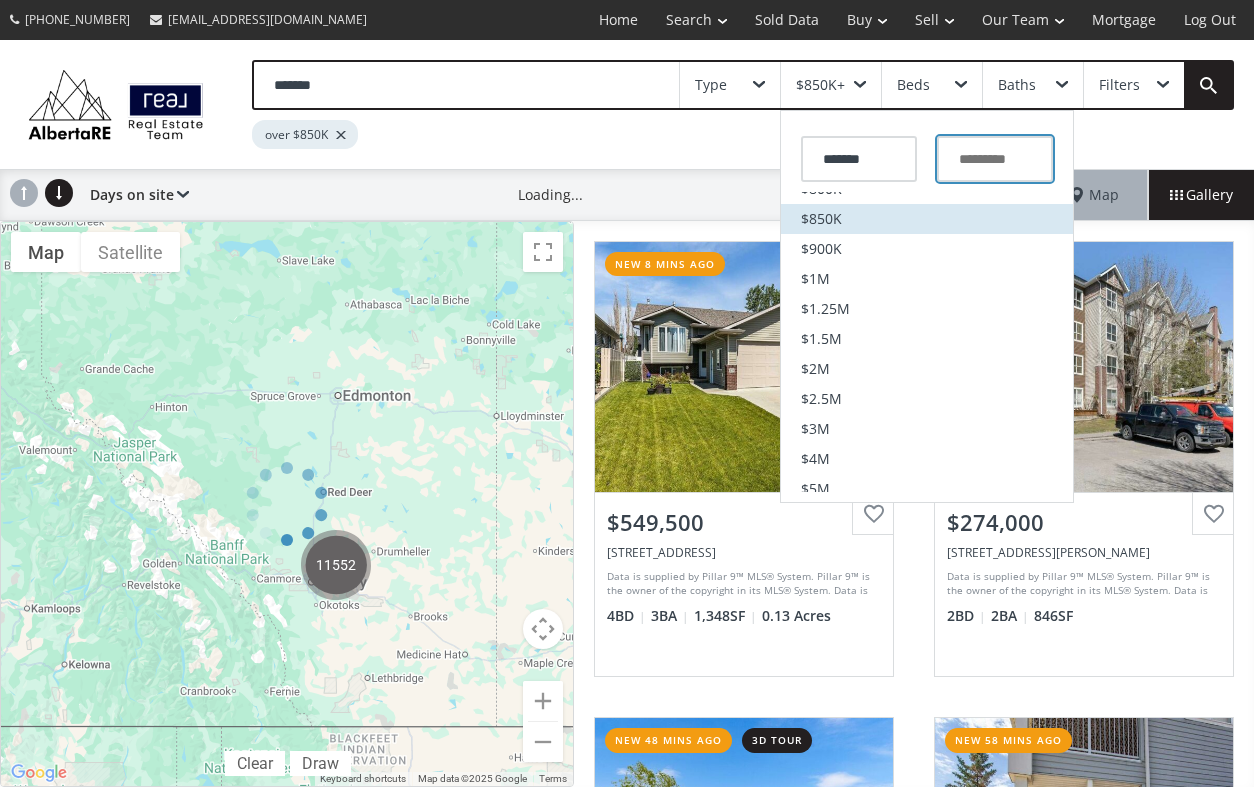 type on "*******" 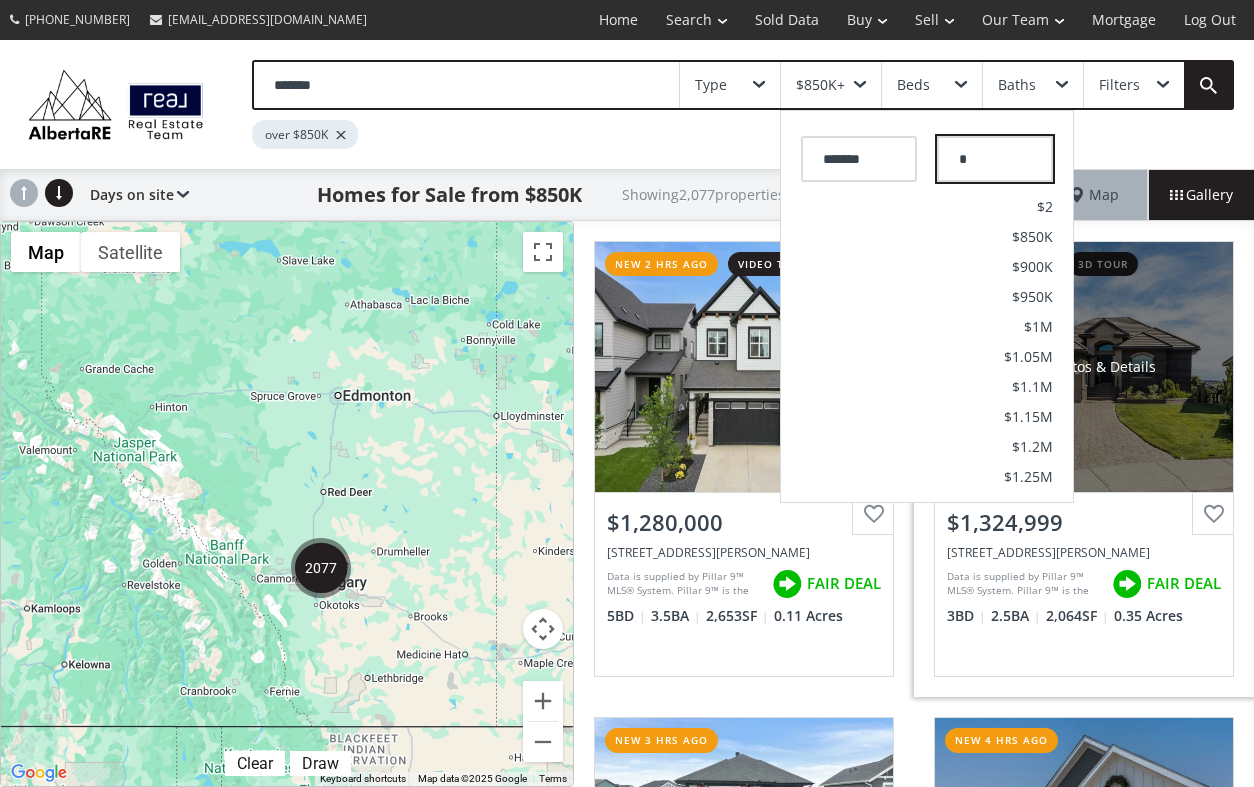 type on "*" 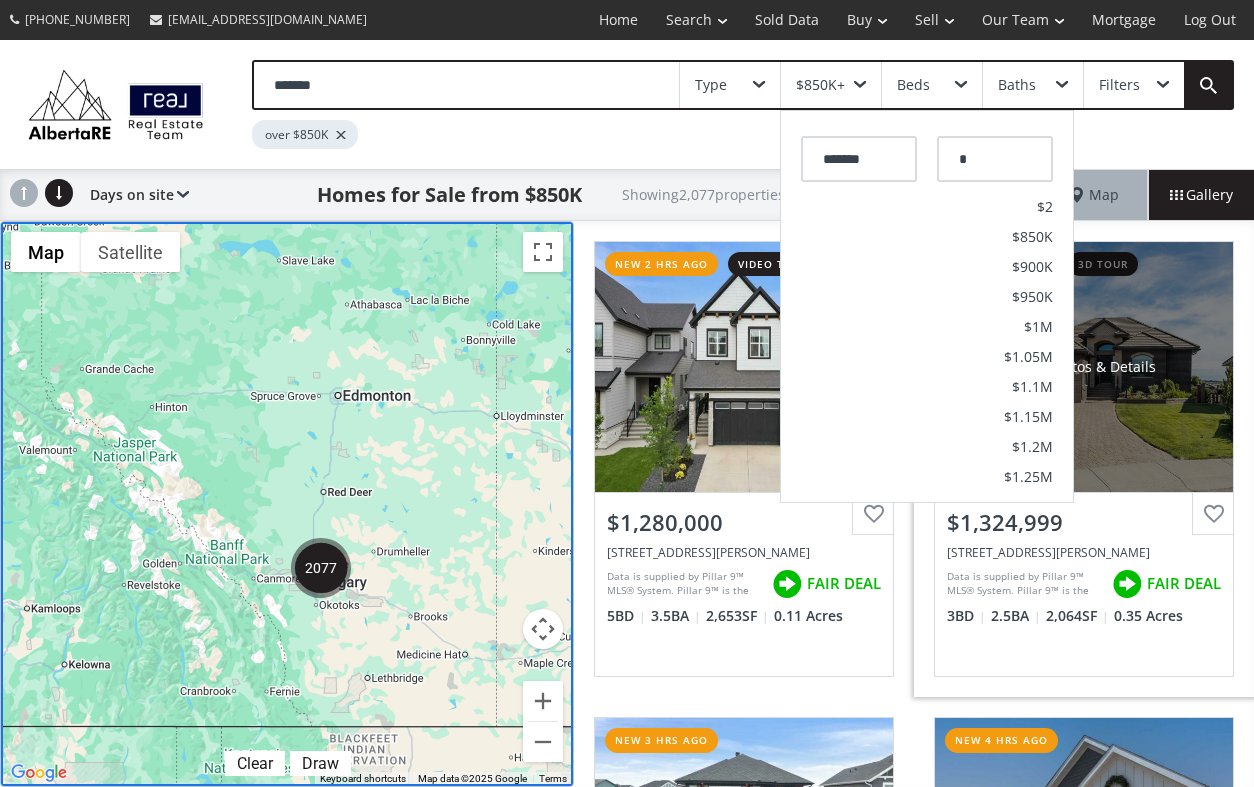 type on "*" 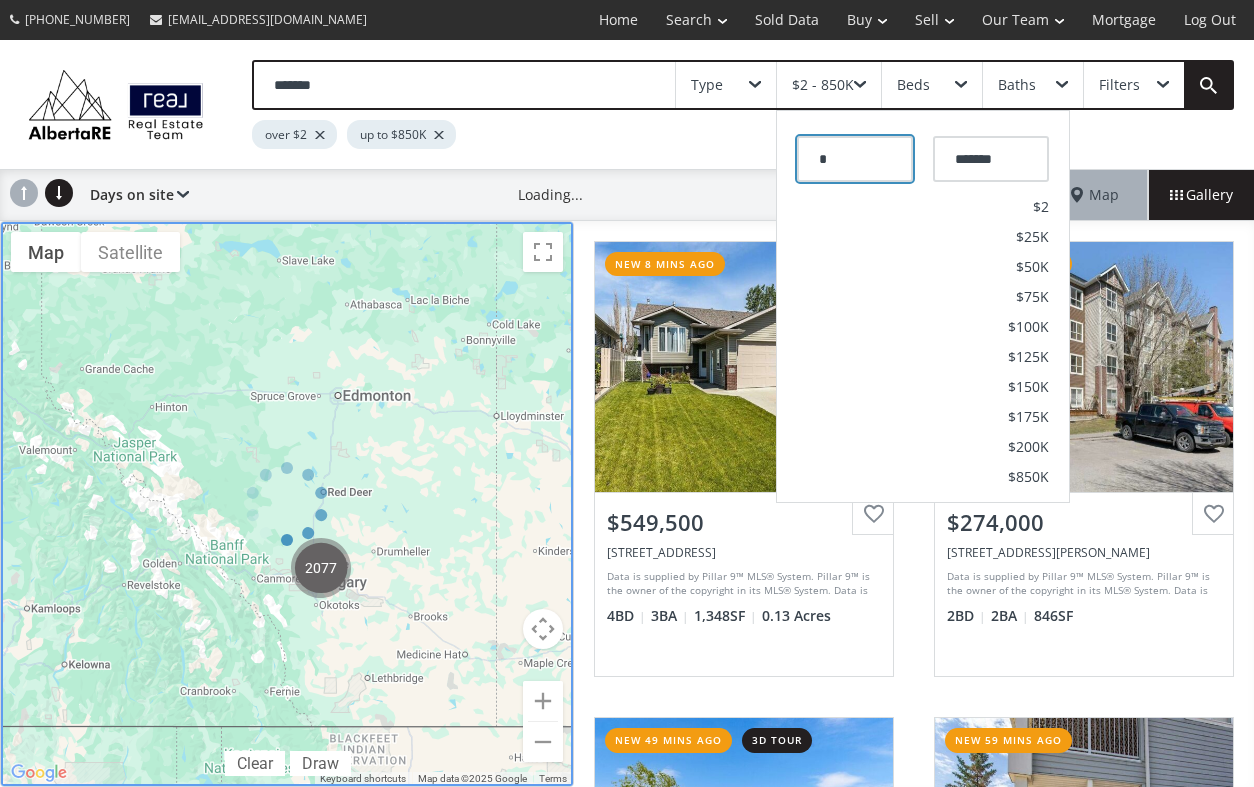 click on "*" at bounding box center (855, 159) 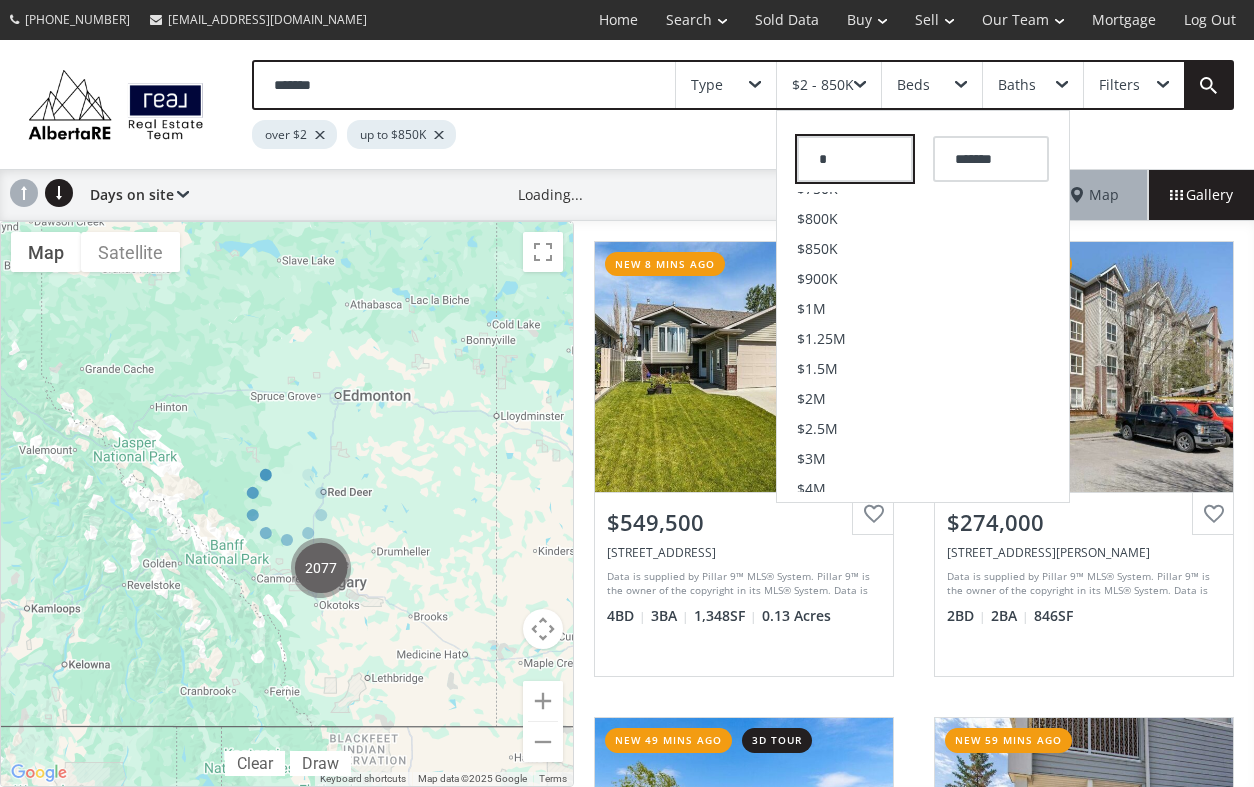 drag, startPoint x: 854, startPoint y: 164, endPoint x: 788, endPoint y: 164, distance: 66 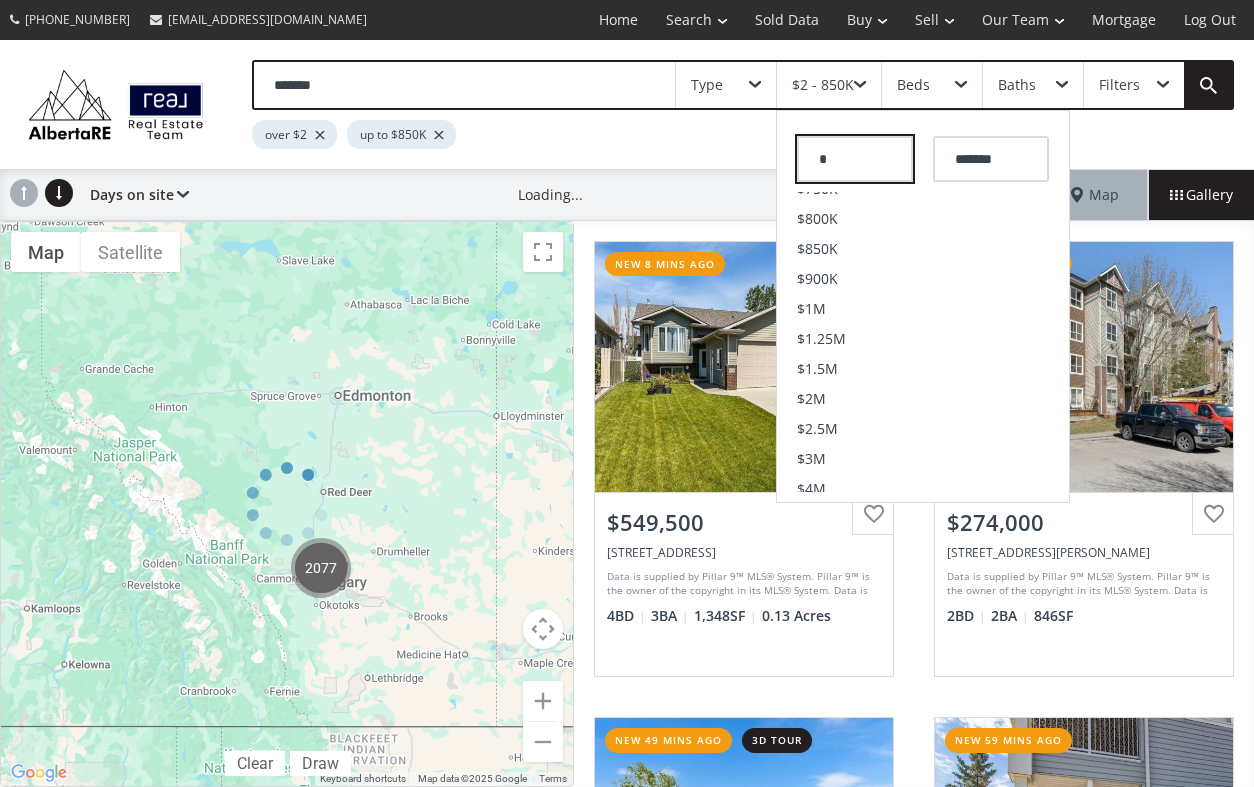 click on "* *******" at bounding box center [923, 154] 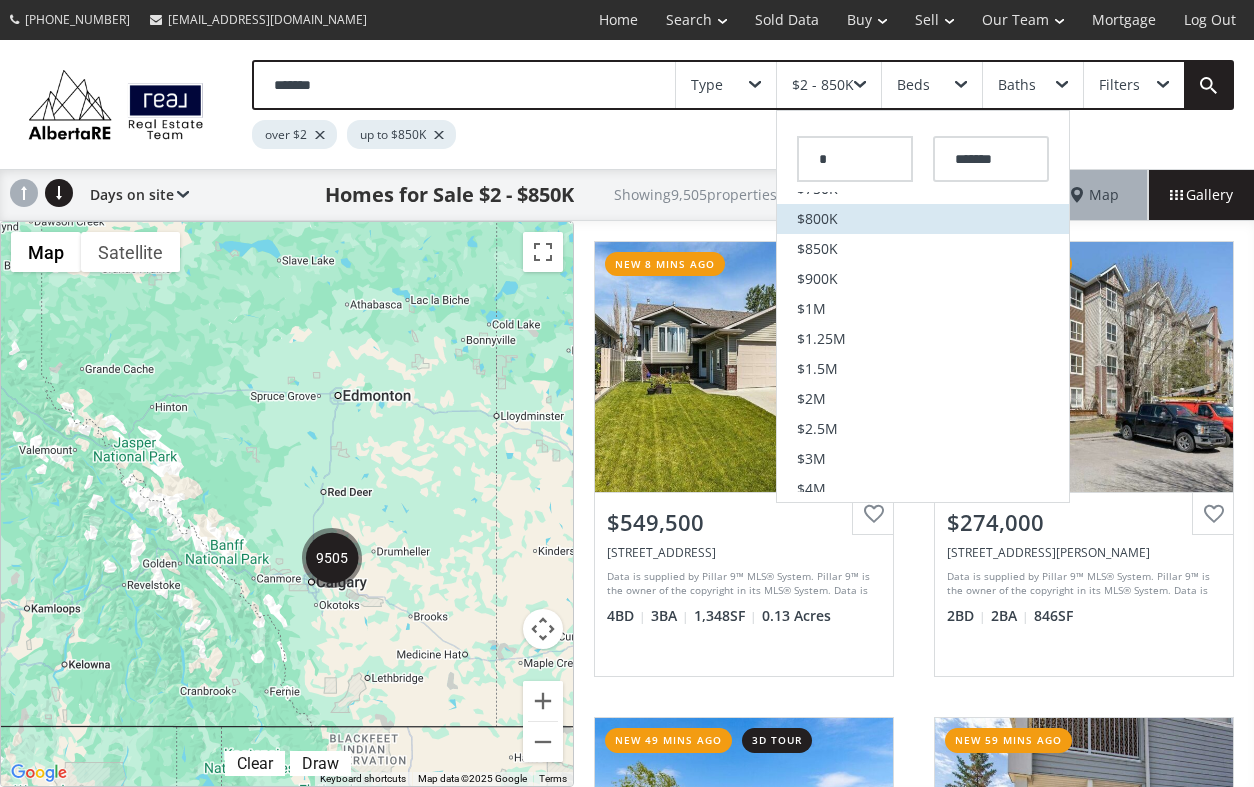 click on "$800K" at bounding box center (817, 219) 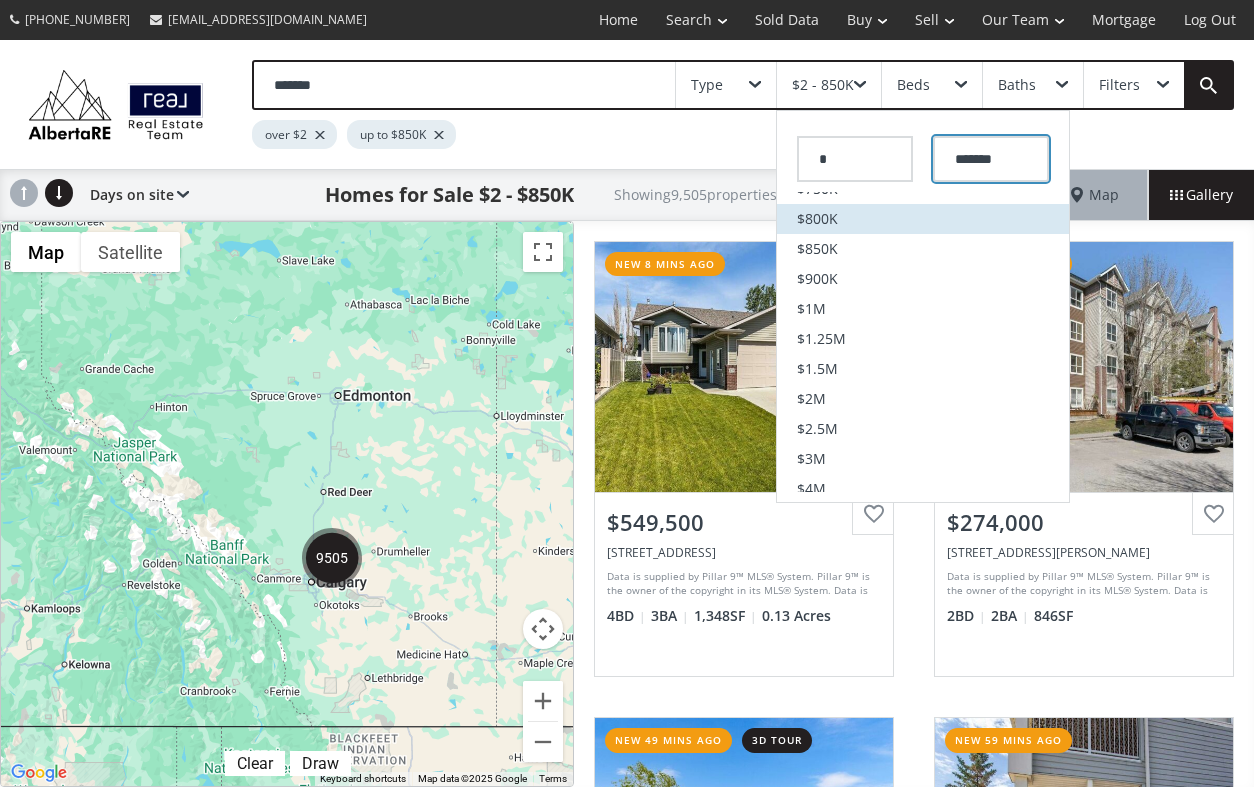 type on "*******" 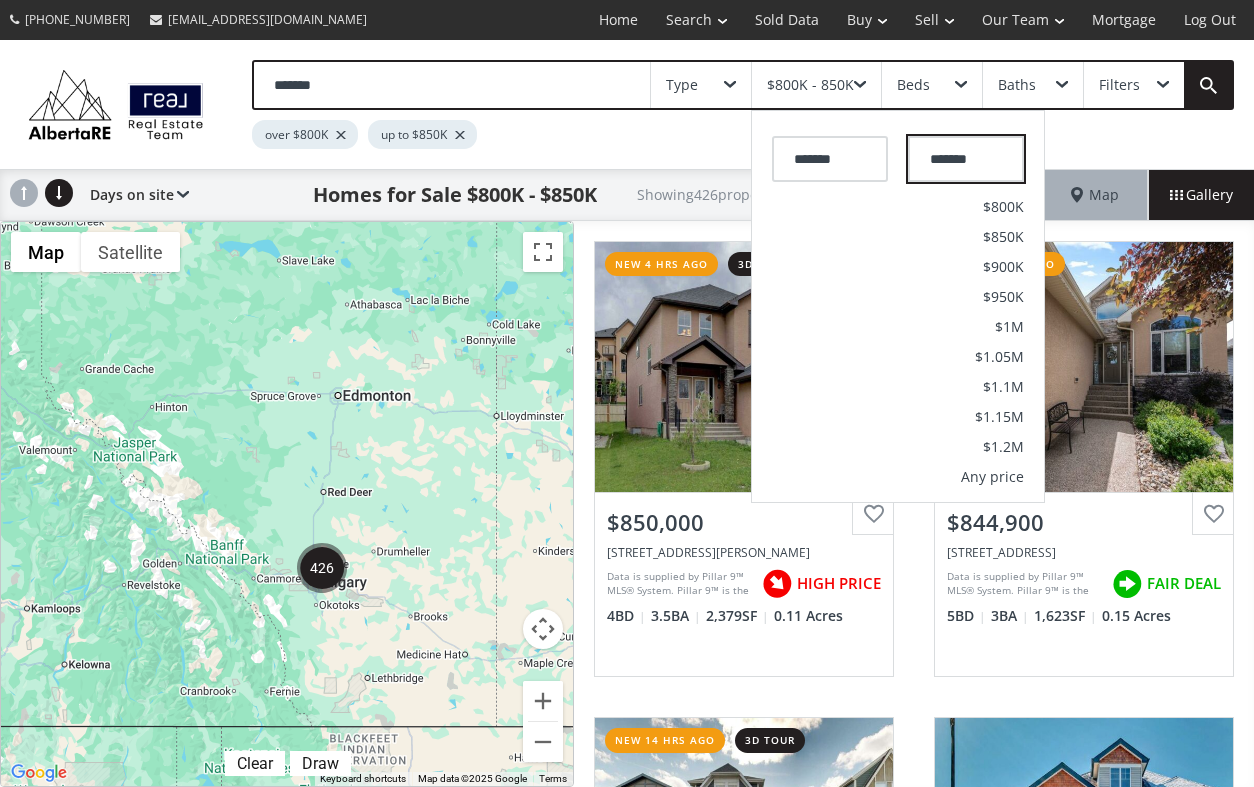 drag, startPoint x: 969, startPoint y: 164, endPoint x: 912, endPoint y: 164, distance: 57 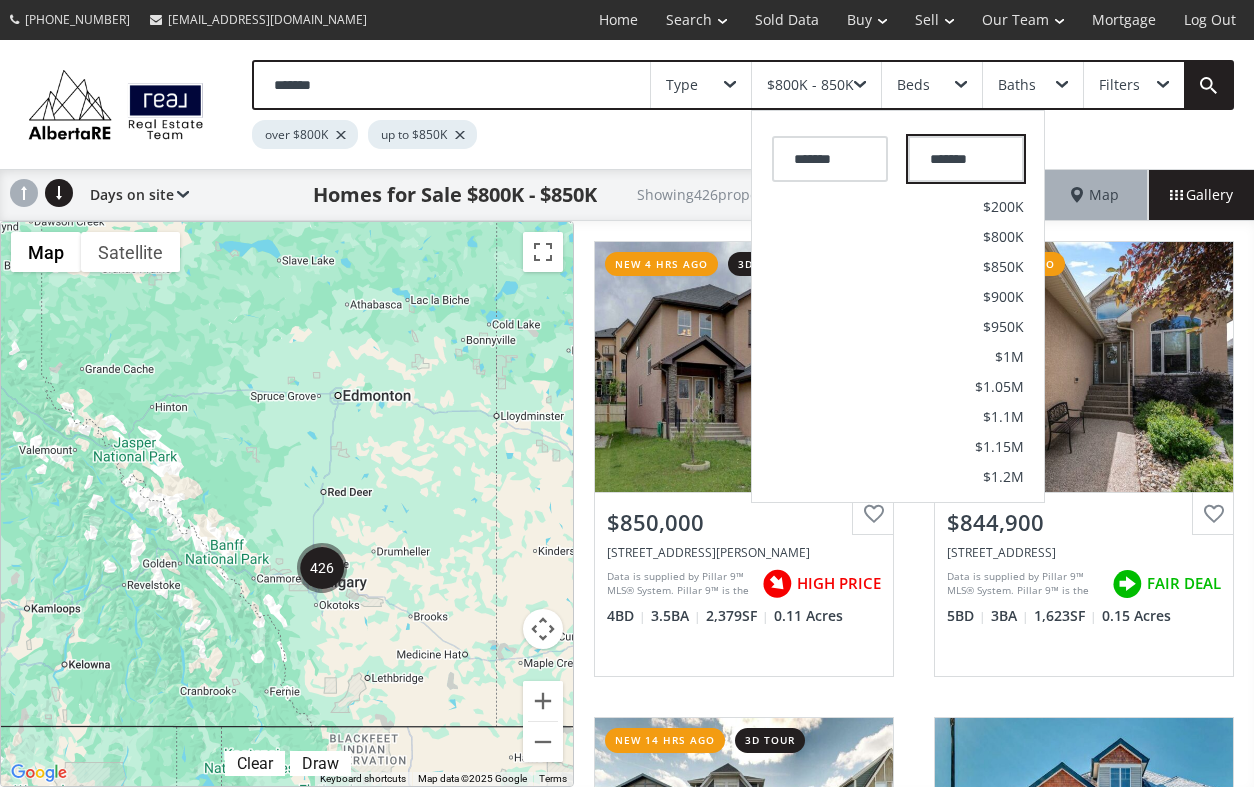 type on "*********" 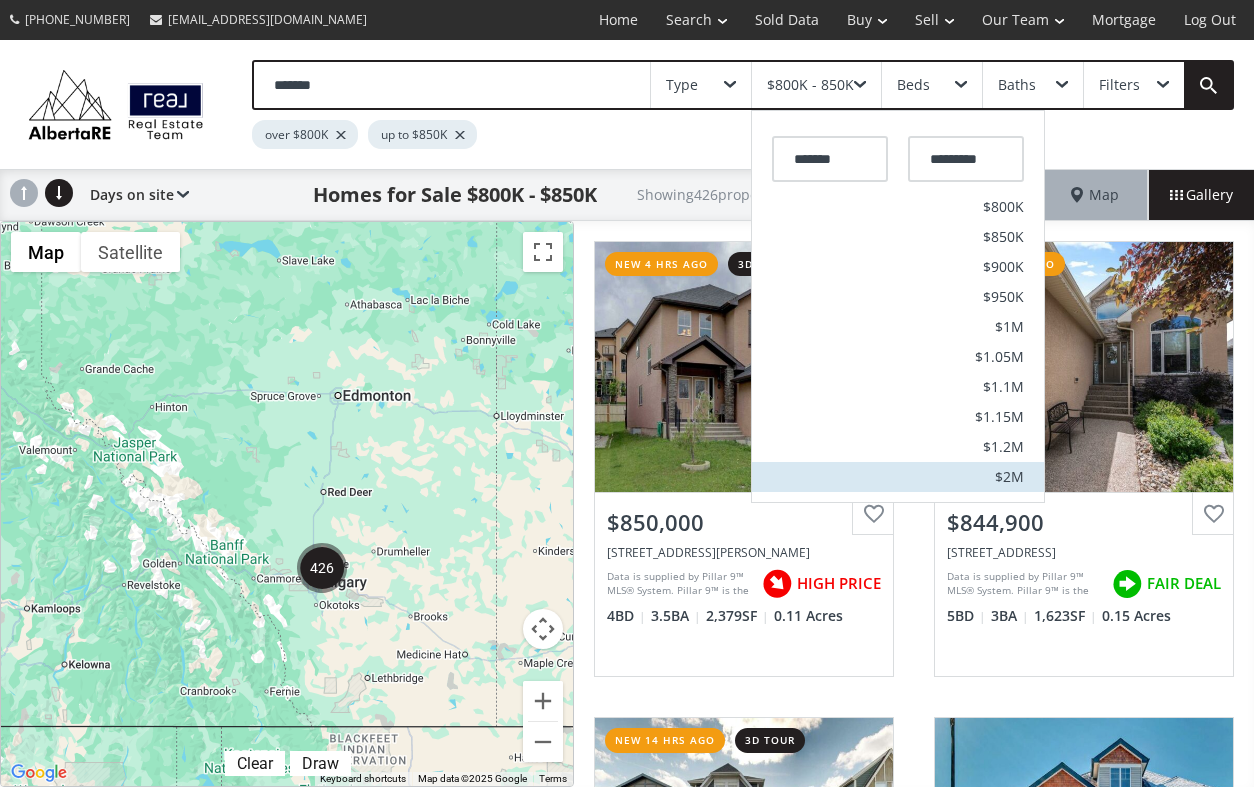 click on "$2M" at bounding box center [1009, 477] 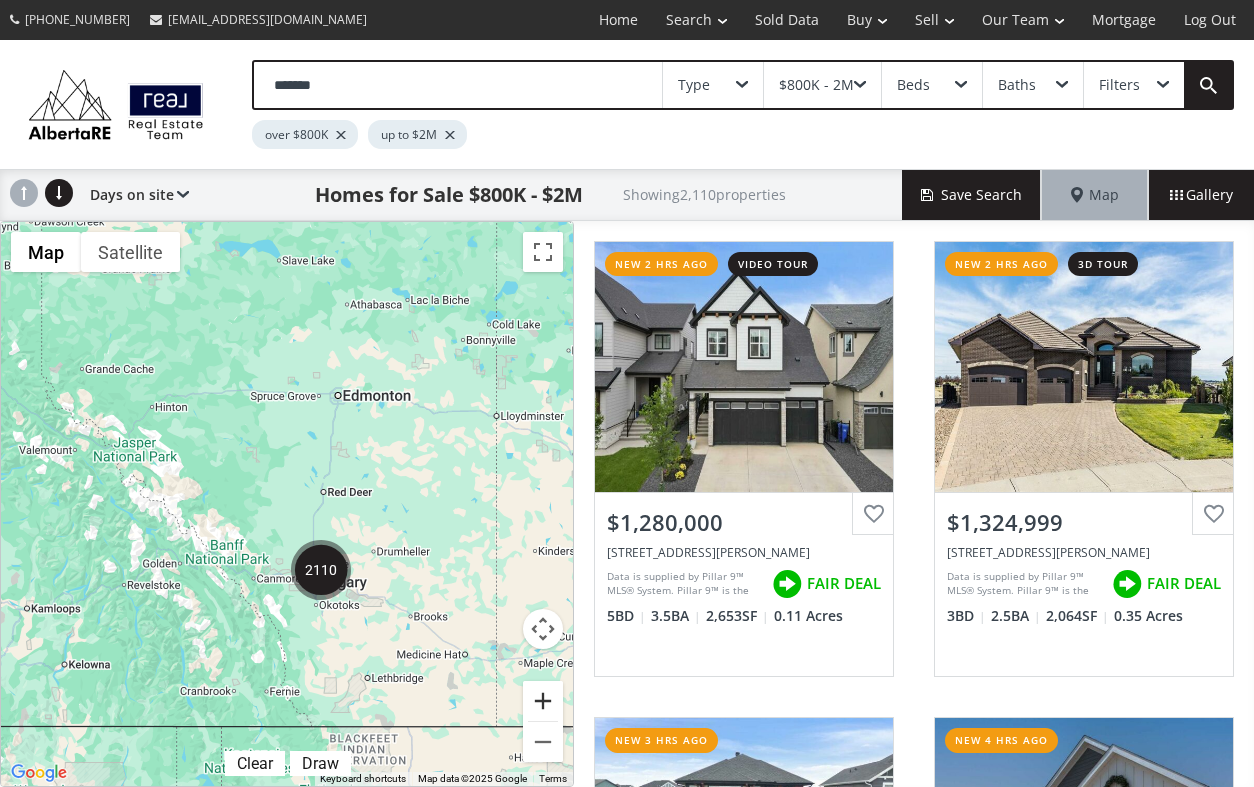 click at bounding box center [543, 701] 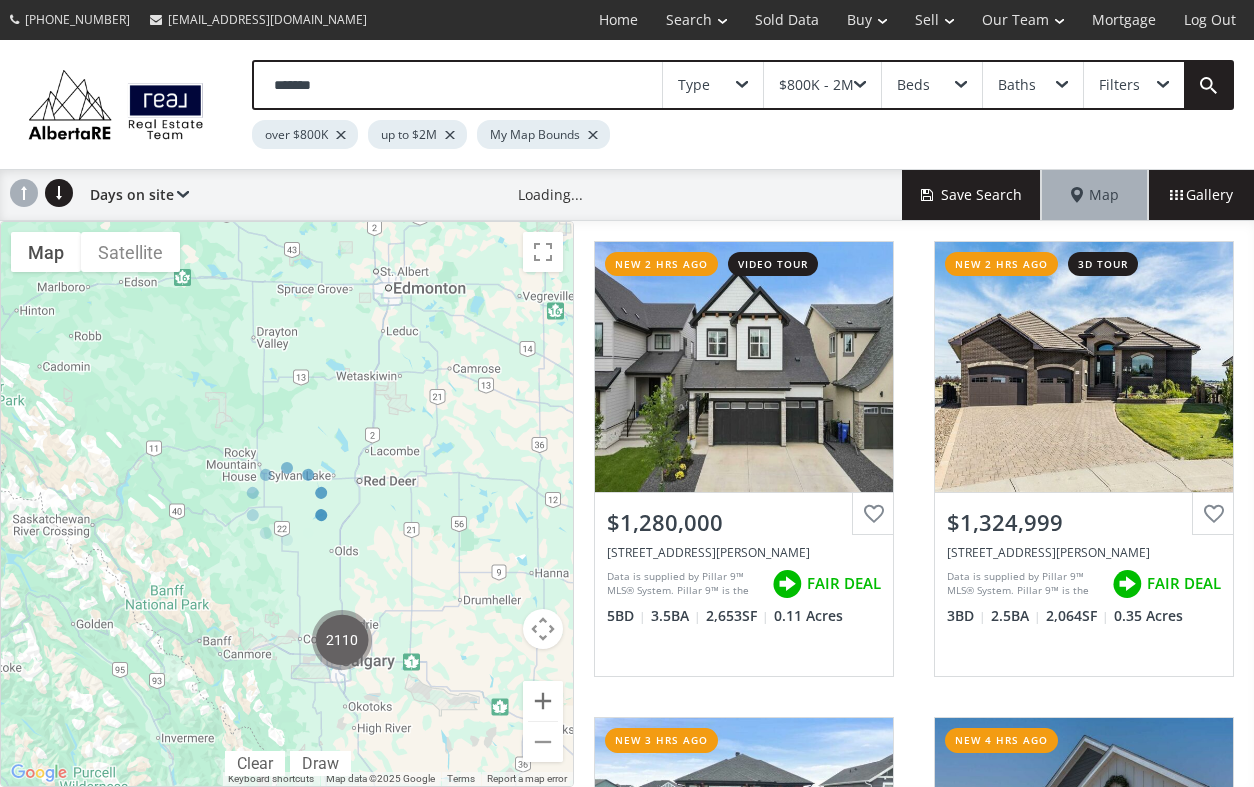 click at bounding box center [287, 504] 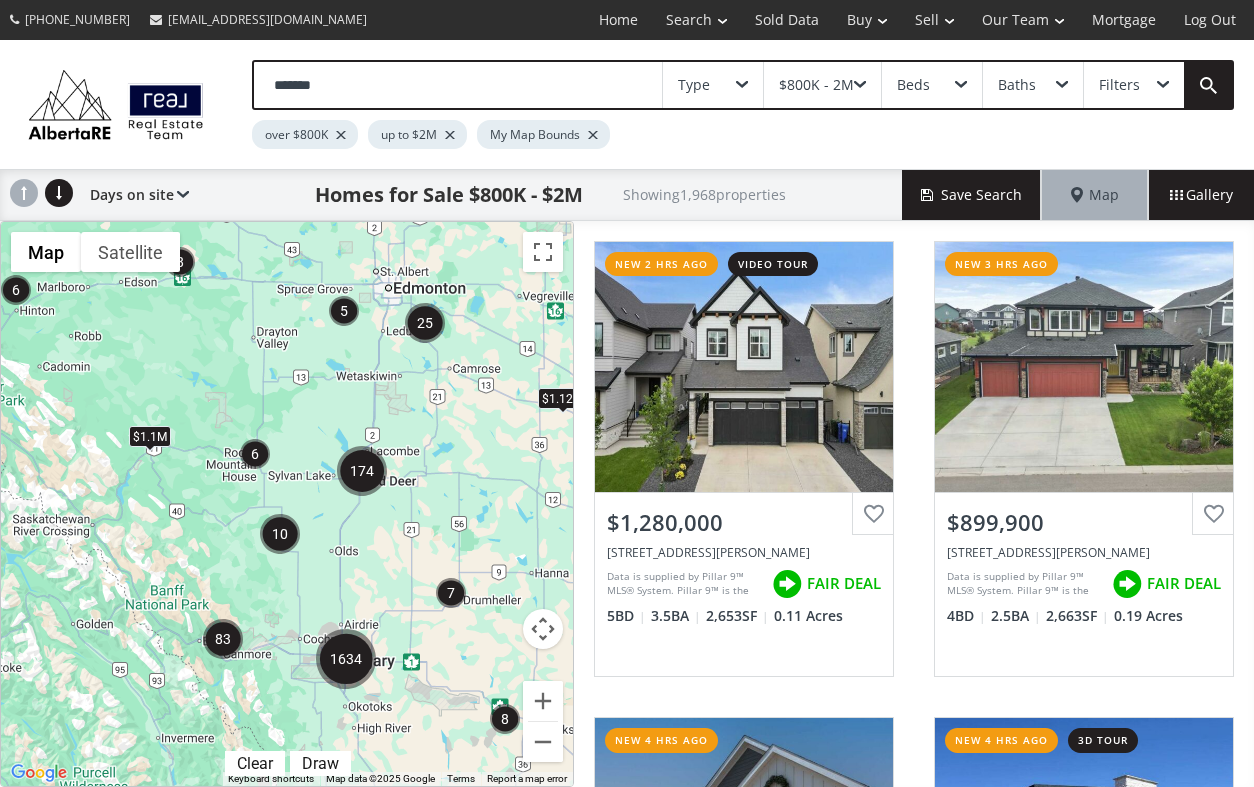 click on "Filters" at bounding box center [1134, 85] 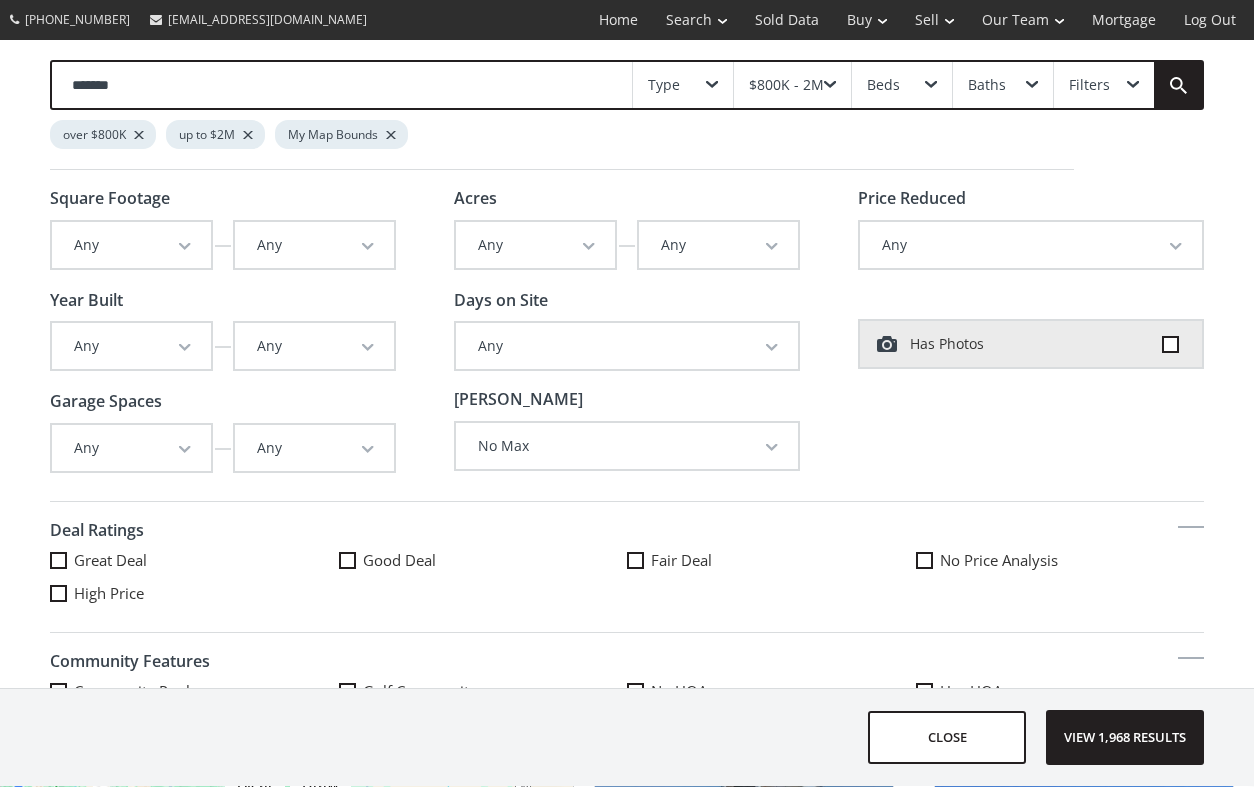 scroll, scrollTop: 0, scrollLeft: 0, axis: both 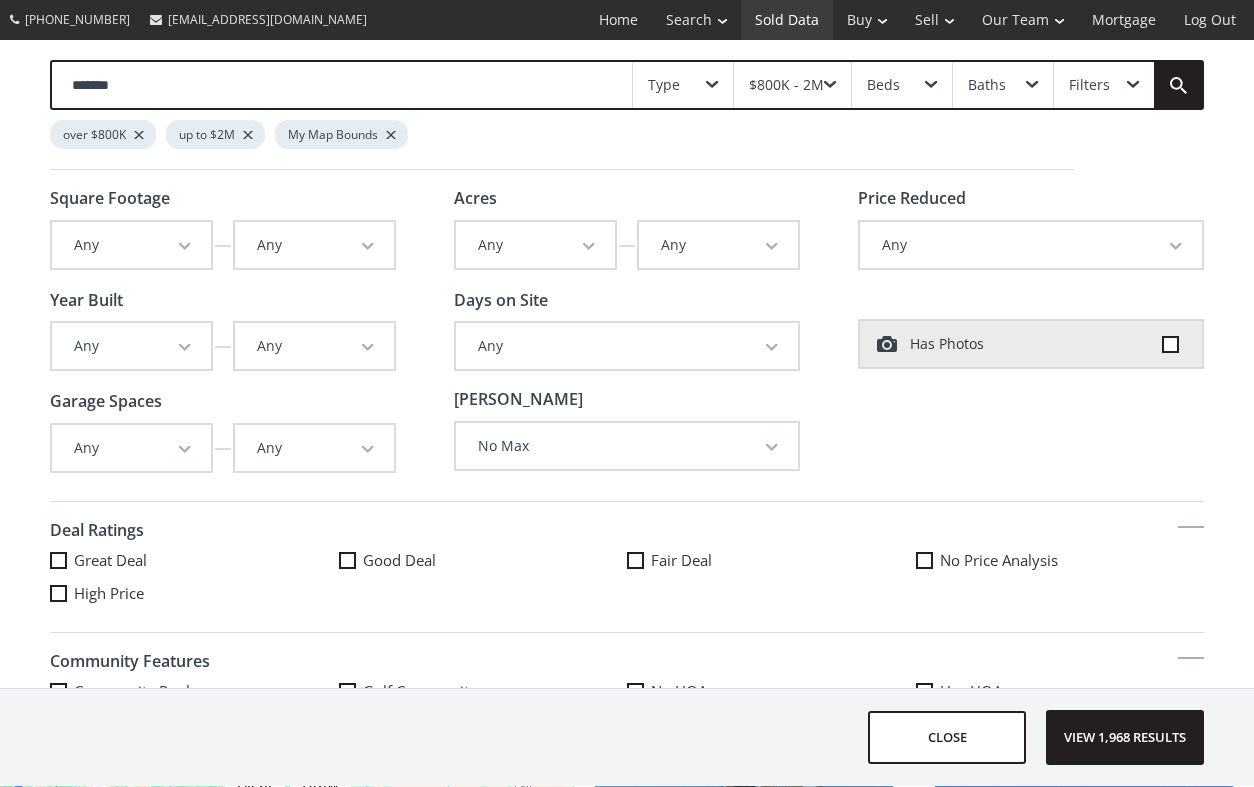 click on "Sold Data" at bounding box center [787, 20] 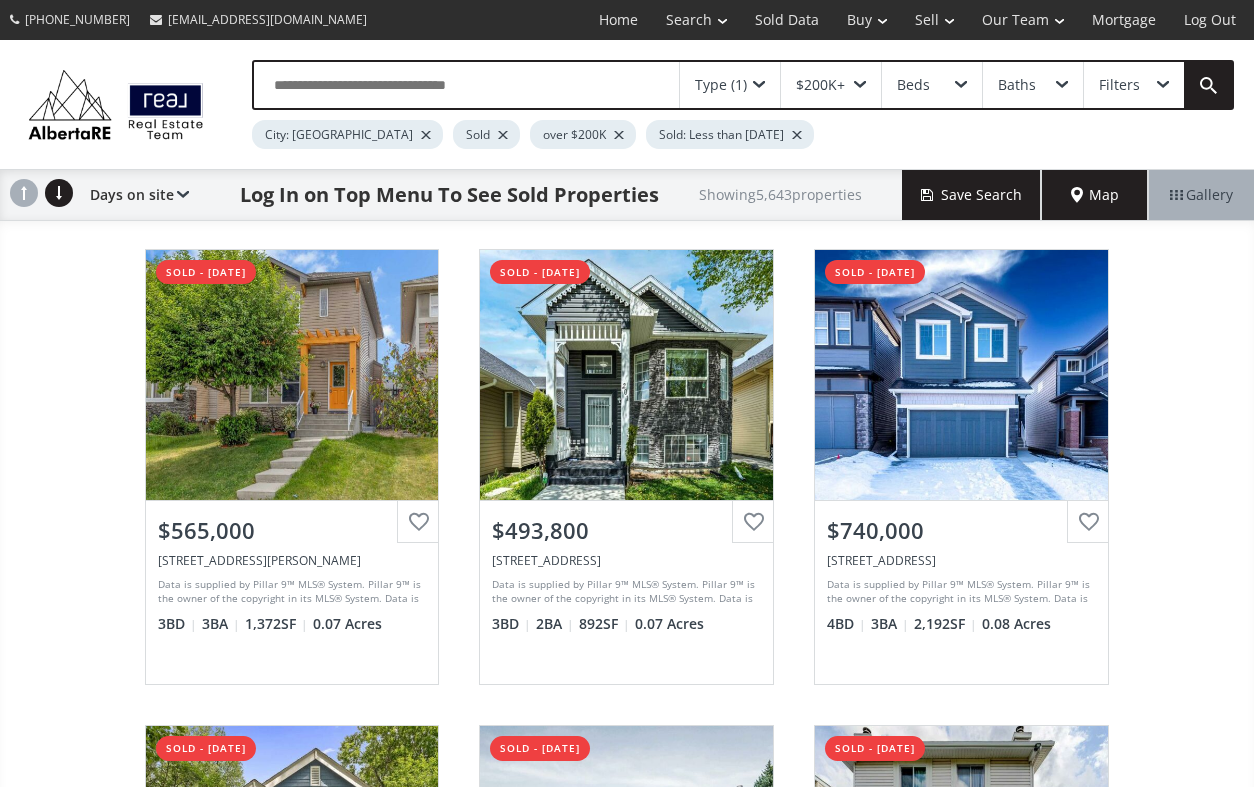 scroll, scrollTop: 0, scrollLeft: 0, axis: both 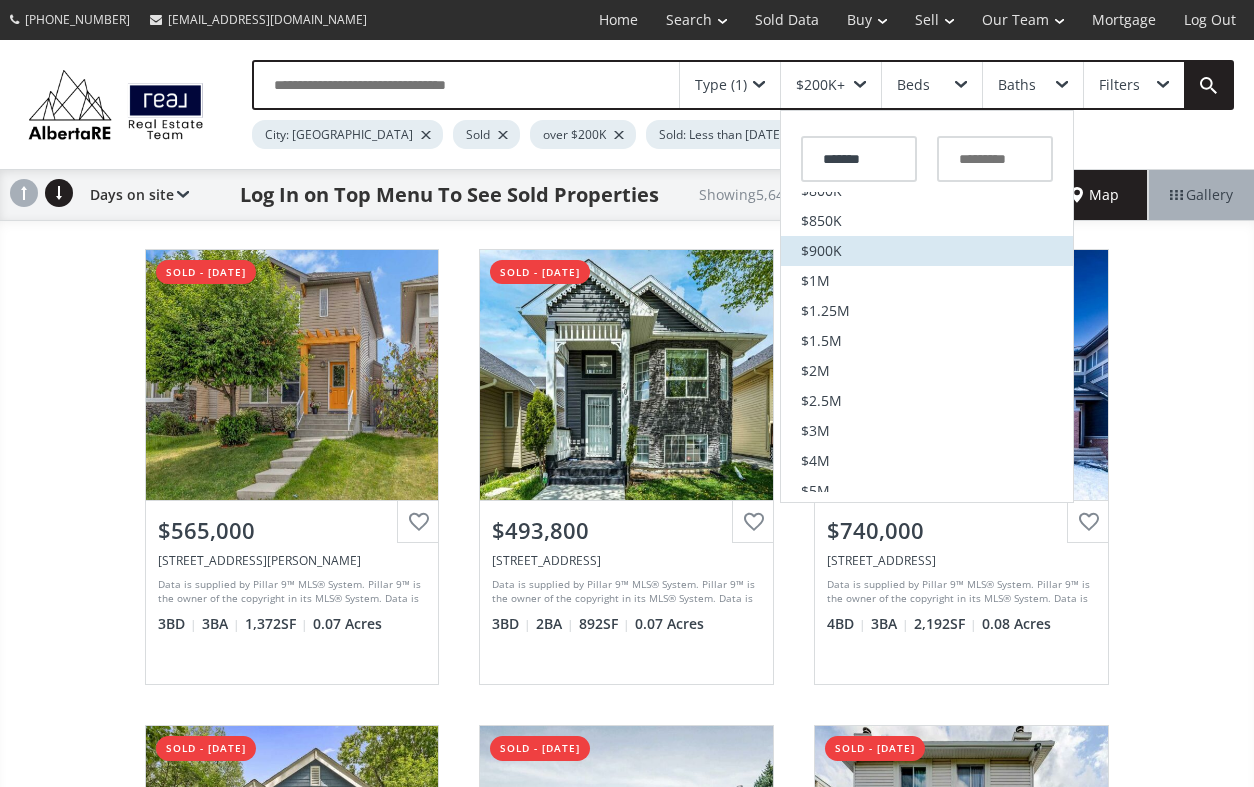 drag, startPoint x: 852, startPoint y: 266, endPoint x: 852, endPoint y: 254, distance: 12 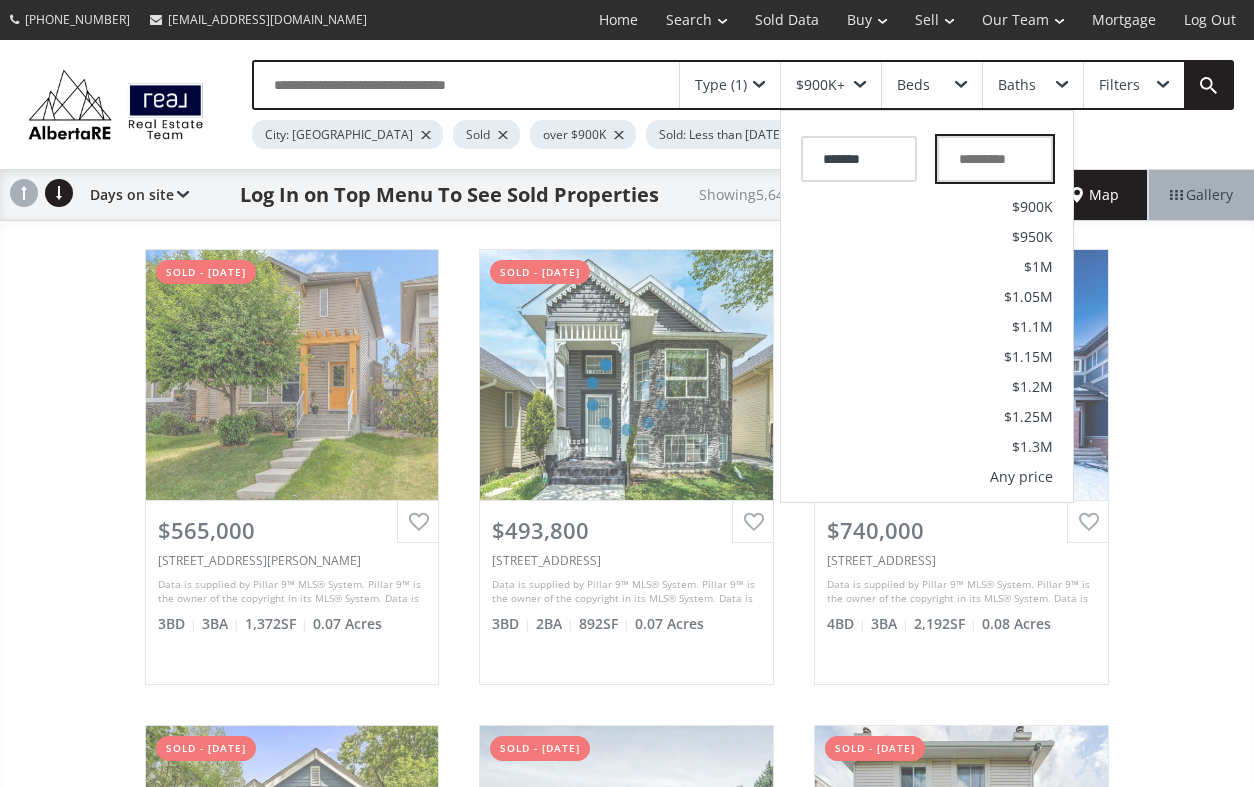 type on "*******" 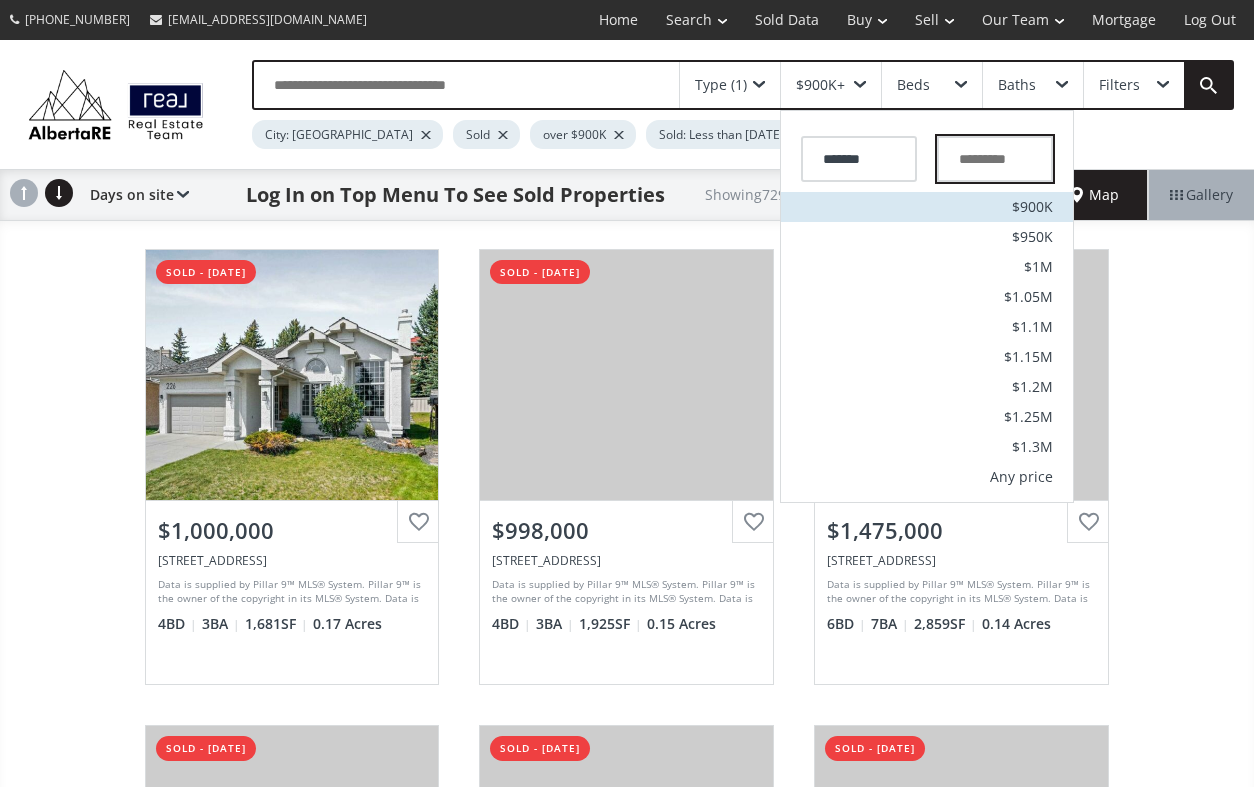 type on "*" 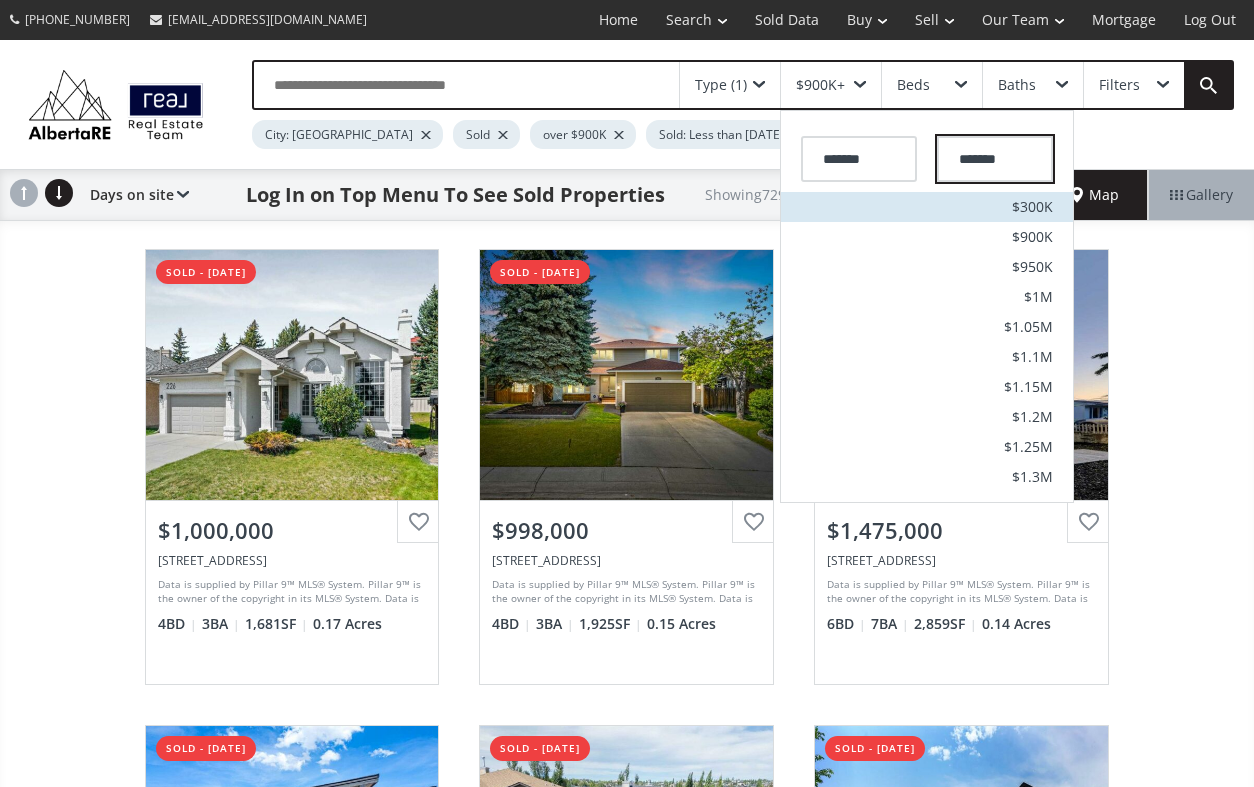 type on "*********" 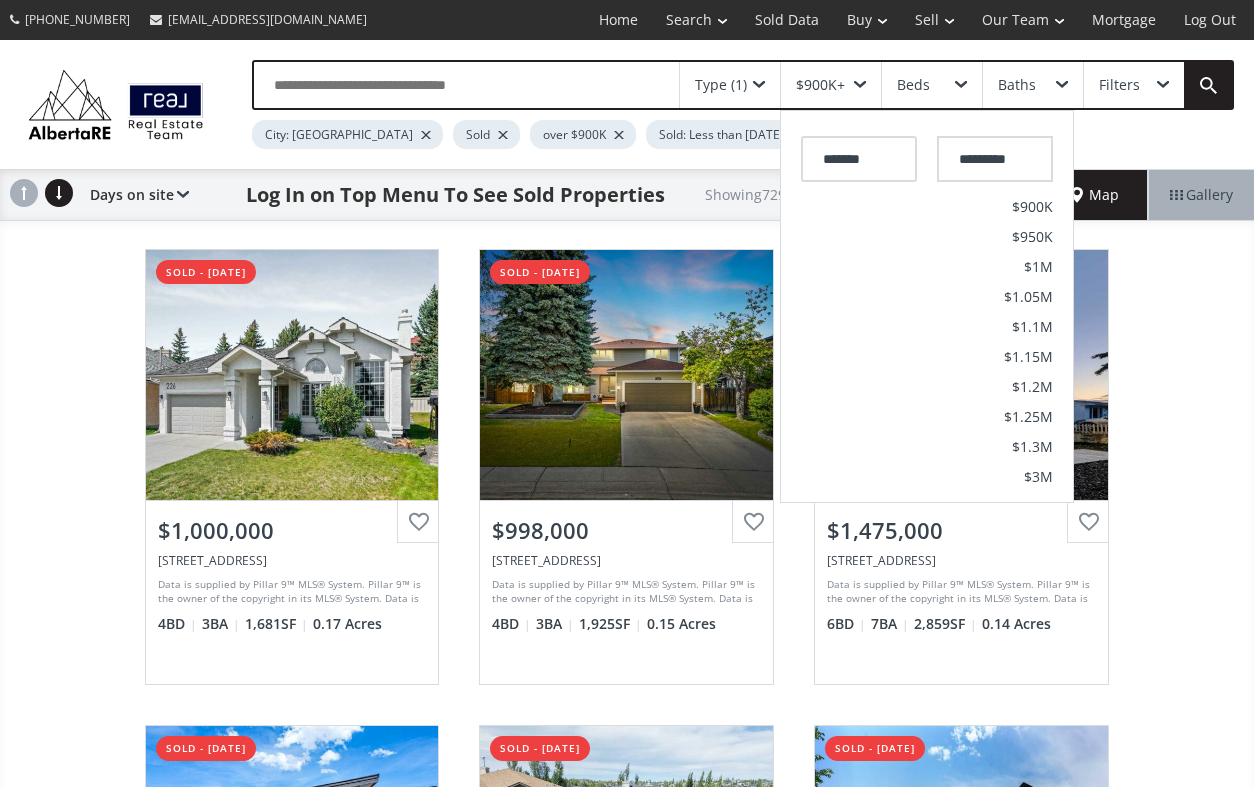 click on "Type   (1) $900K+ ******* ********* No min $50K $75K $100K $150K $200K $250K $300K $350K $400K $450K $500K $550K $600K $650K $700K $750K $800K $850K $900K $1M $1.25M $1.5M $2M $2.5M $3M $4M $5M $6M $7M $8M $9M $10M $900K $950K $1M $1.05M $1.1M $1.15M $1.2M $1.25M $1.3M $3M Any price Beds Baths Filters City: Calgary Sold over $900K Sold: Less than 3 months ago" at bounding box center [723, 104] 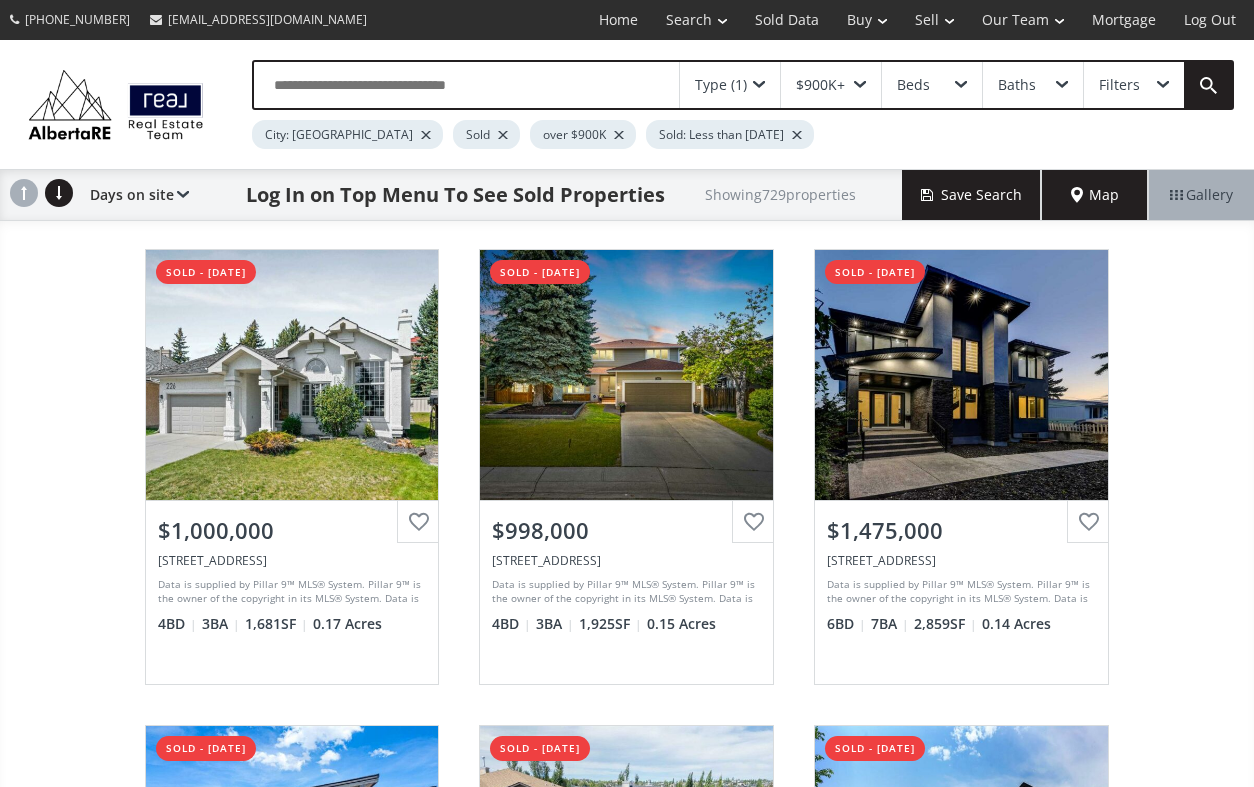 click on "Filters" at bounding box center (1134, 85) 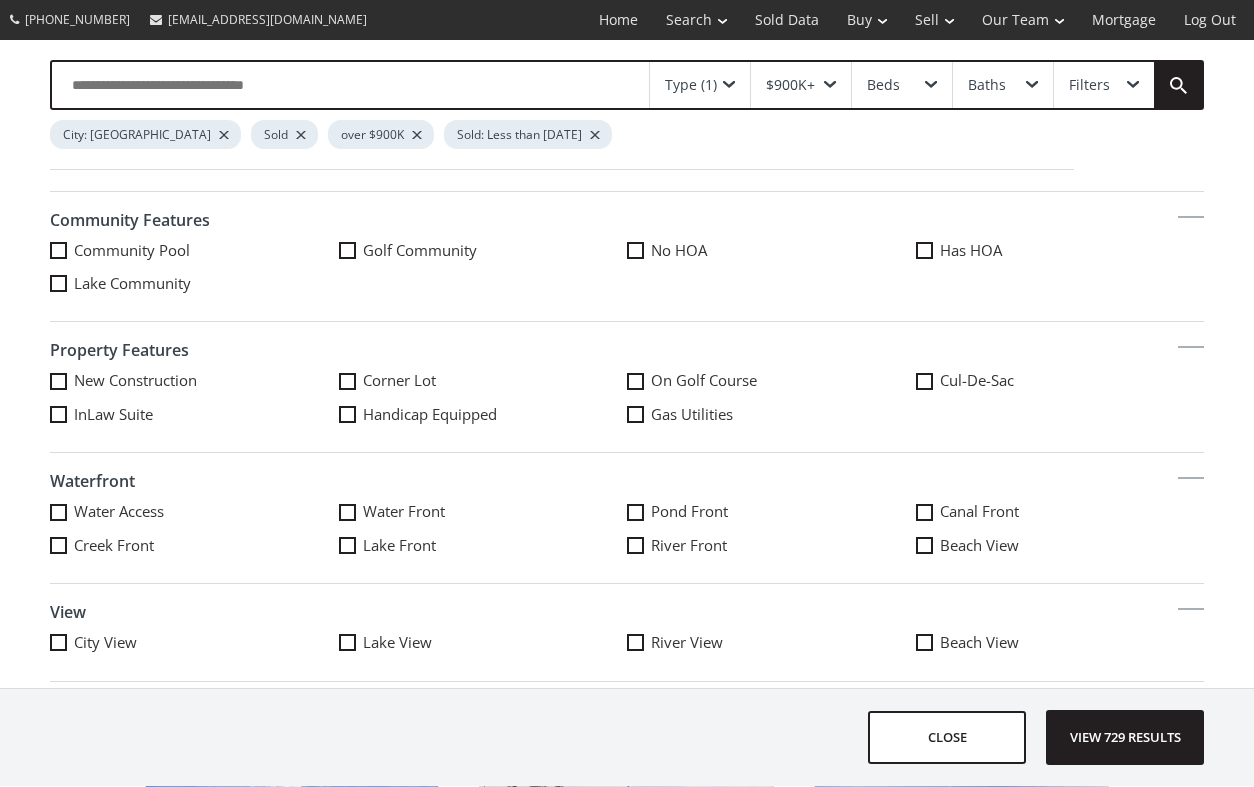 scroll, scrollTop: 442, scrollLeft: 0, axis: vertical 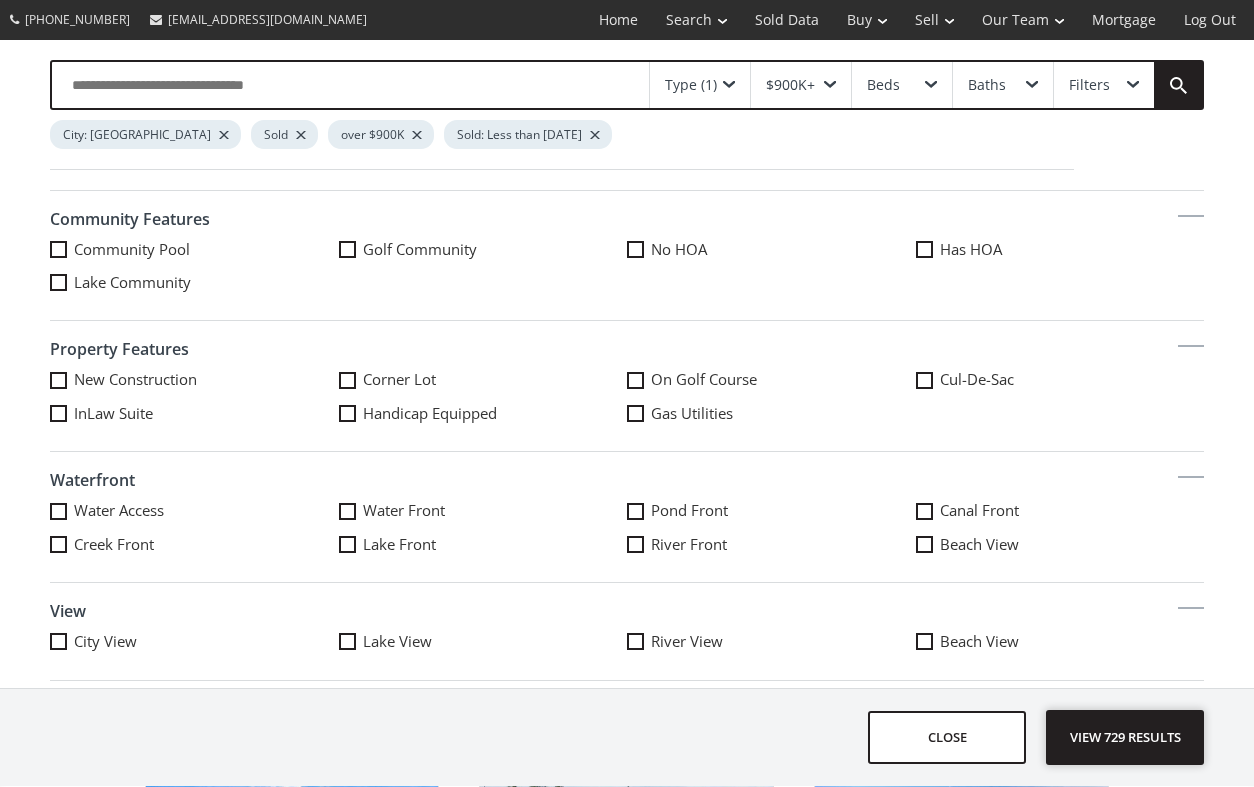 click on "View 729 results" at bounding box center (1125, 737) 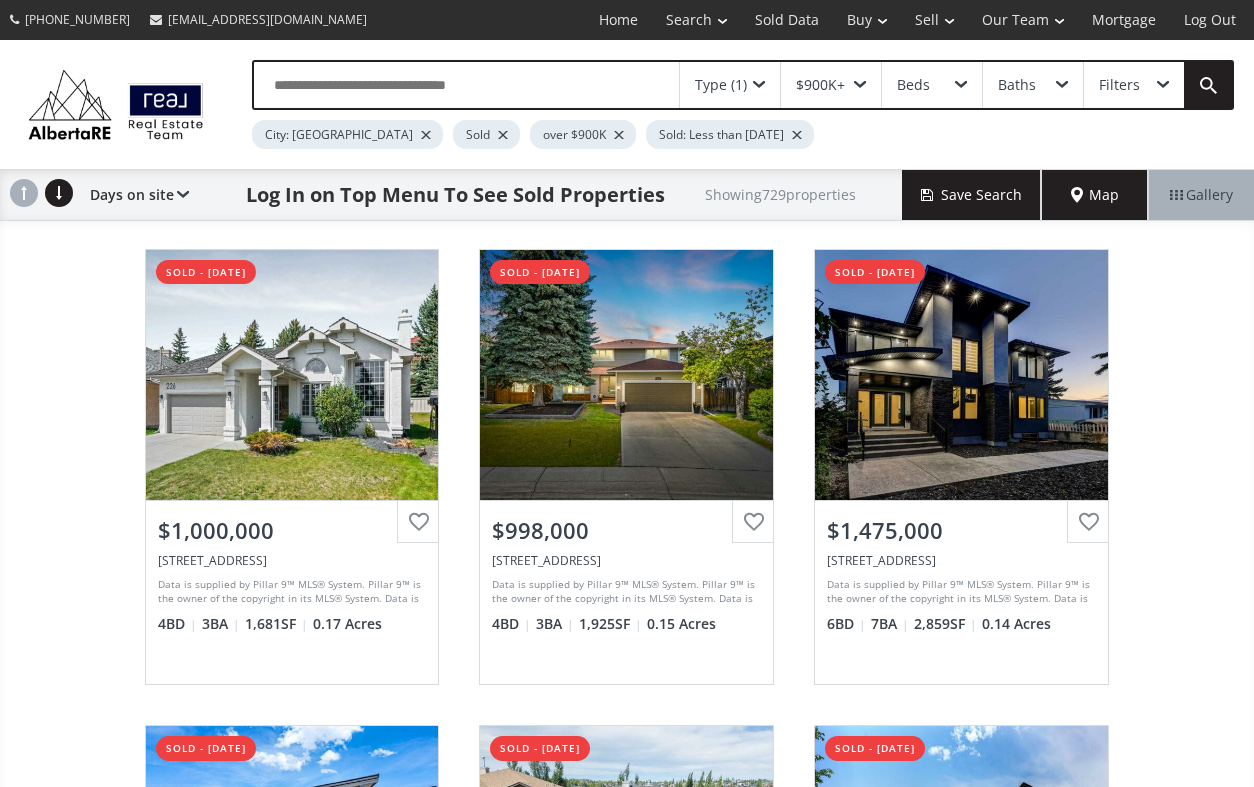 click on "Map" at bounding box center (1095, 195) 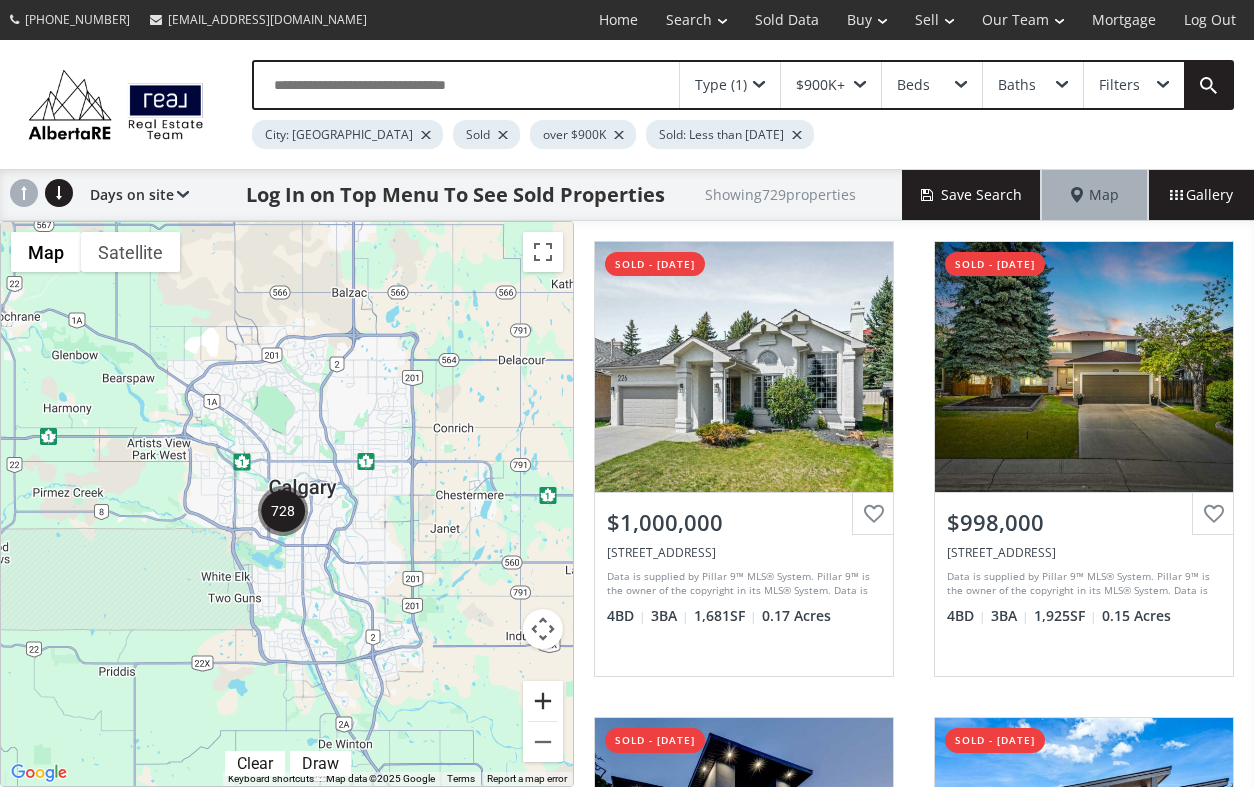 click at bounding box center [543, 701] 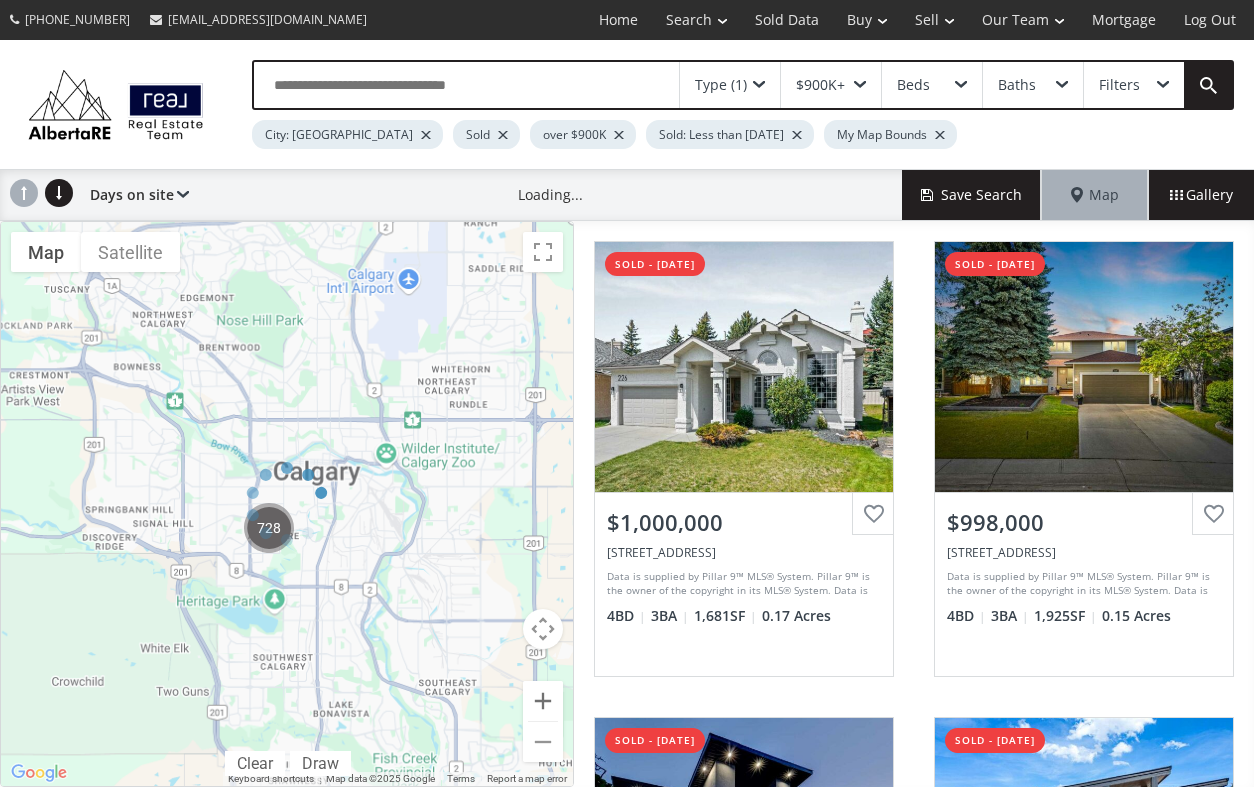 click at bounding box center (287, 504) 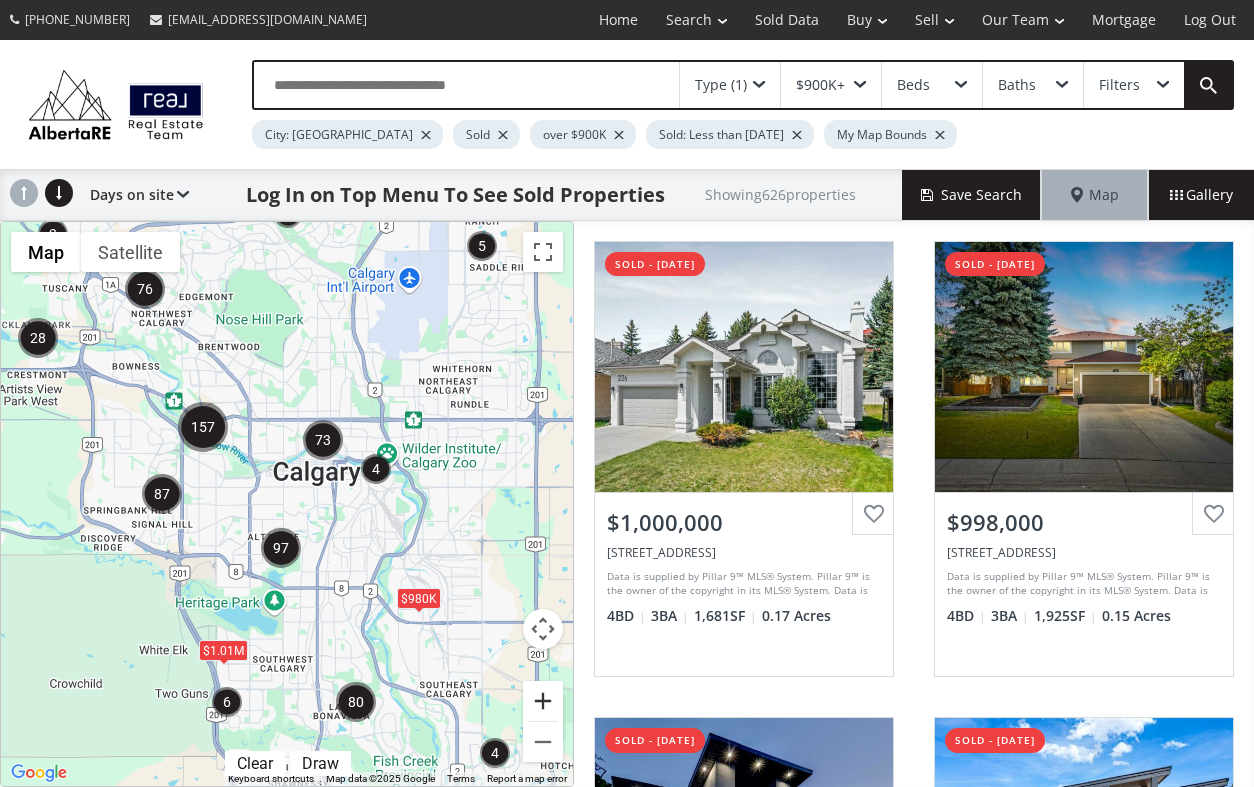 click at bounding box center (543, 701) 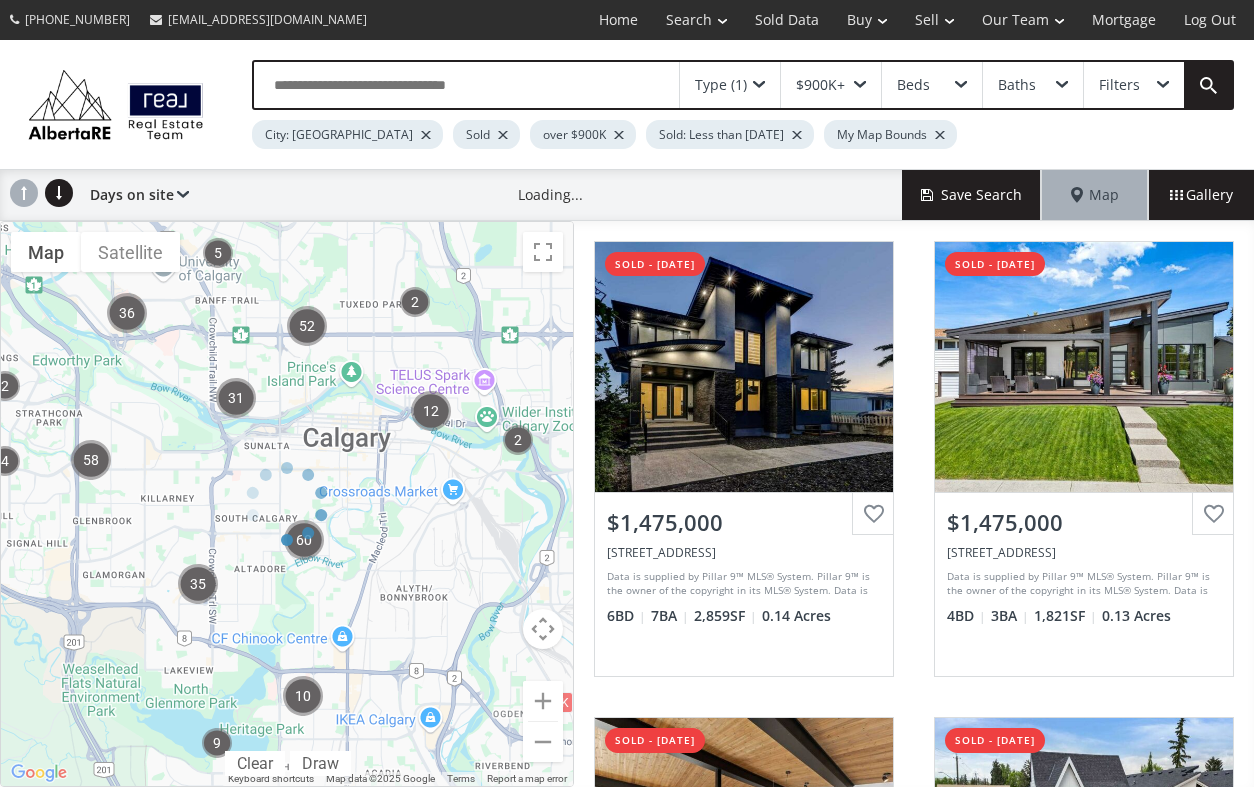 click at bounding box center (287, 504) 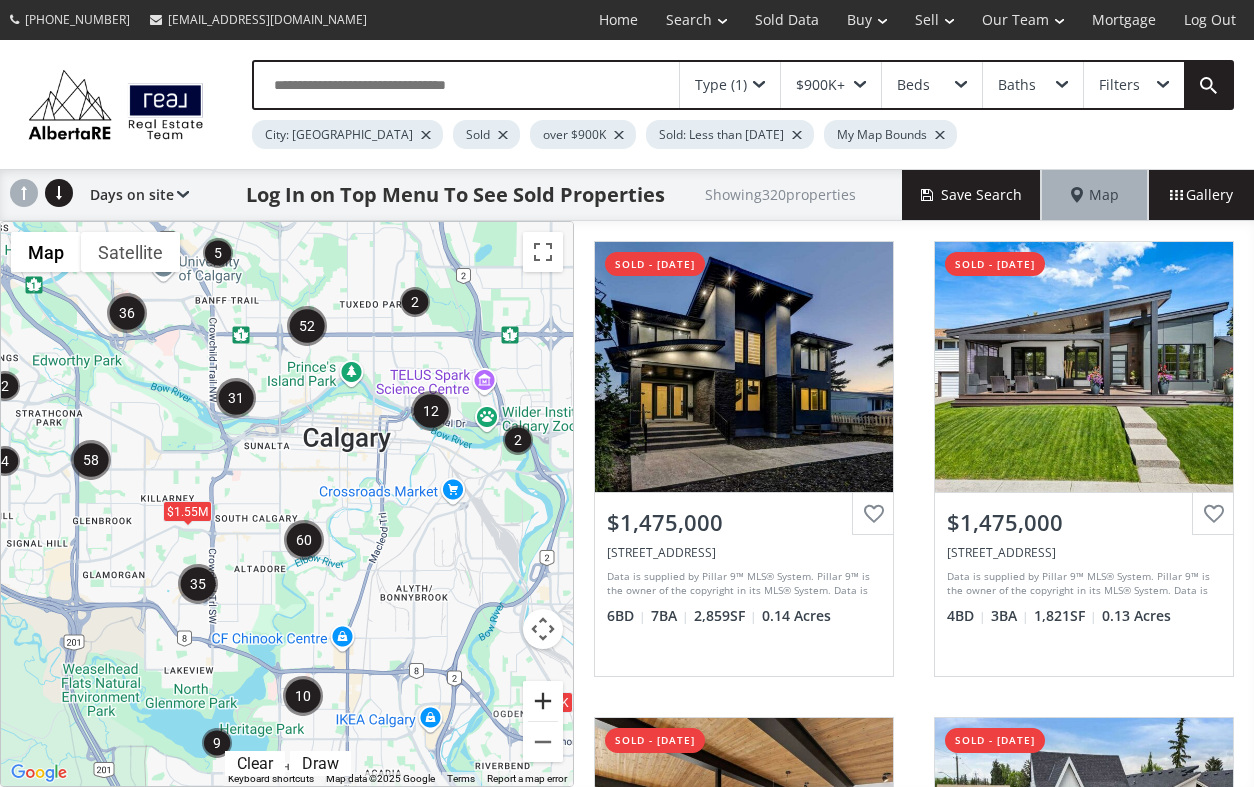 click at bounding box center [543, 701] 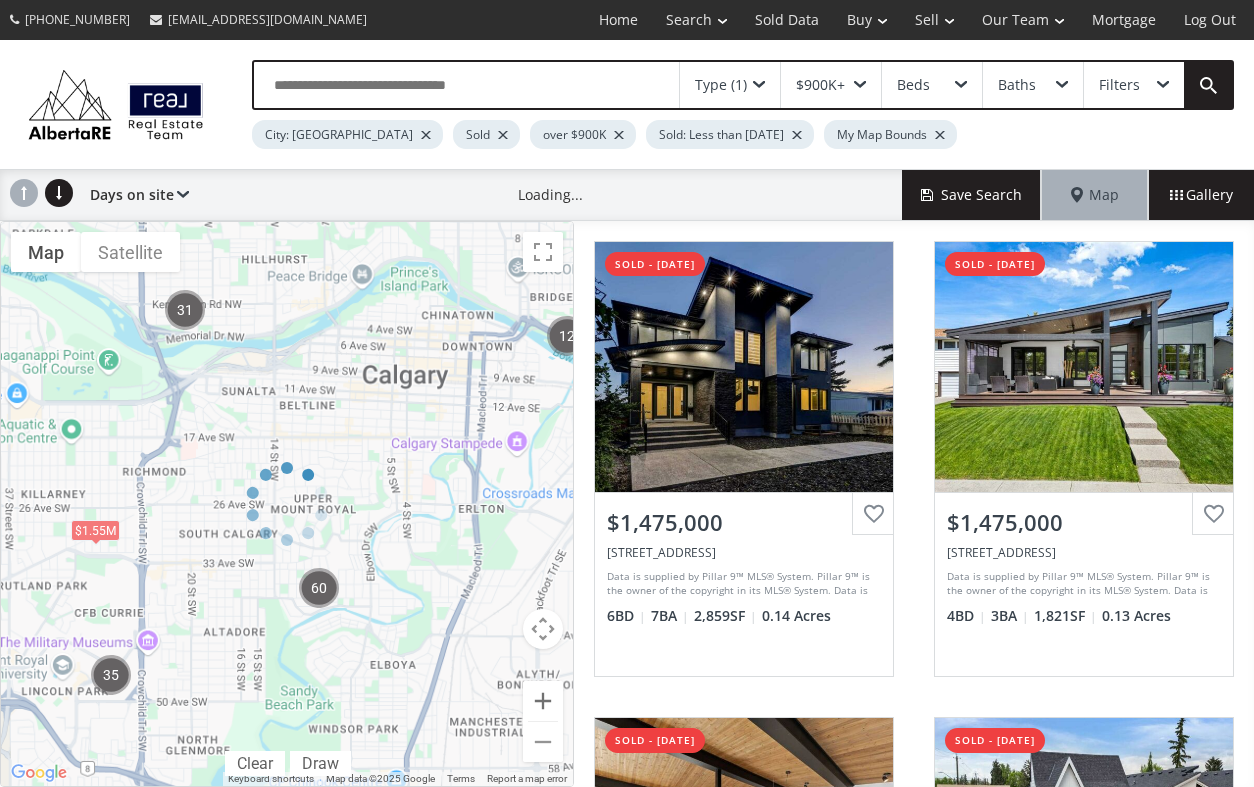 click at bounding box center (287, 504) 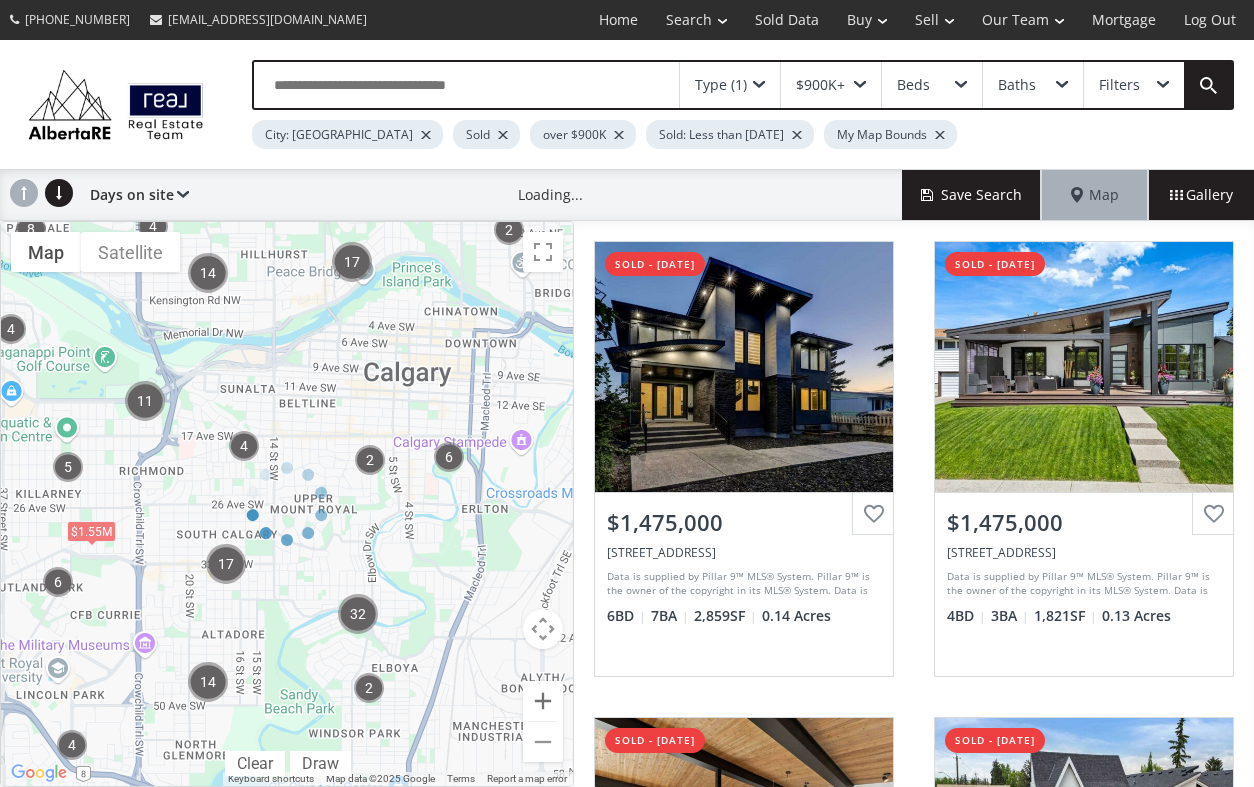 click at bounding box center (287, 504) 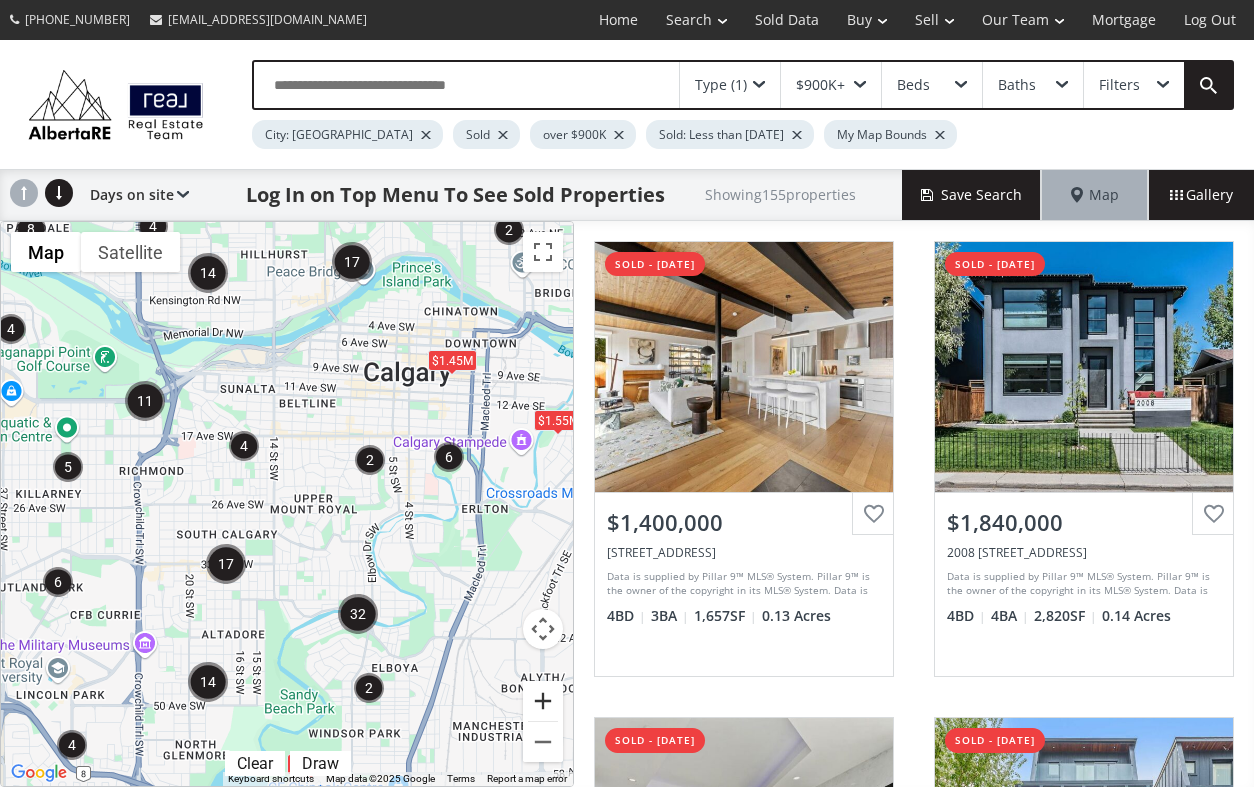 click at bounding box center [543, 701] 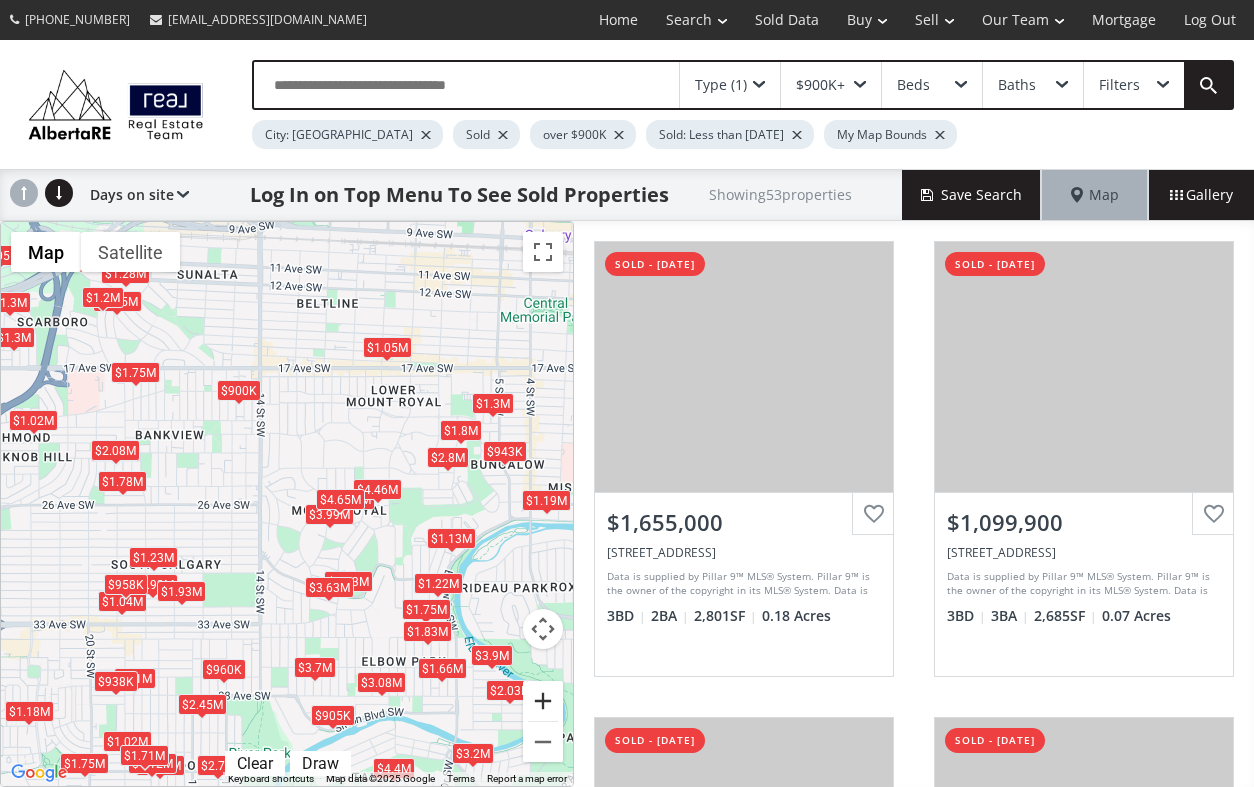 click at bounding box center [543, 701] 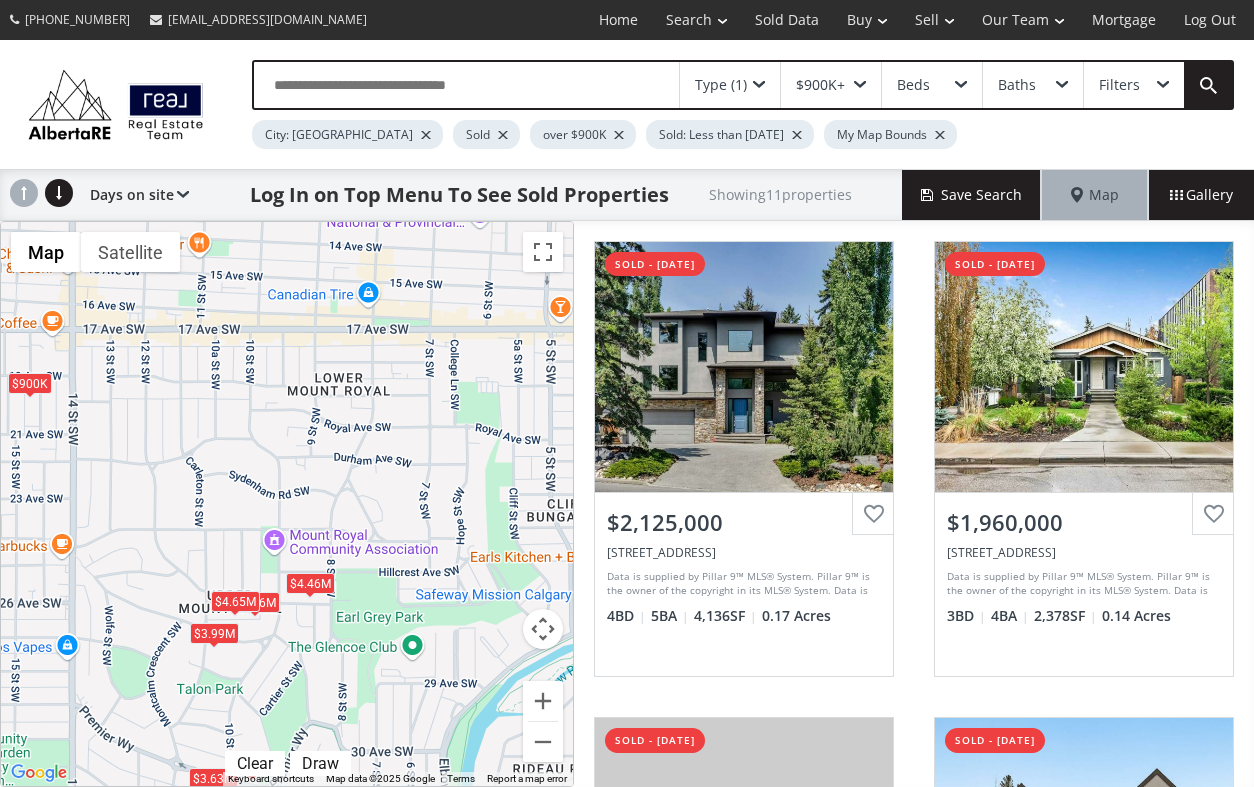 drag, startPoint x: 516, startPoint y: 384, endPoint x: 350, endPoint y: 483, distance: 193.27959 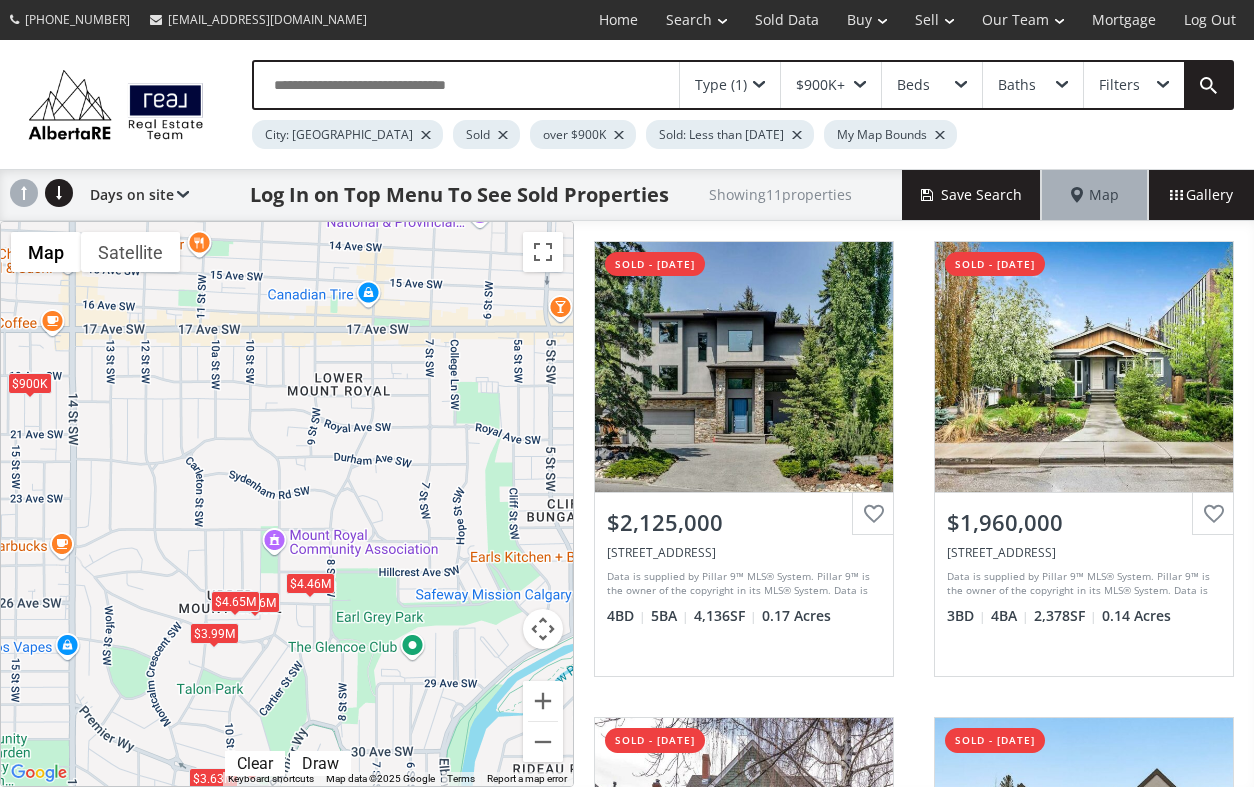click on "To navigate, press the arrow keys. $2.13M $1.96M $900K $4.46M $3.63M $3.99M $4.65M $1.93M $1.93M $1.75M $1.23M" at bounding box center (287, 504) 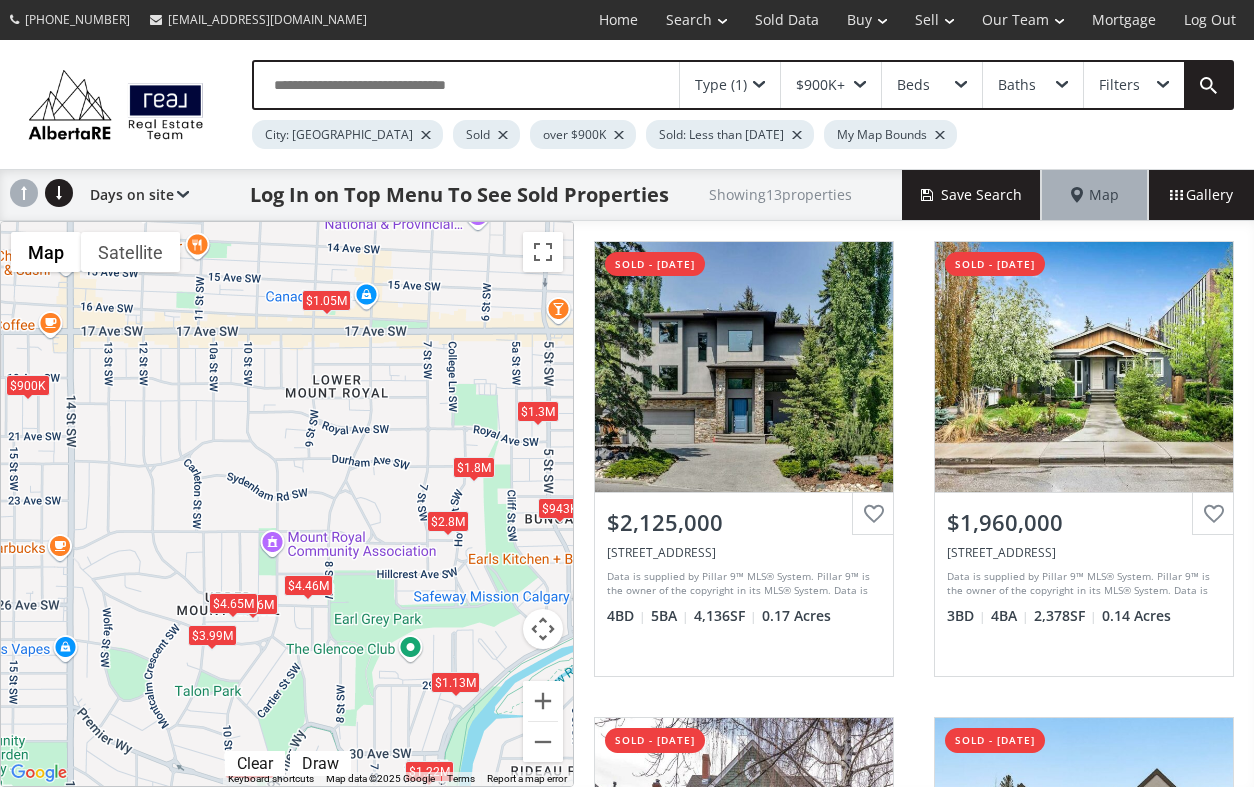 click on "$1.8M" at bounding box center [474, 467] 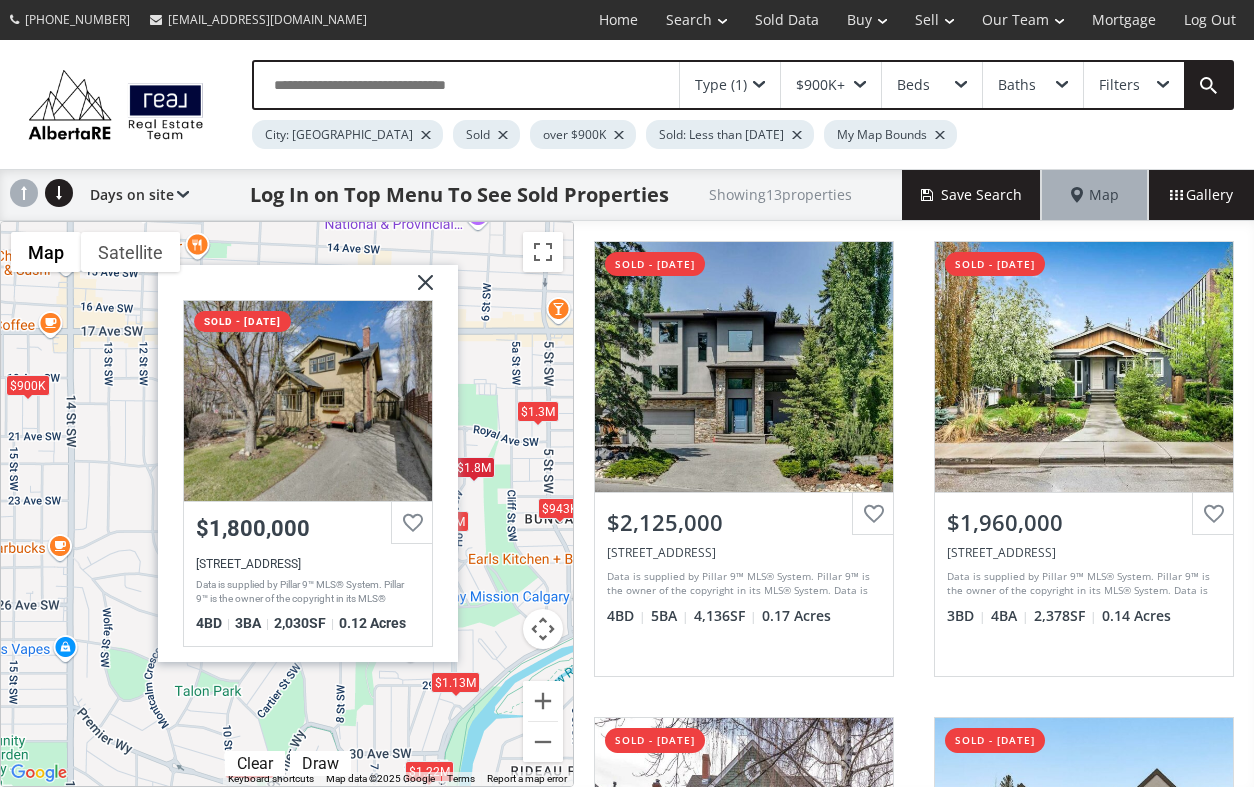 click at bounding box center [797, 135] 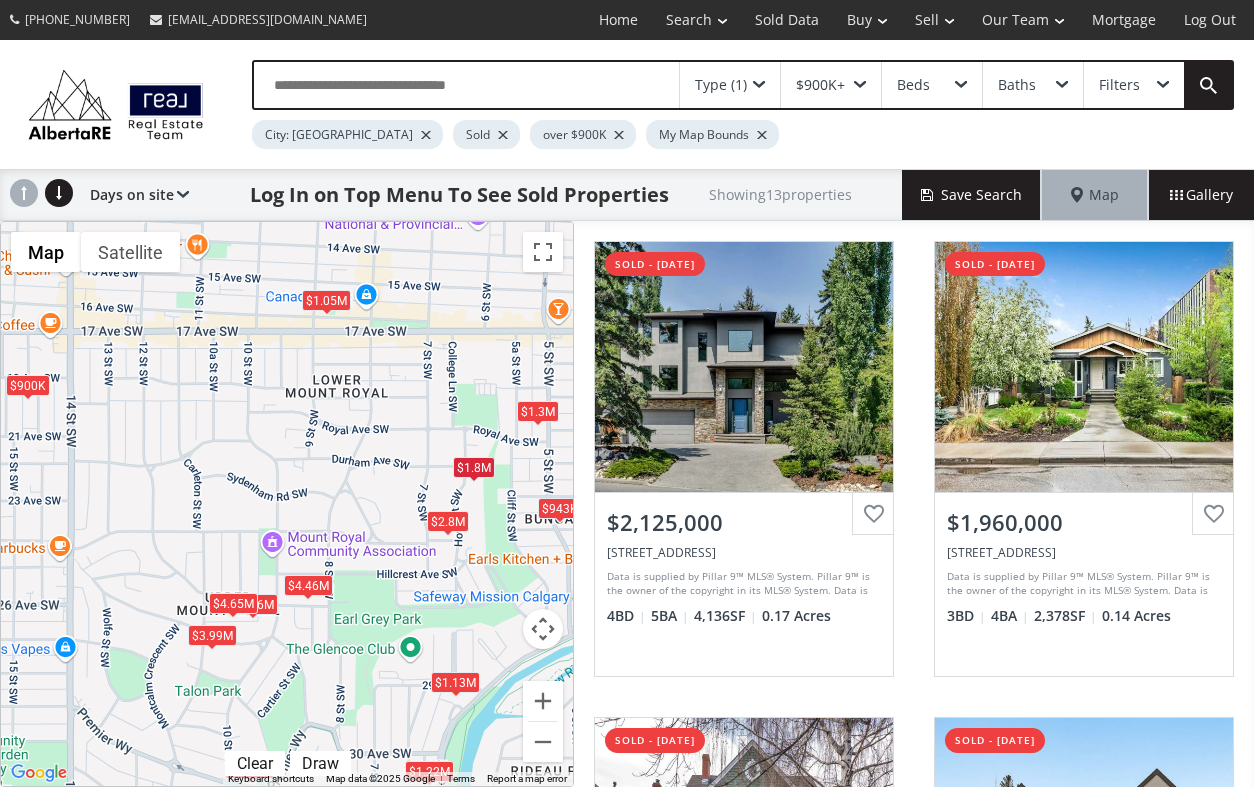 click on "Filters" at bounding box center [1119, 85] 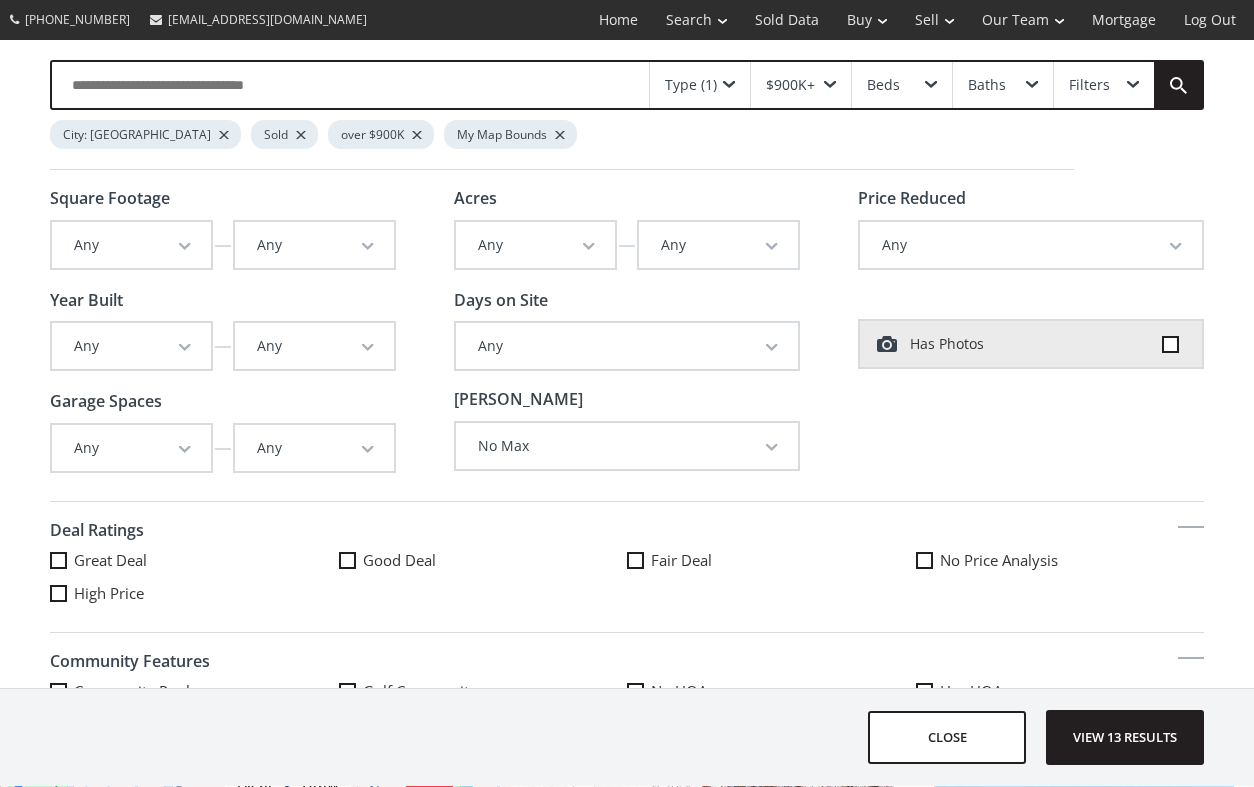 scroll, scrollTop: 0, scrollLeft: 0, axis: both 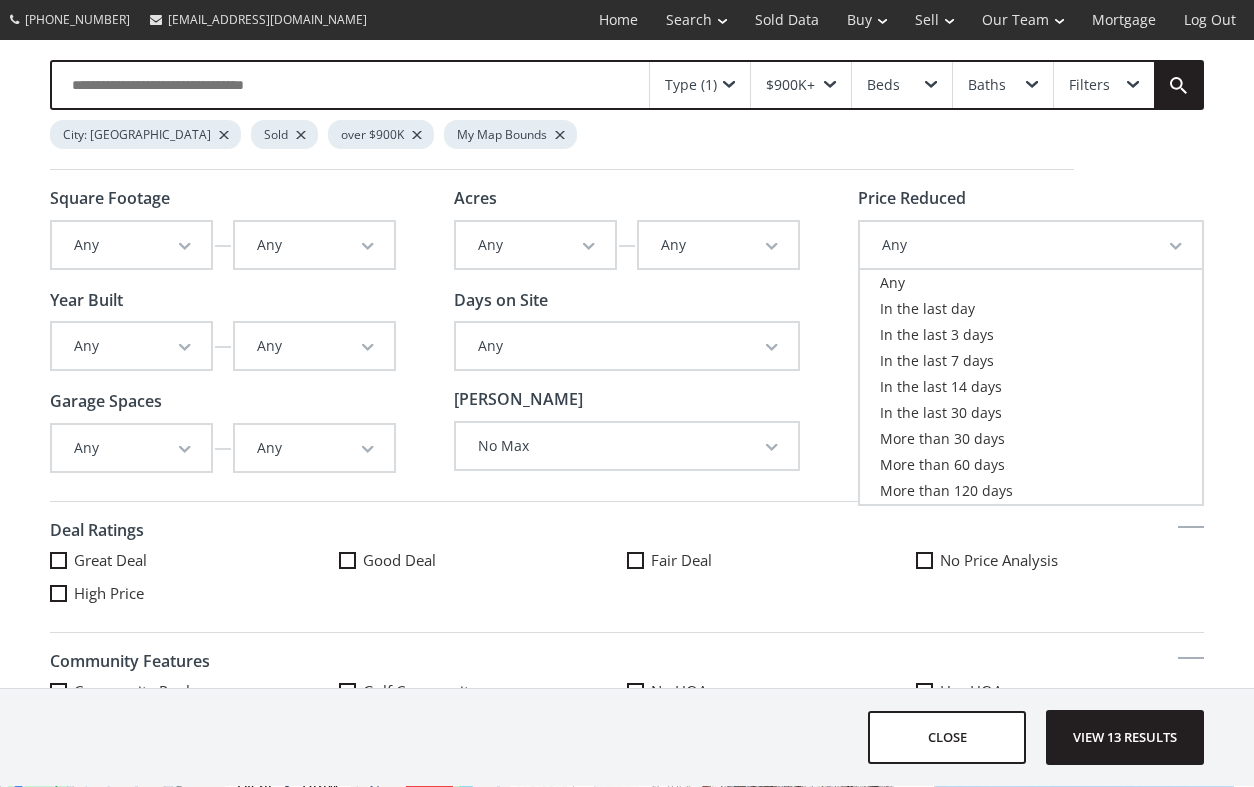 click on "Type   (1) $900K+ Beds Baths Filters City: Calgary Sold over $900K My Map Bounds Square Footage Any   Any 500 550 600 650 700 750 800 850 900 950 1,000 1,050 1,100 1,150 1,200 1,250 1,500 1,750 1,800 1,850 1,900 1,950 2,000 2,250 2,500 2,750 3,000 3,500 4,000 4,500 5,000 Any   Any 500 550 600 650 700 750 800 850 900 950 1,000 1,050 1,100 1,150 1,200 1,250 1,500 1,750 1,800 1,850 1,900 1,950 2,000 2,250 2,500 2,750 3,000 3,500 4,000 4,500 5,000 Year Built Any   Any 1900 1920 1930 1940 1950 1960 1970 1980 1990 1995 2000 2005 2006 2007 2008 2009 2010 2011 2012 2013 2014 2015 2016 2017 2018 2019 2020 2021 2022 2023 2024 2025 Any   Any 1900 1920 1930 1940 1950 1960 1970 1980 1990 1995 2000 2005 2006 2007 2008 2009 2010 2011 2012 2013 2014 2015 2016 2017 2018 2019 2020 2021 2022 2023 2024 2025 Garage Spaces Any   Any 1 2 3 4 5 Any   Any 1 2 3 4 5 Acres Any   Any 1/100 1/8 1/4 1/2 3/4 1 2 3 4 5 6 7 8 9 10 20 50 100 Any   Any 1/100 1/8 1/4 1/2 3/4 1 2 3 4 5 6 7 8 9 10 20 50 100 Days on Site Any   Any Less than 3 days" at bounding box center [627, 115] 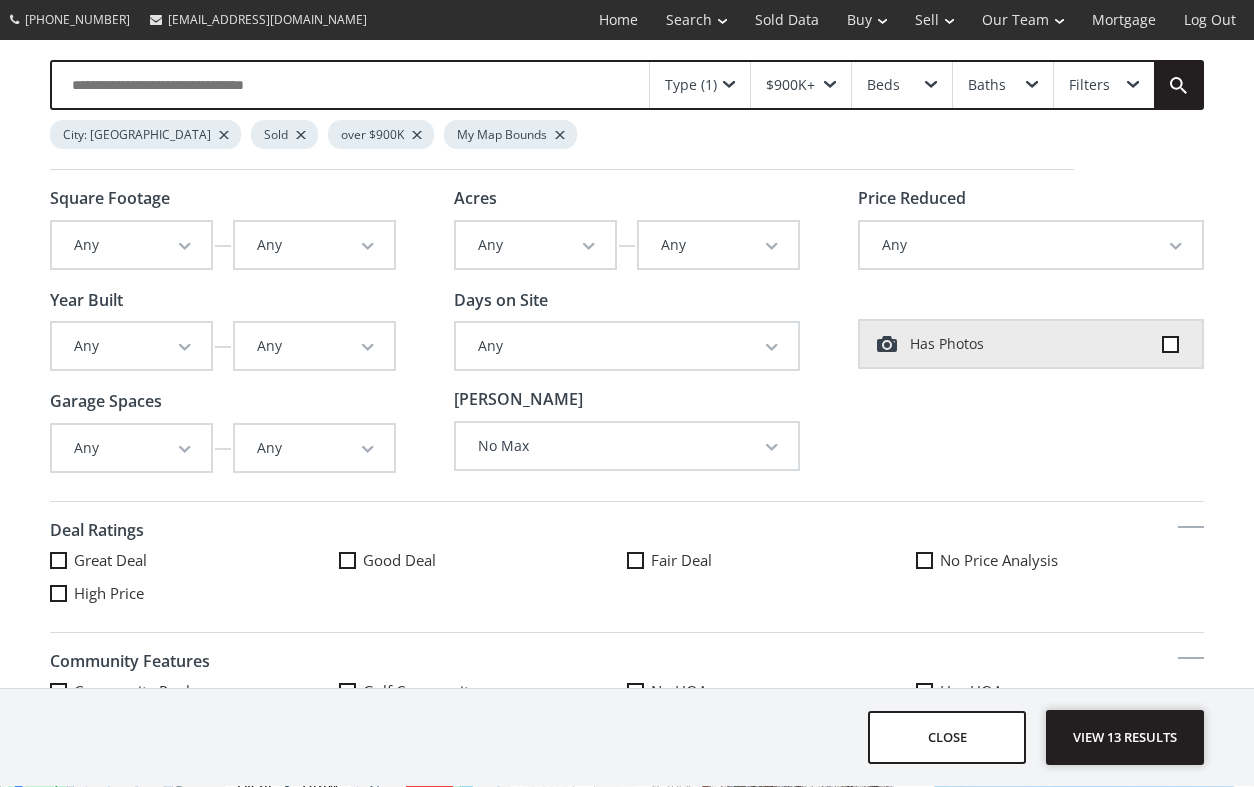 click on "View 13 results" at bounding box center (1125, 737) 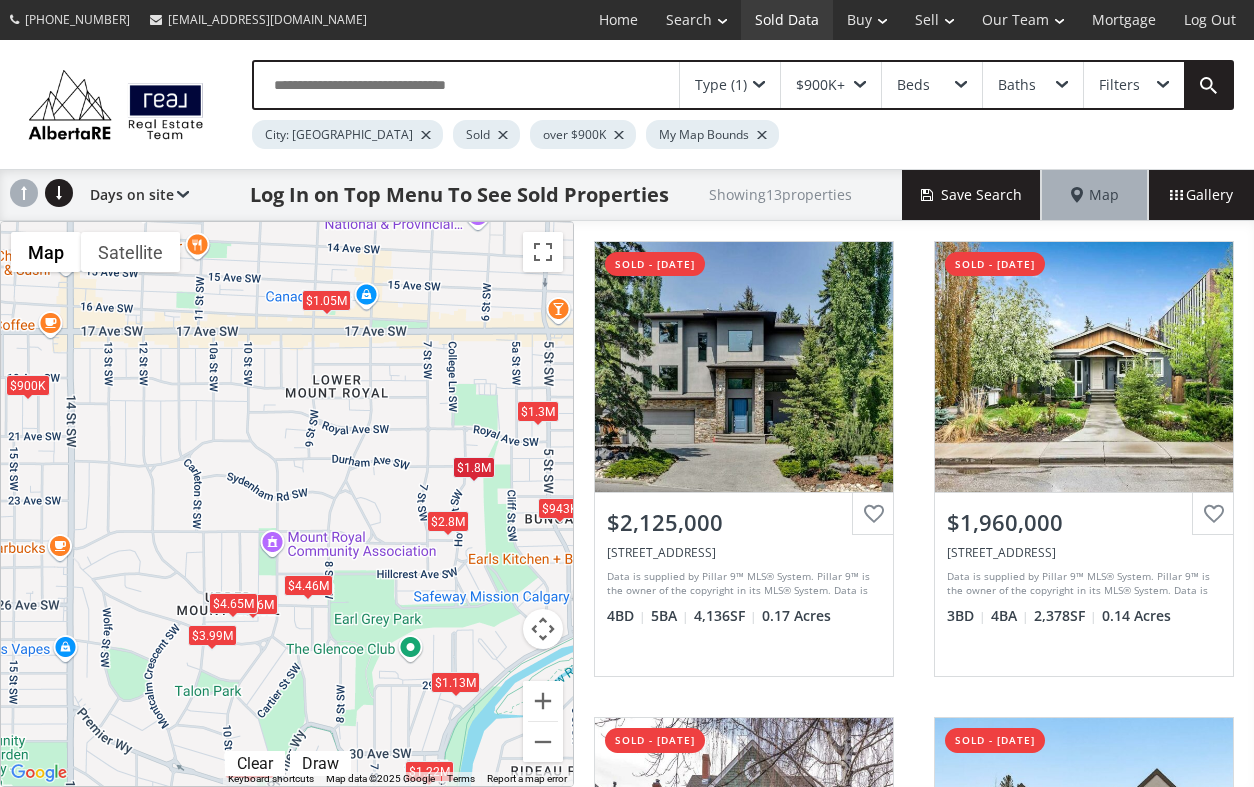 click on "Sold Data" at bounding box center (787, 20) 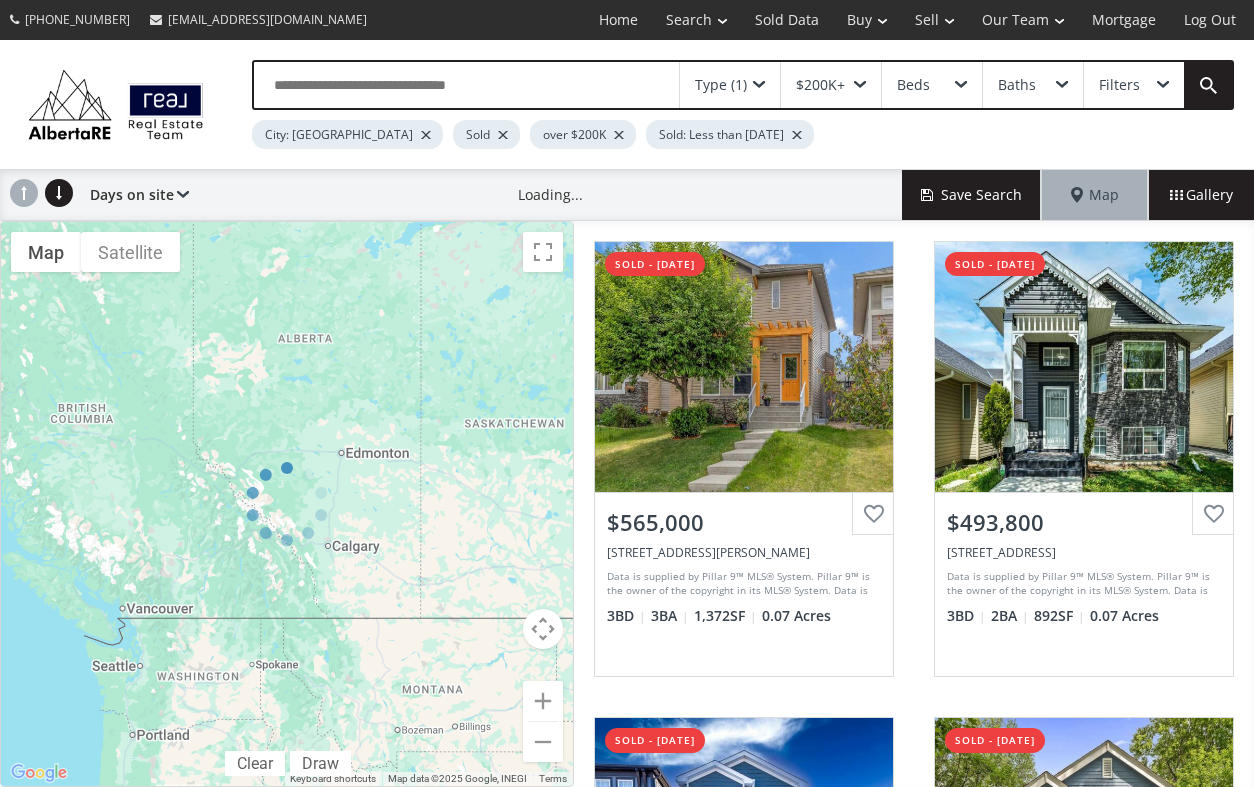 scroll, scrollTop: 0, scrollLeft: 0, axis: both 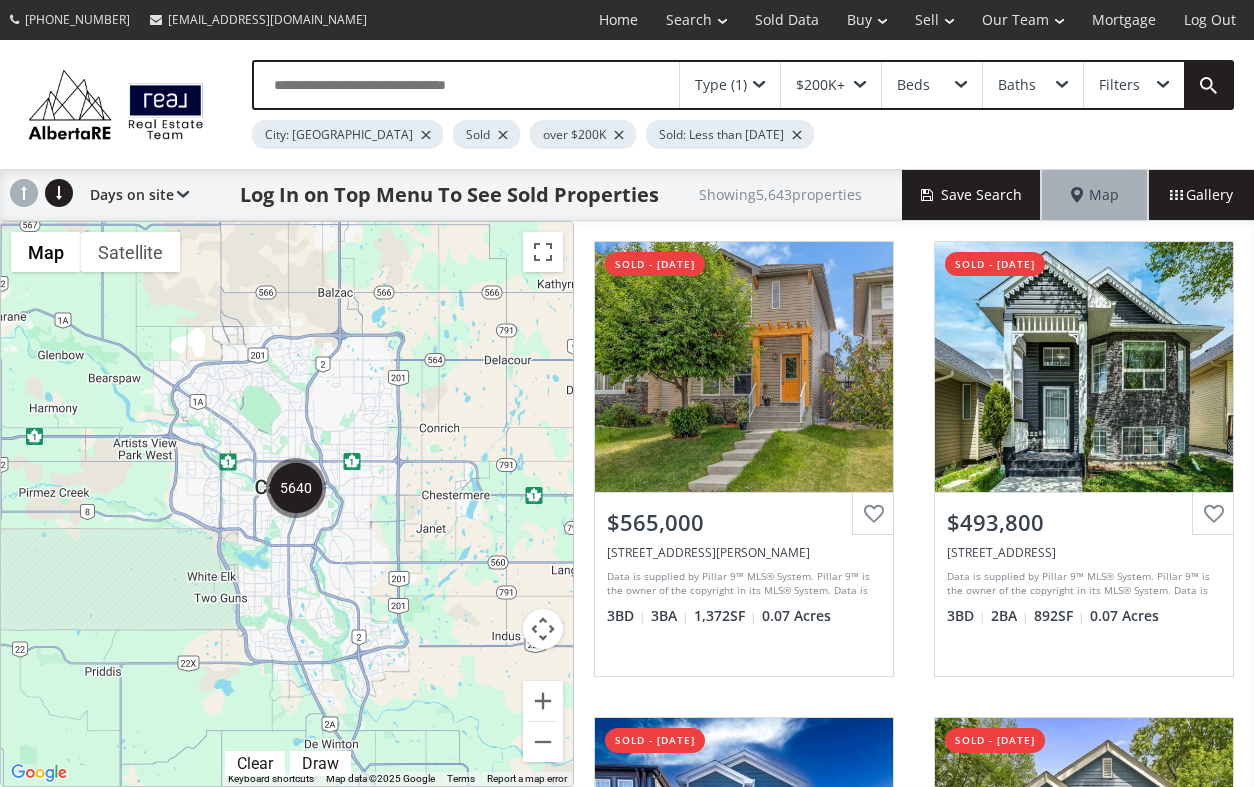 click at bounding box center [797, 135] 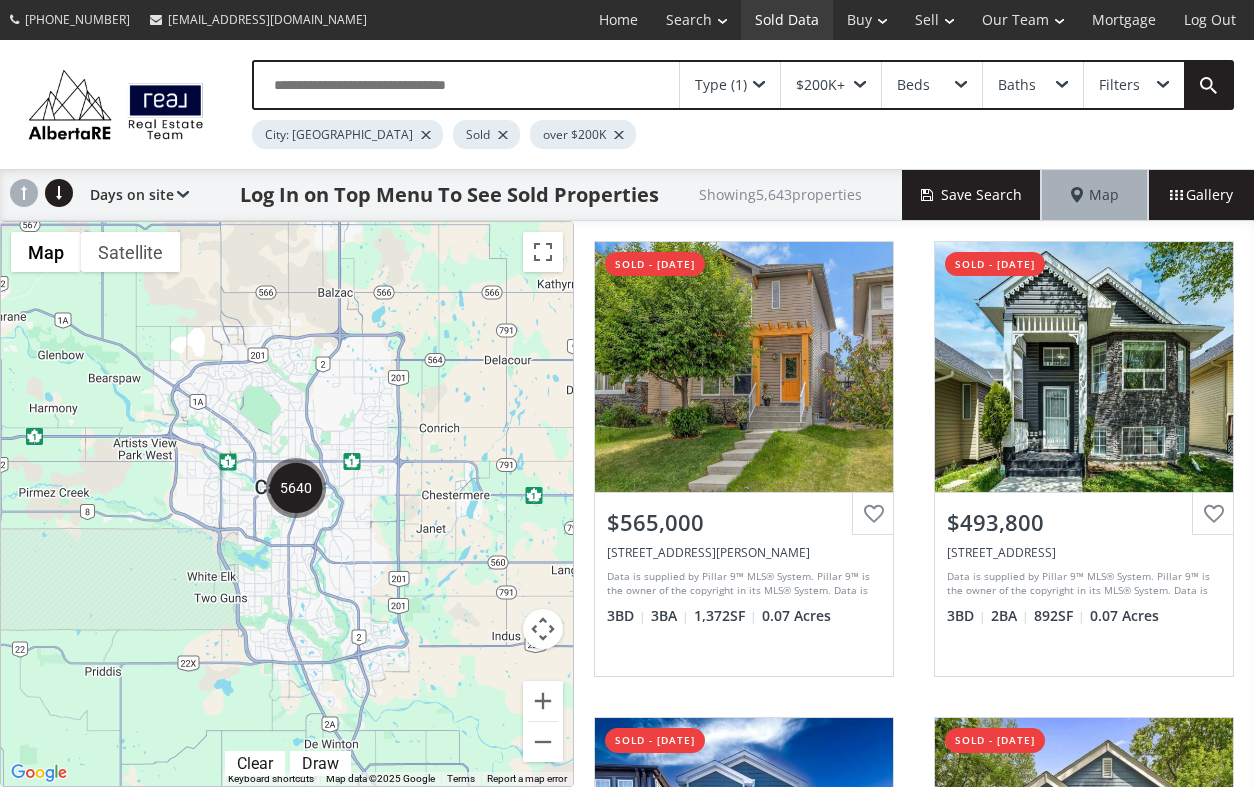 click on "Sold Data" at bounding box center [787, 20] 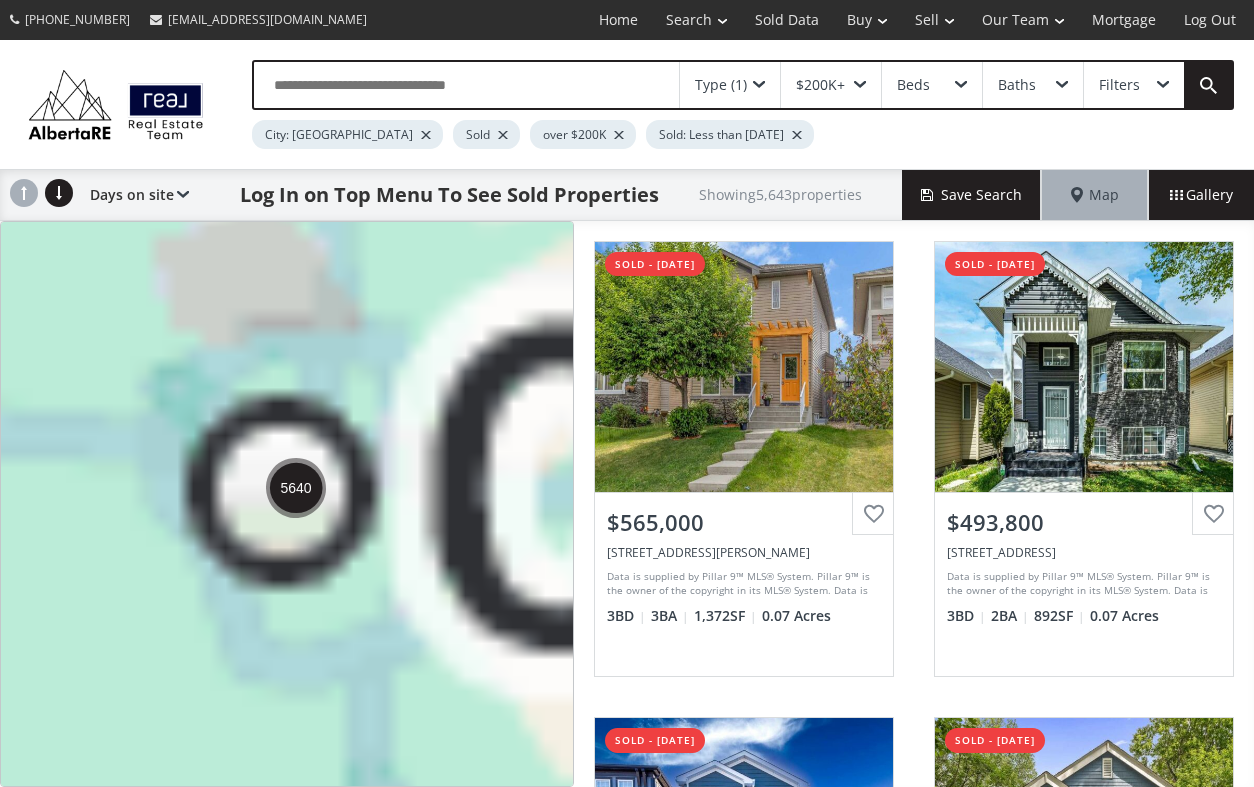 scroll, scrollTop: 0, scrollLeft: 0, axis: both 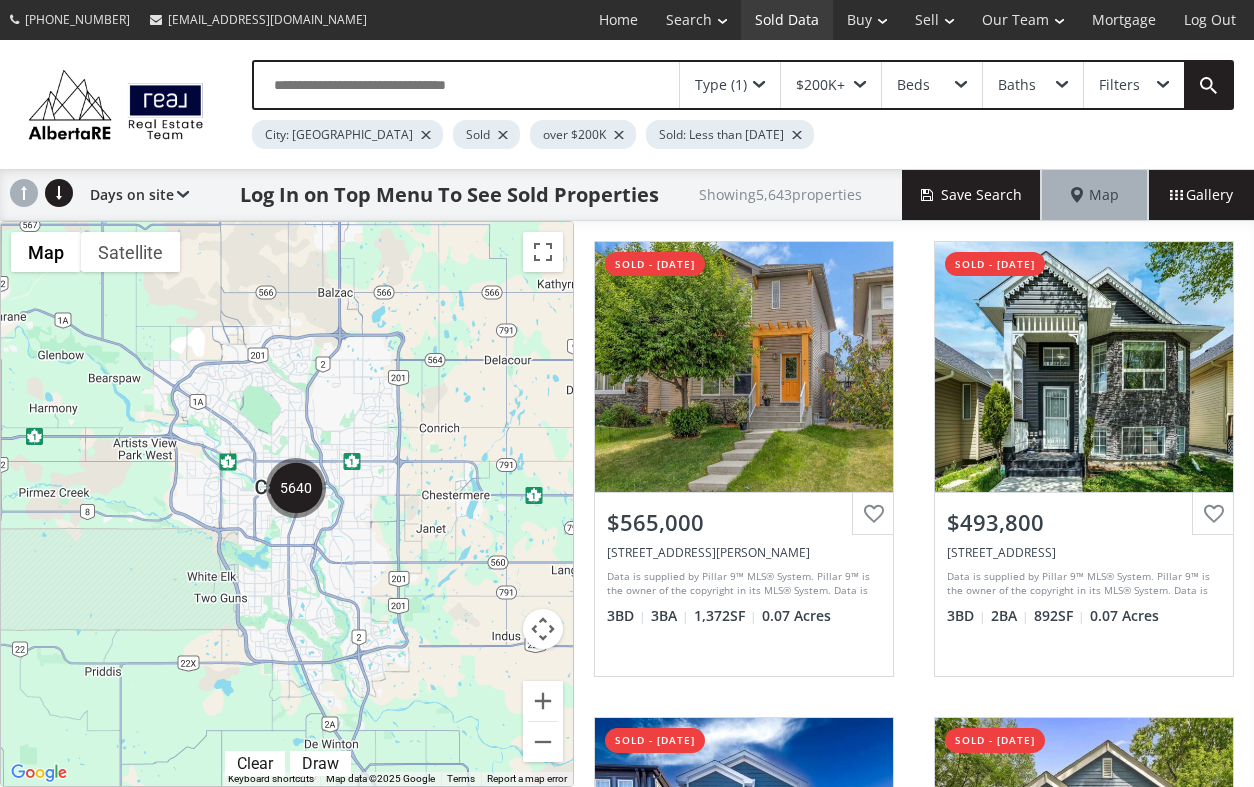 click on "Sold Data" at bounding box center (787, 20) 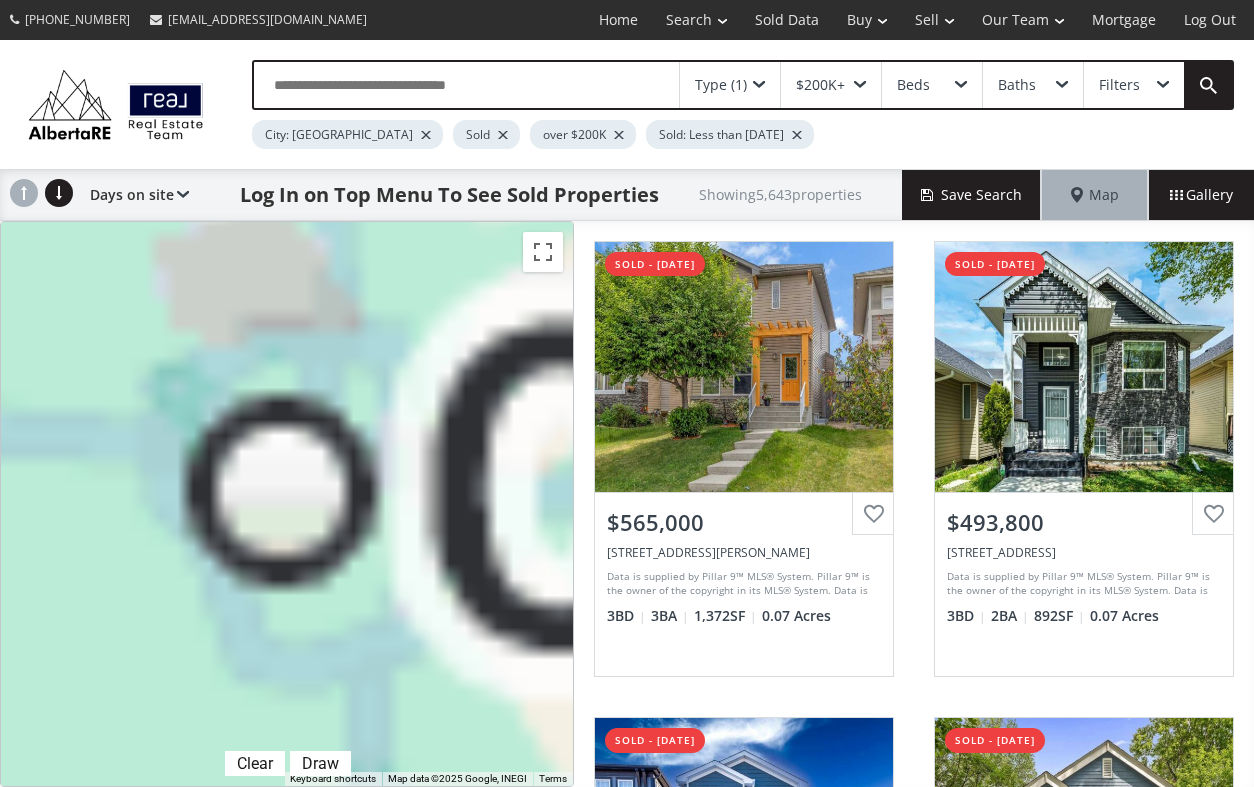 scroll, scrollTop: 0, scrollLeft: 0, axis: both 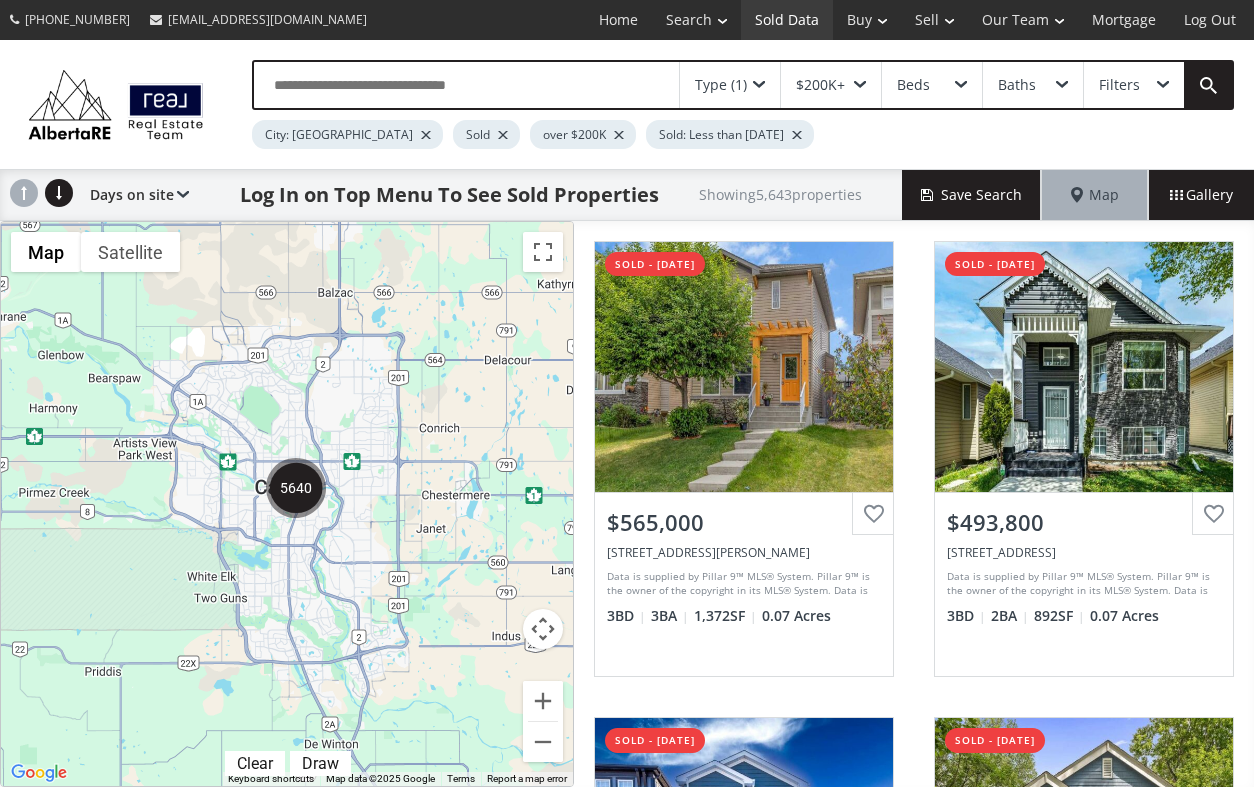 click on "Sold Data" at bounding box center (787, 20) 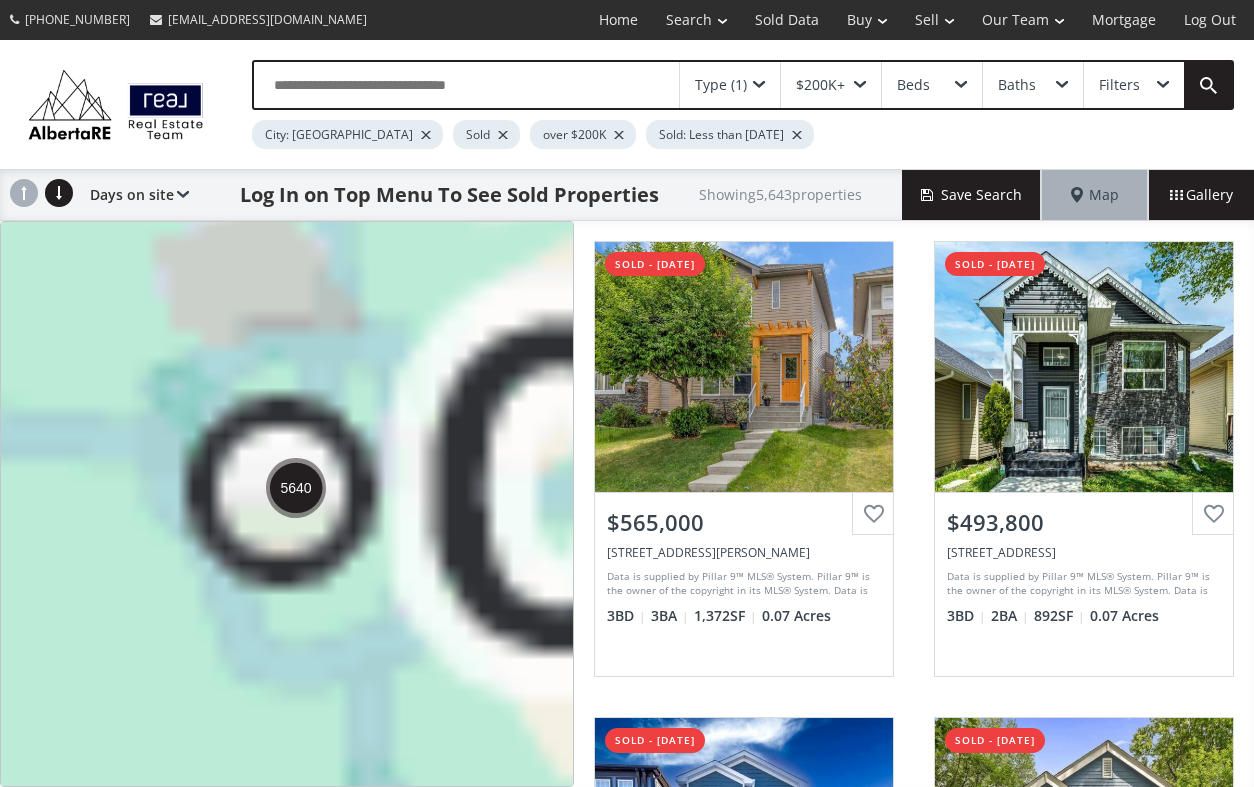 scroll, scrollTop: 0, scrollLeft: 0, axis: both 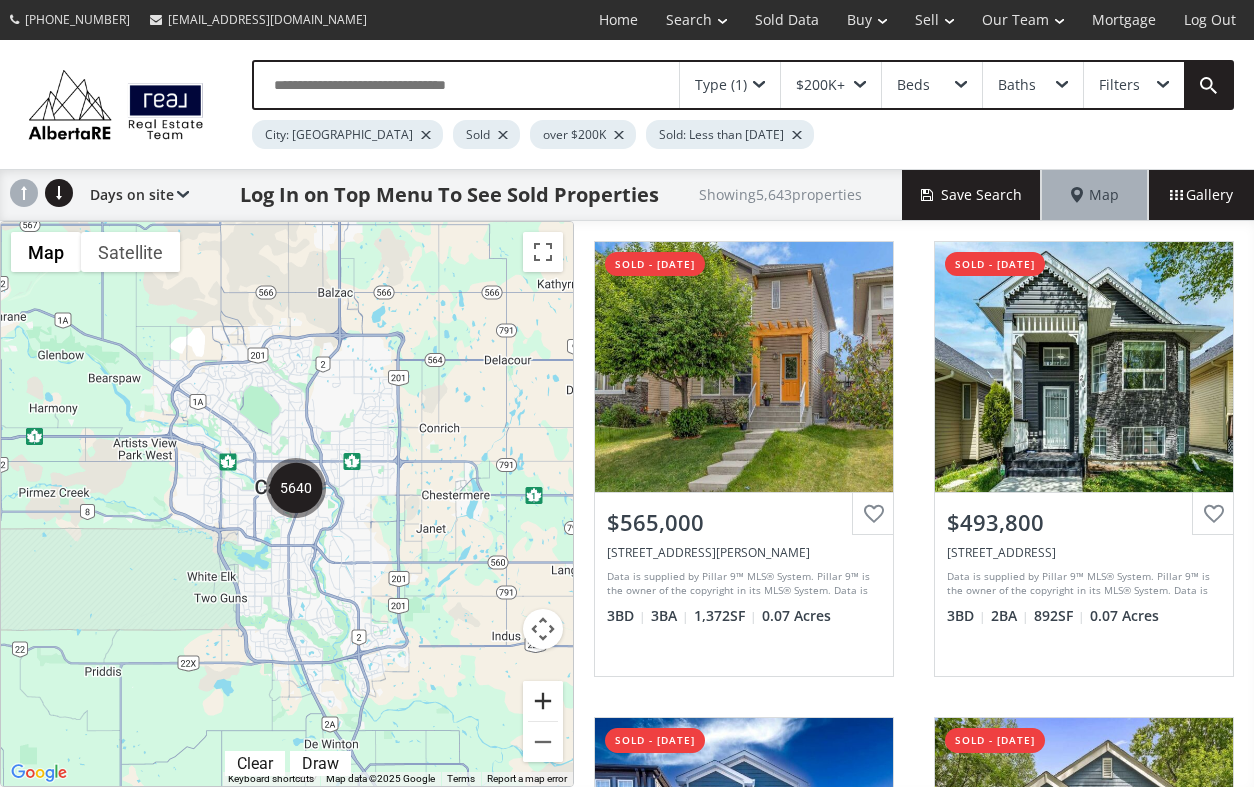 click at bounding box center (543, 701) 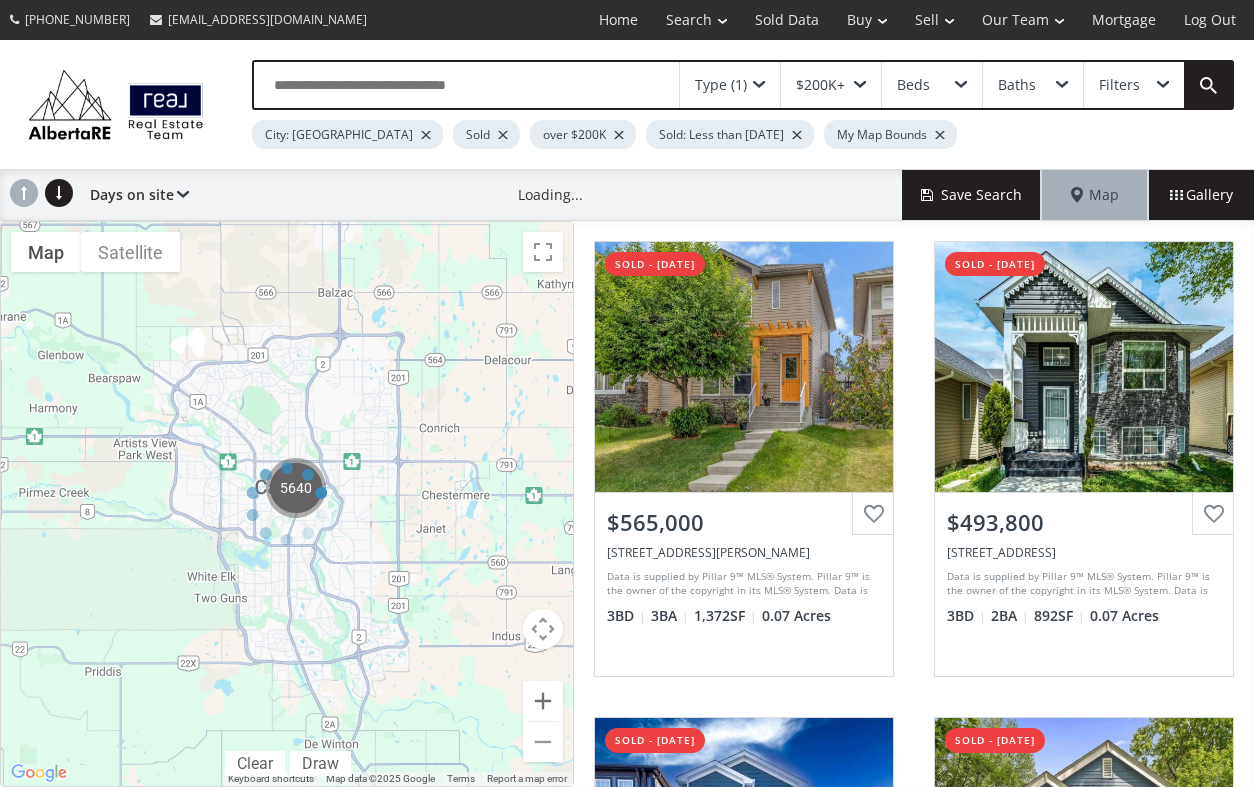 click at bounding box center (287, 504) 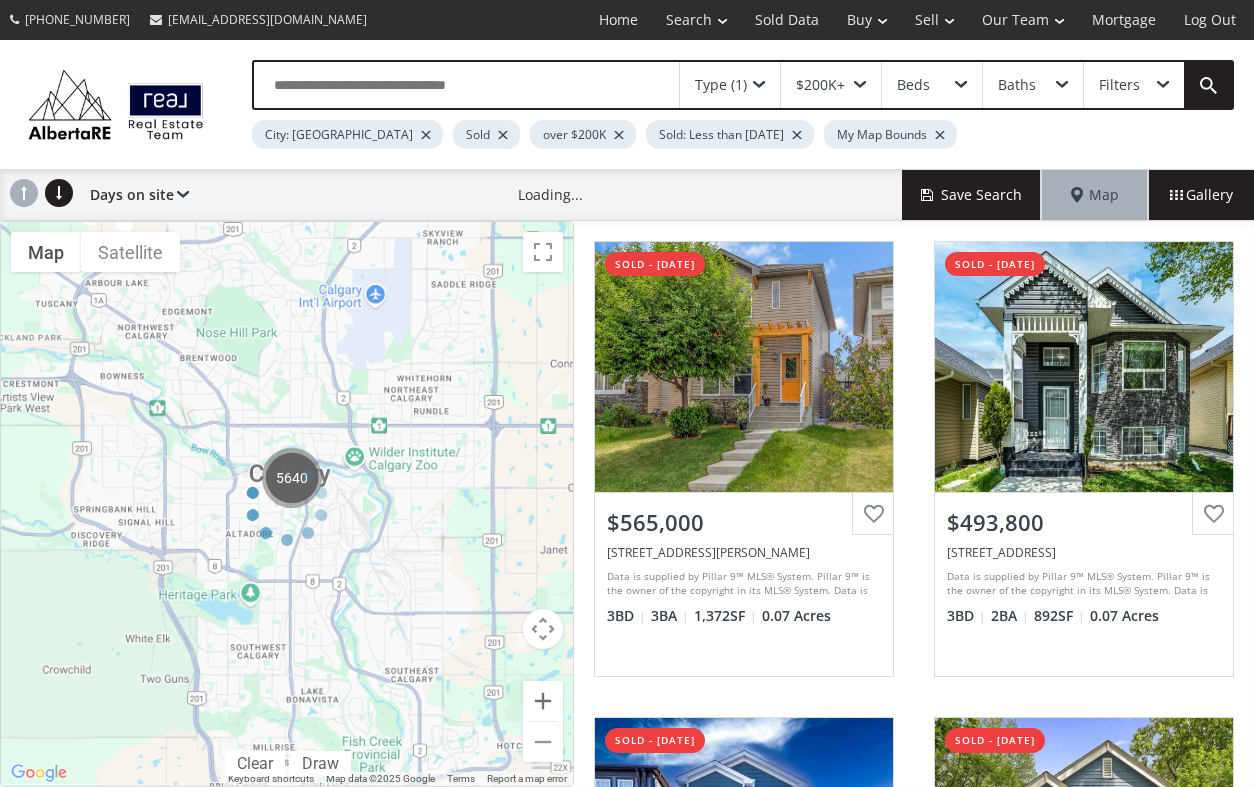 click at bounding box center (287, 504) 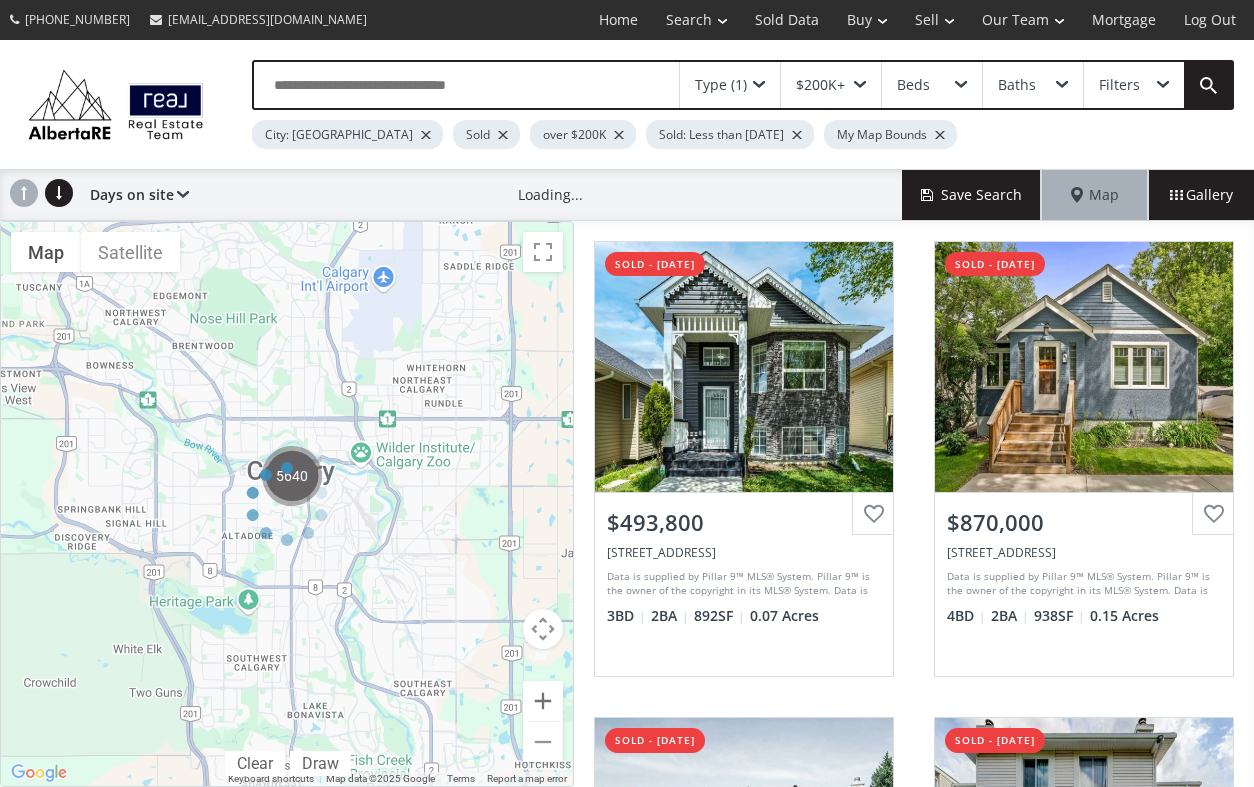 click at bounding box center [287, 504] 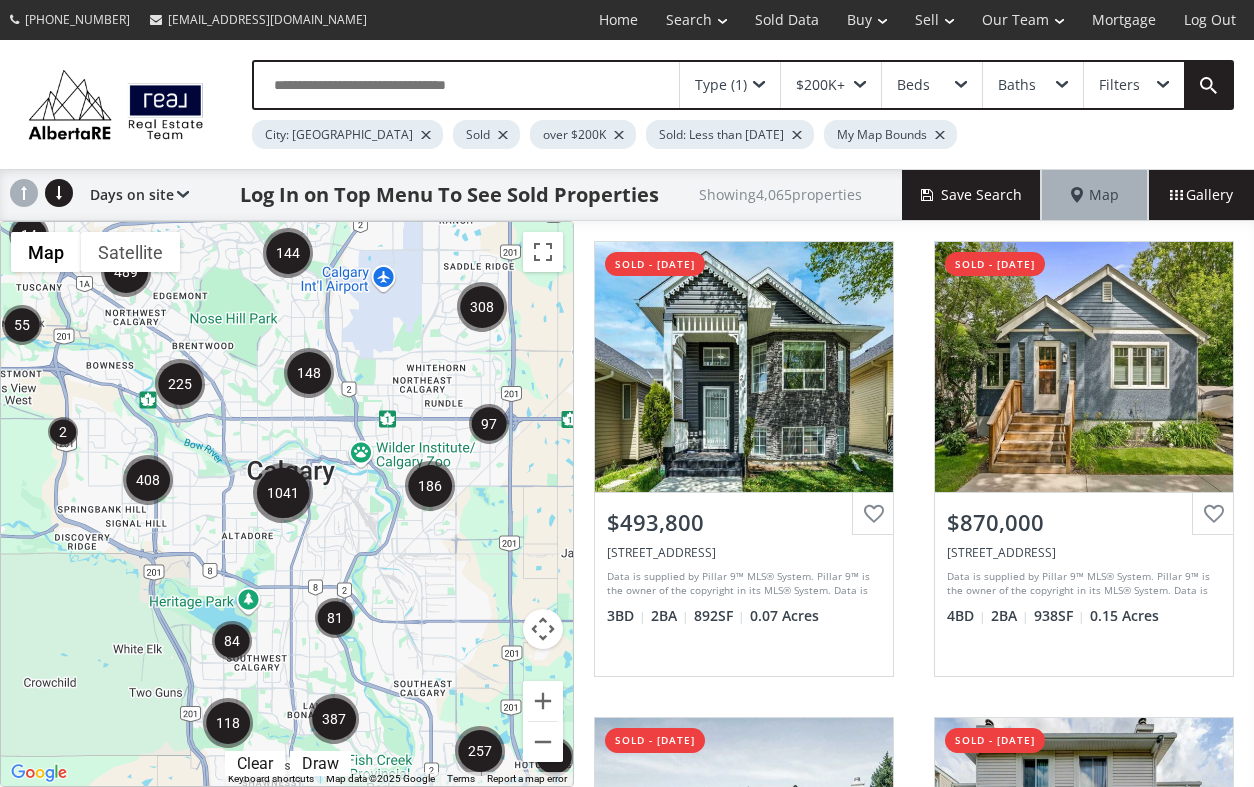 click on "← Move left → Move right ↑ Move up ↓ Move down + Zoom in - Zoom out Home Jump left by 75% End Jump right by 75% Page Up Jump up by 75% Page Down Jump down by 75% 308 1041 489 408 387 225 186 118 148 81 257 55 144 97 84 14 19 2 To navigate, press the arrow keys. Map Terrain Satellite Labels Clear Draw Keyboard shortcuts Map Data Map data ©2025 Google Map data ©2025 Google 2 km  Click to toggle between metric and imperial units Terms Report a map error" at bounding box center (287, 504) 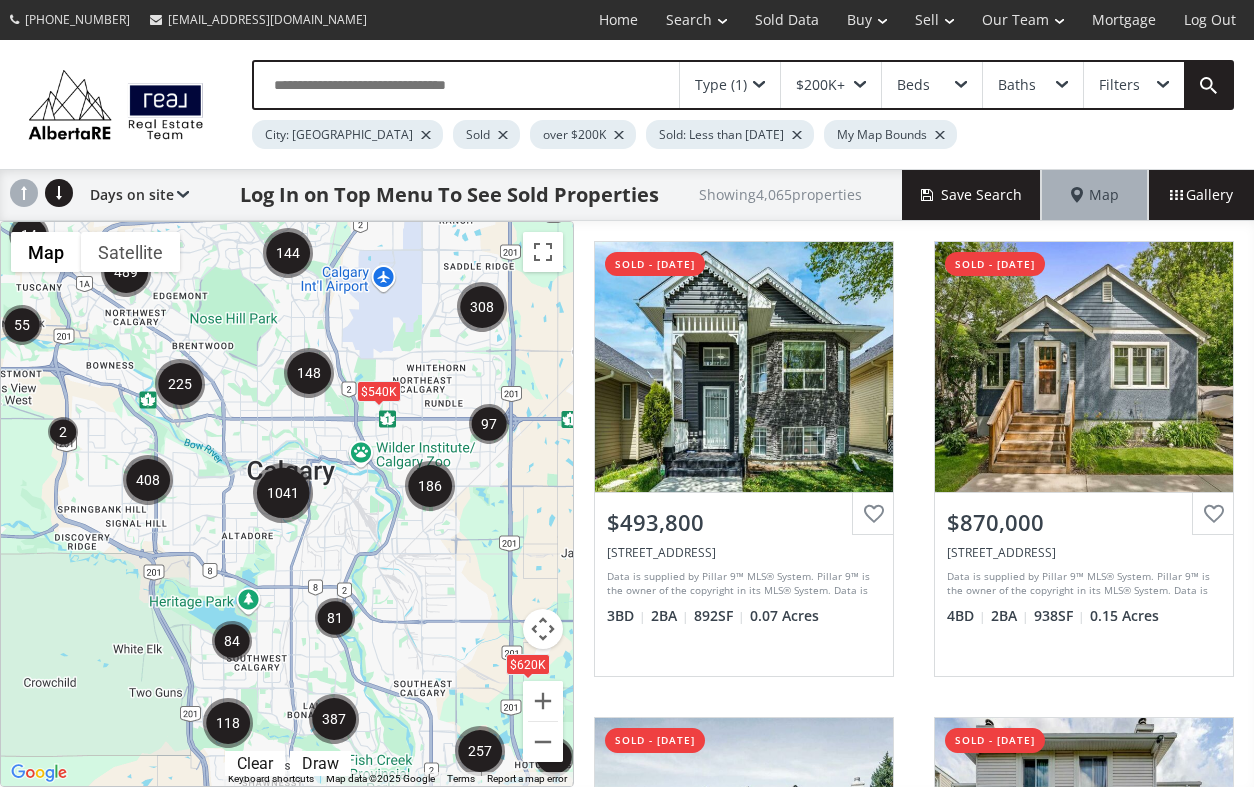 click at bounding box center [543, 701] 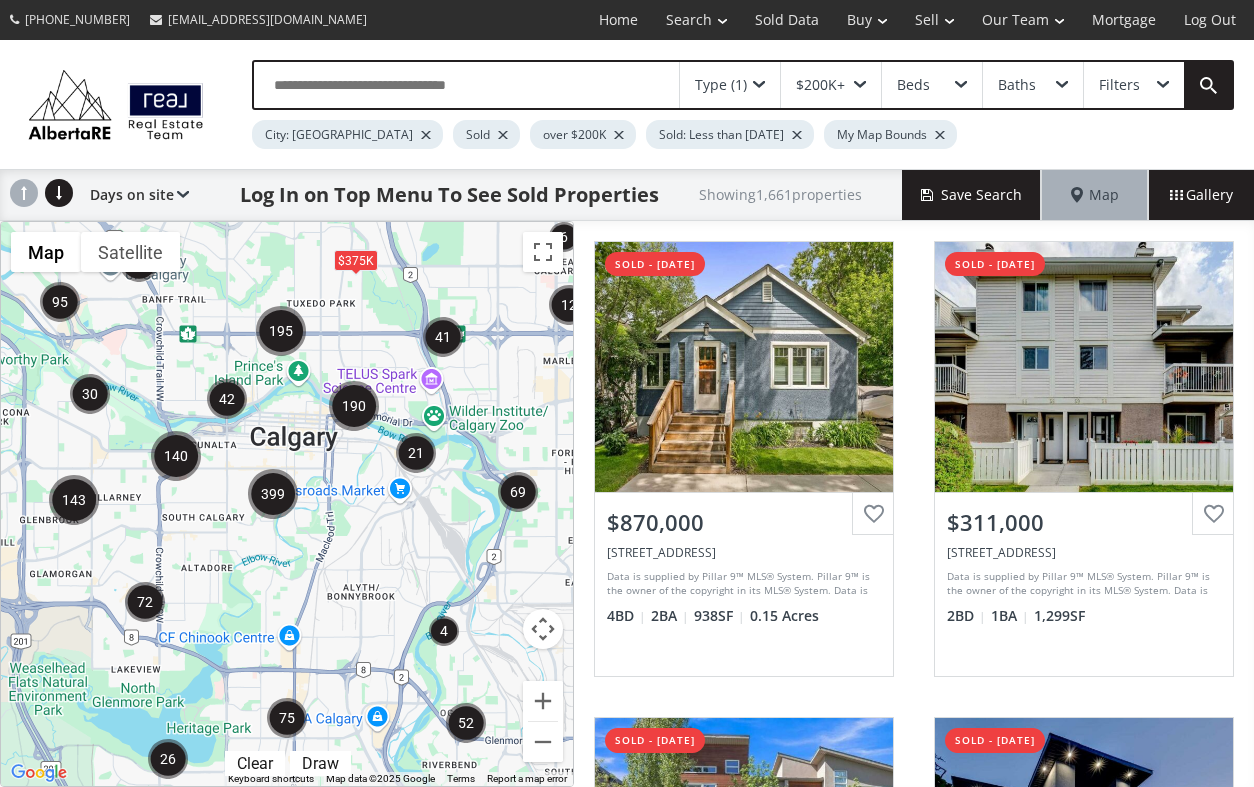 click on "Sold: Less than 3 months ago" at bounding box center [730, 134] 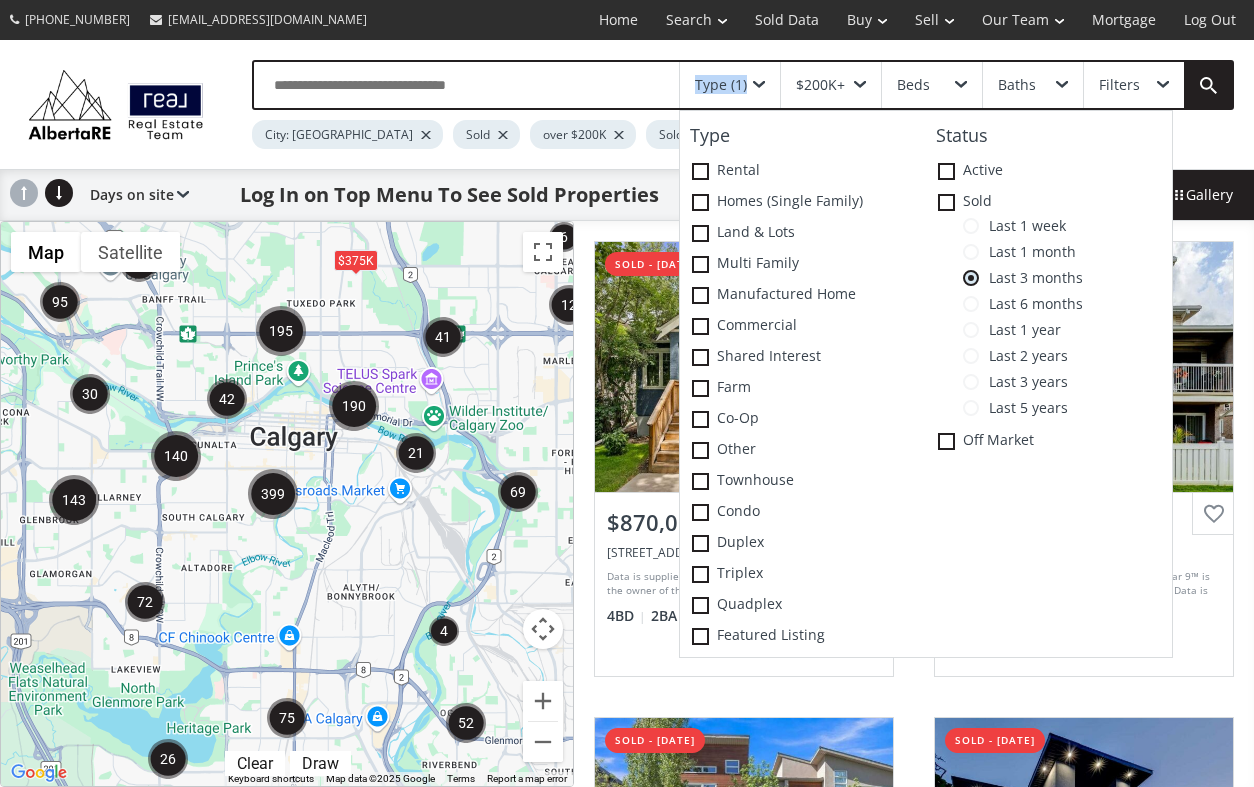 click at bounding box center [759, 85] 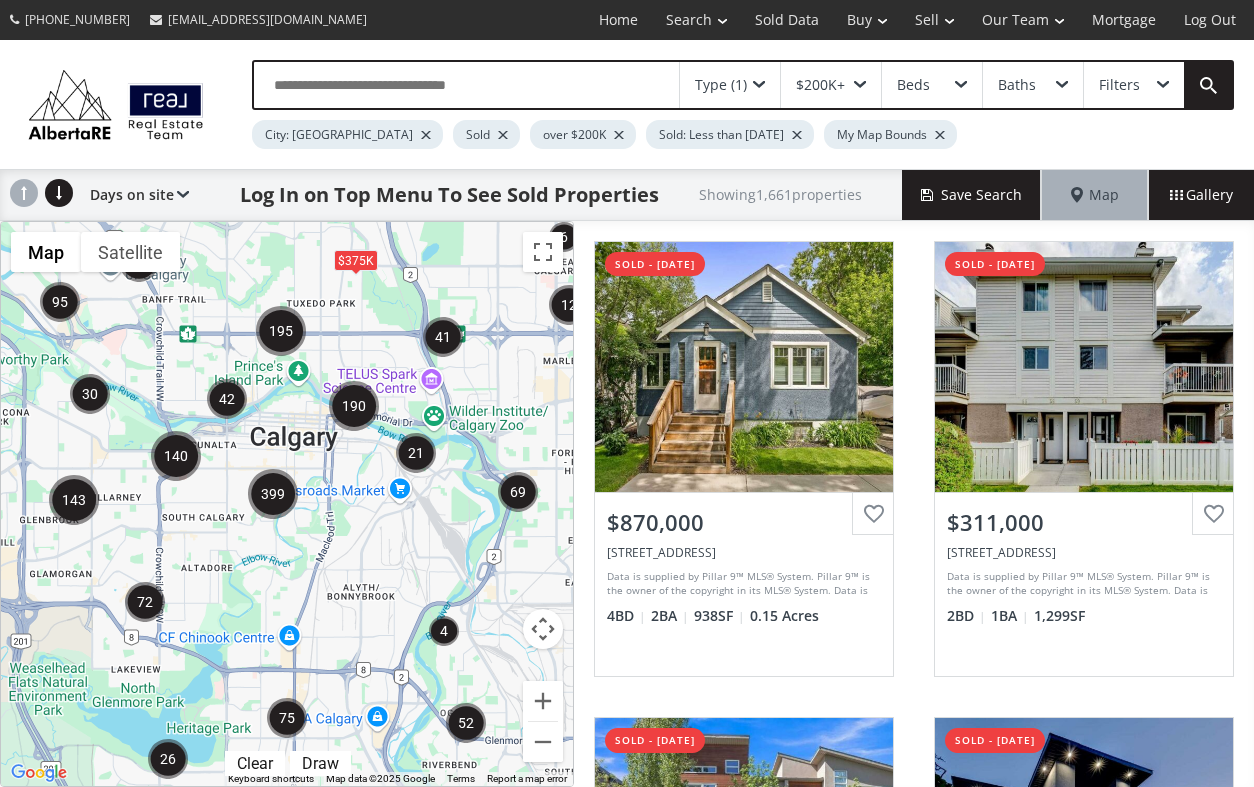 click at bounding box center [759, 85] 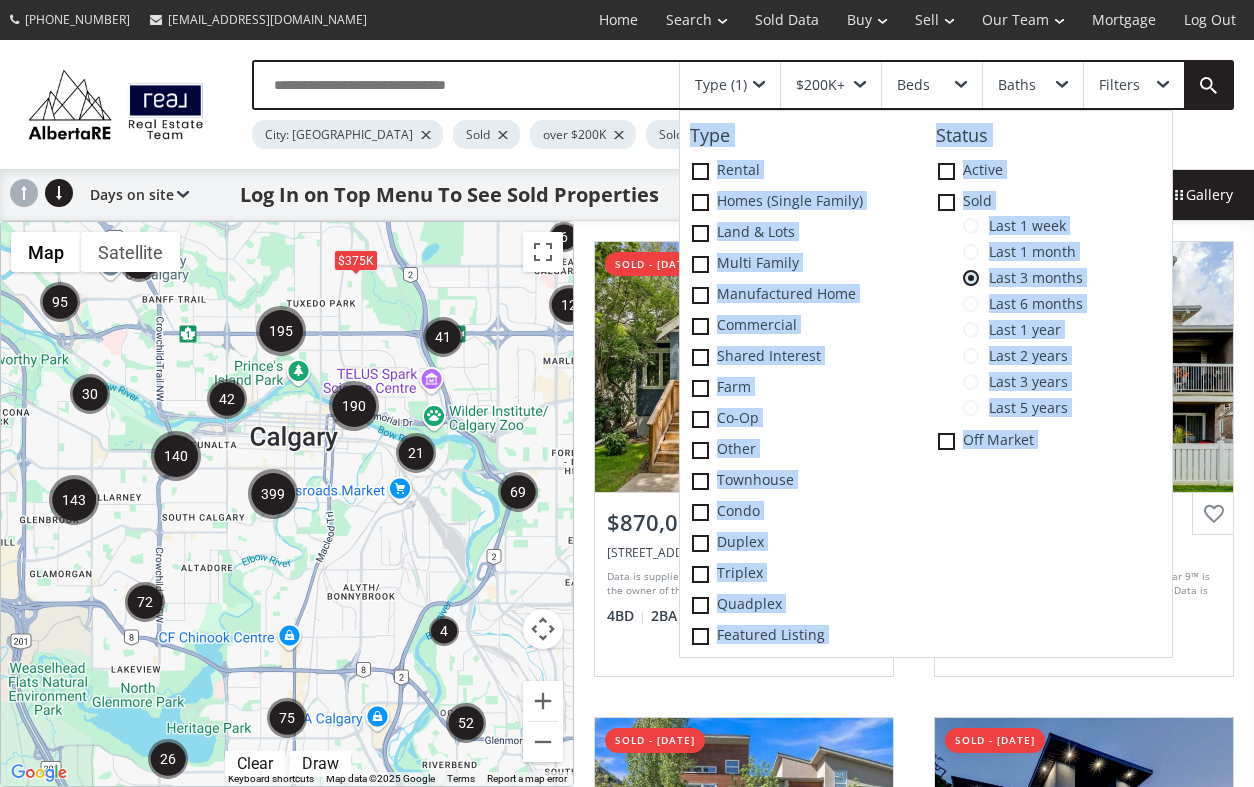 click at bounding box center [971, 356] 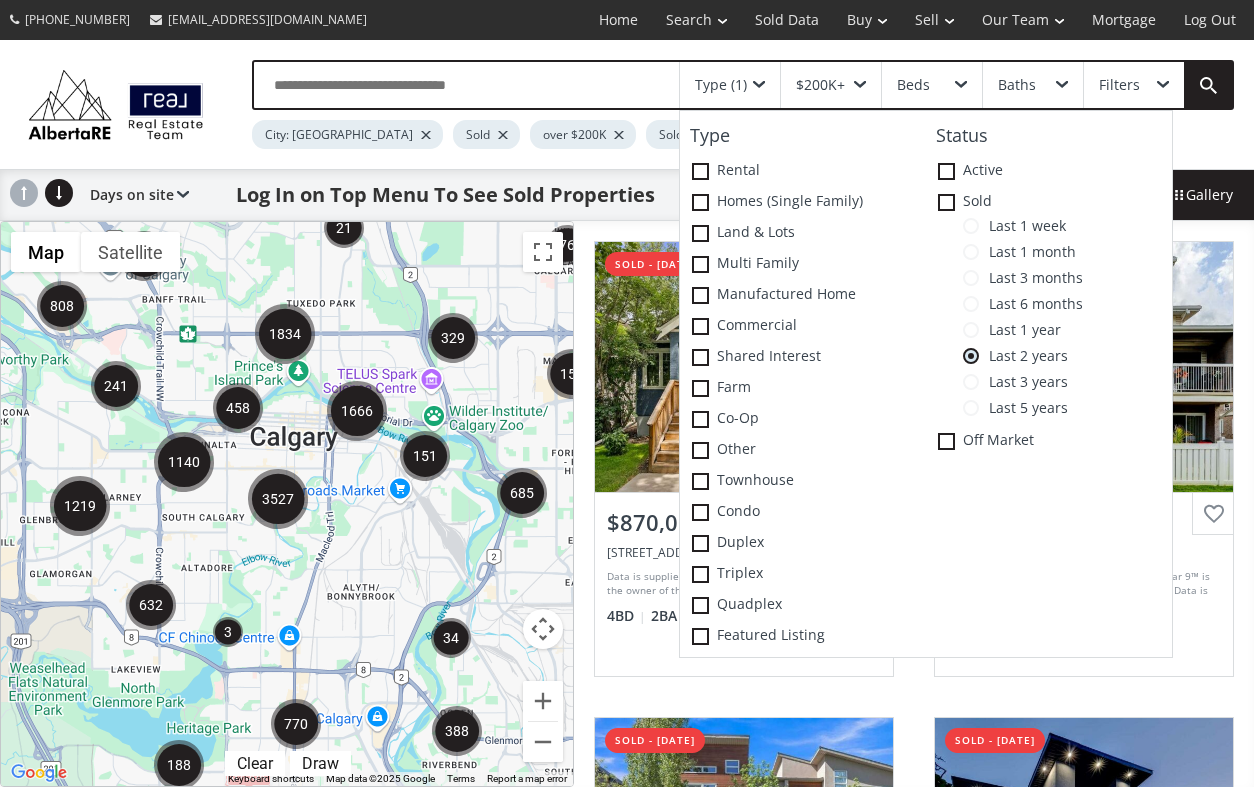 click on "Type   (1) Type Rental Homes (Single Family) Land & Lots Multi family Manufactured Home Commercial Shared Interest Farm Co-op Other Townhouse Condo Duplex Triplex Quadplex Featured Listing Status Active Sold Last 1 week Last 1 month Last 3 months Last 6 months Last 1 year Last 2 years Last 3 years Last 5 years Off Market $200K+ Beds Baths Filters City: Calgary Sold over $200K Sold: Less than 2 years ago My Map Bounds" at bounding box center (723, 104) 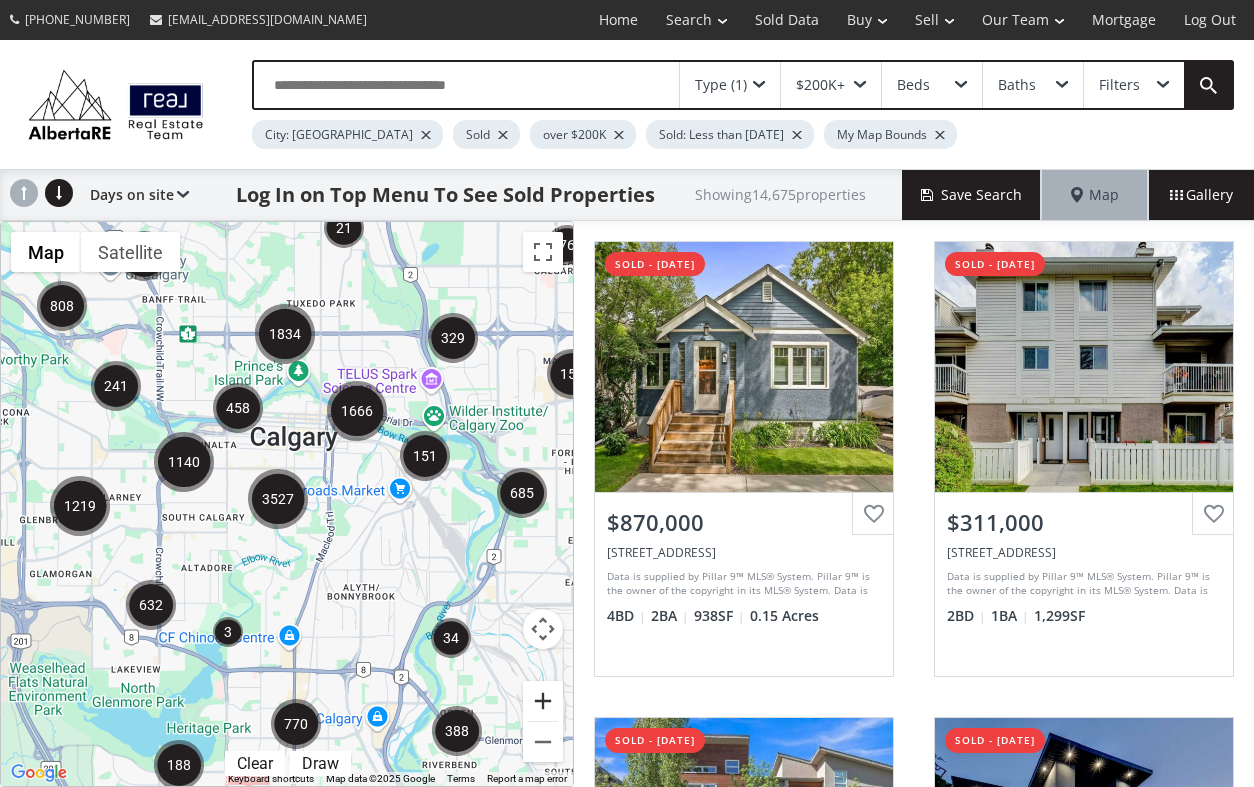 click at bounding box center [543, 701] 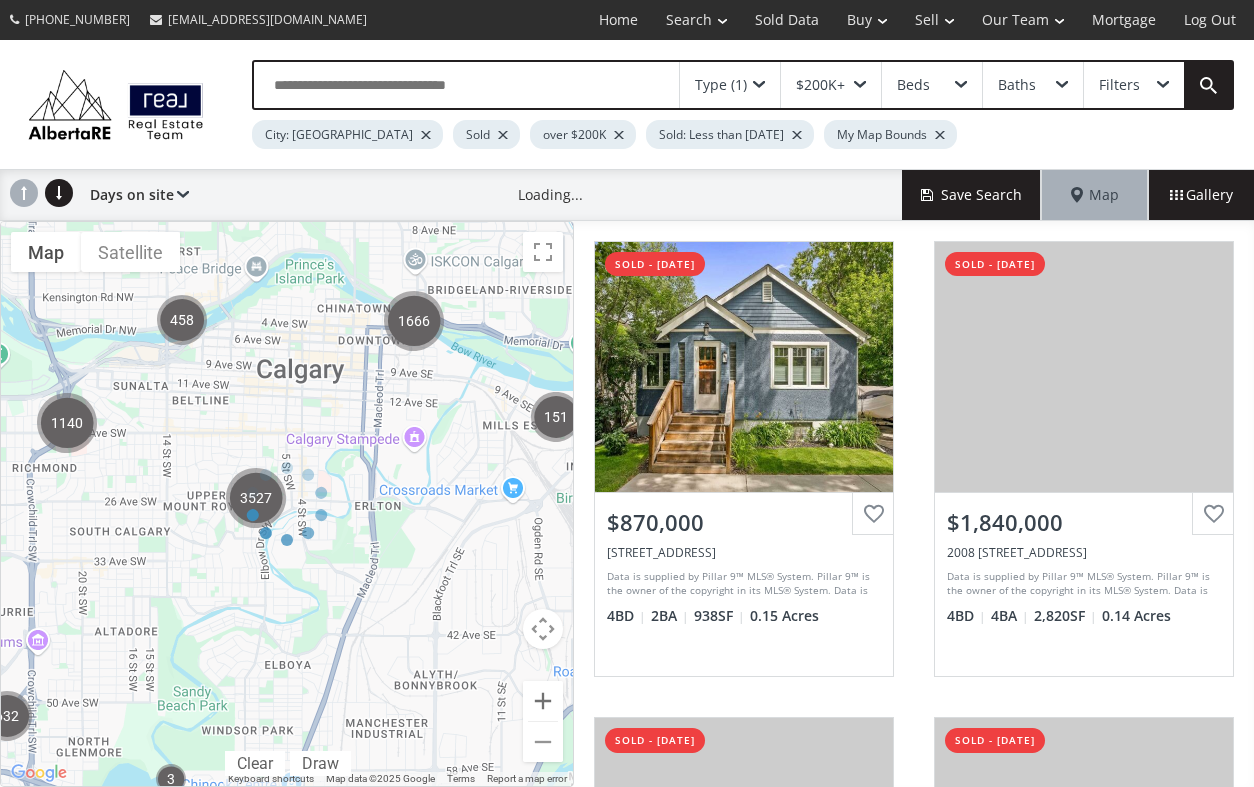 click at bounding box center [287, 504] 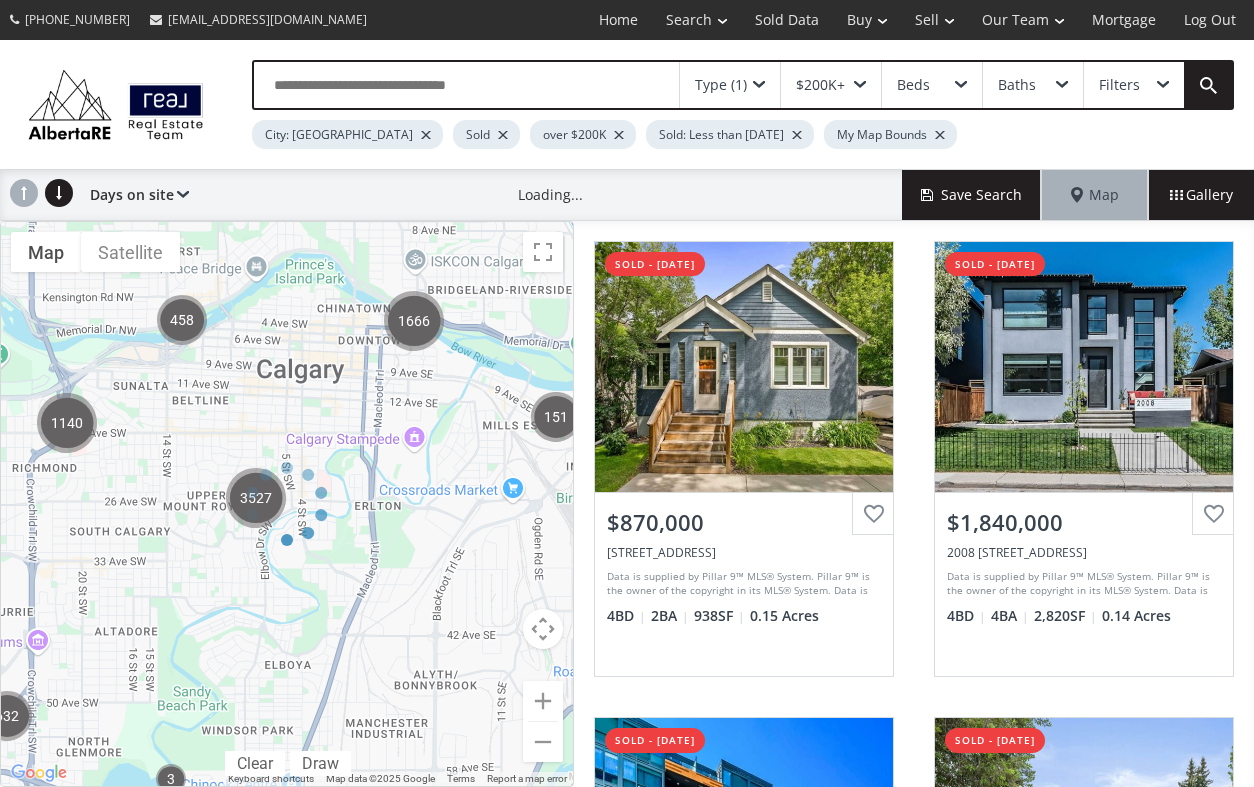 click at bounding box center [287, 504] 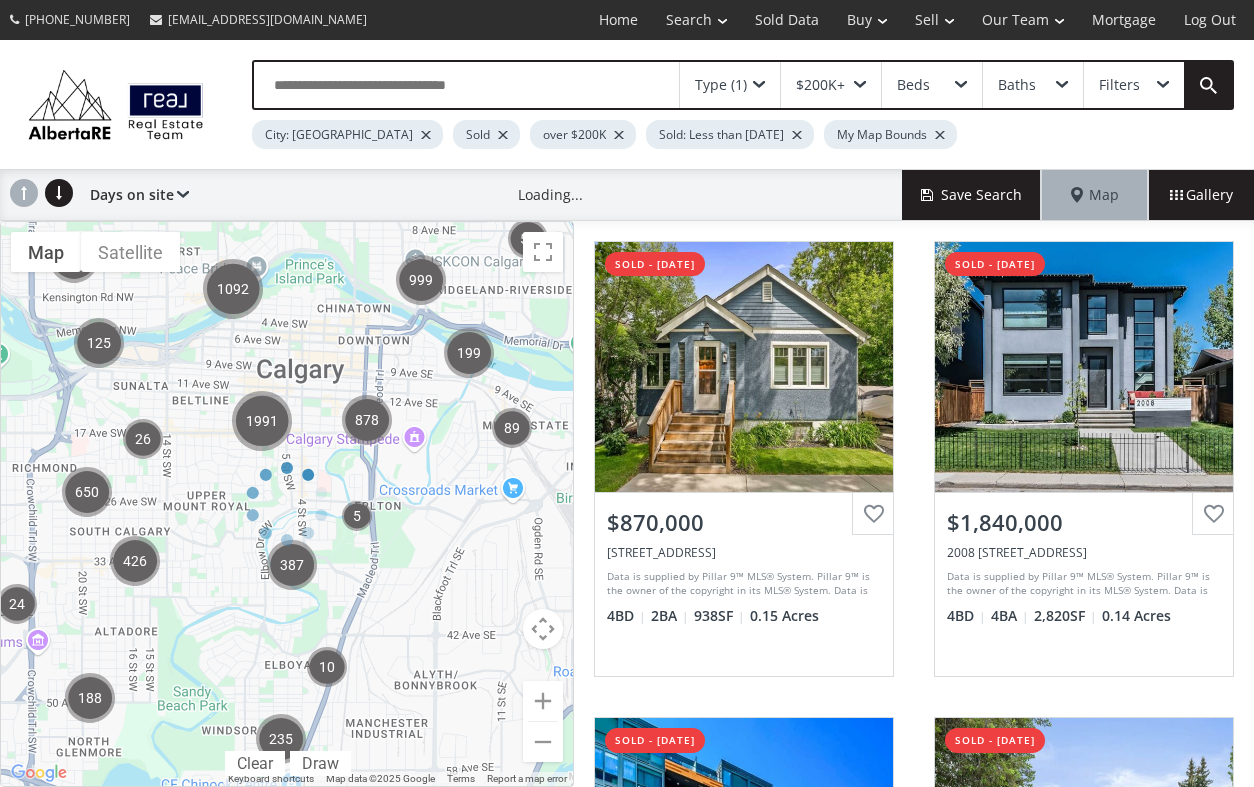 click on "← Move left → Move right ↑ Move up ↓ Move down + Zoom in - Zoom out Home Jump left by 75% End Jump right by 75% Page Up Jump up by 75% Page Down Jump down by 75% 387 188 1092 650 1991 999 878 426 199 125 26 235 145 52 89 24 5 10 To navigate, press the arrow keys. $683K $705K $739K $1.2M $750K Map Terrain Satellite Labels Clear Draw Keyboard shortcuts Map Data Map data ©2025 Google Map data ©2025 Google 500 m  Click to toggle between metric and imperial units Terms Report a map error" at bounding box center [287, 504] 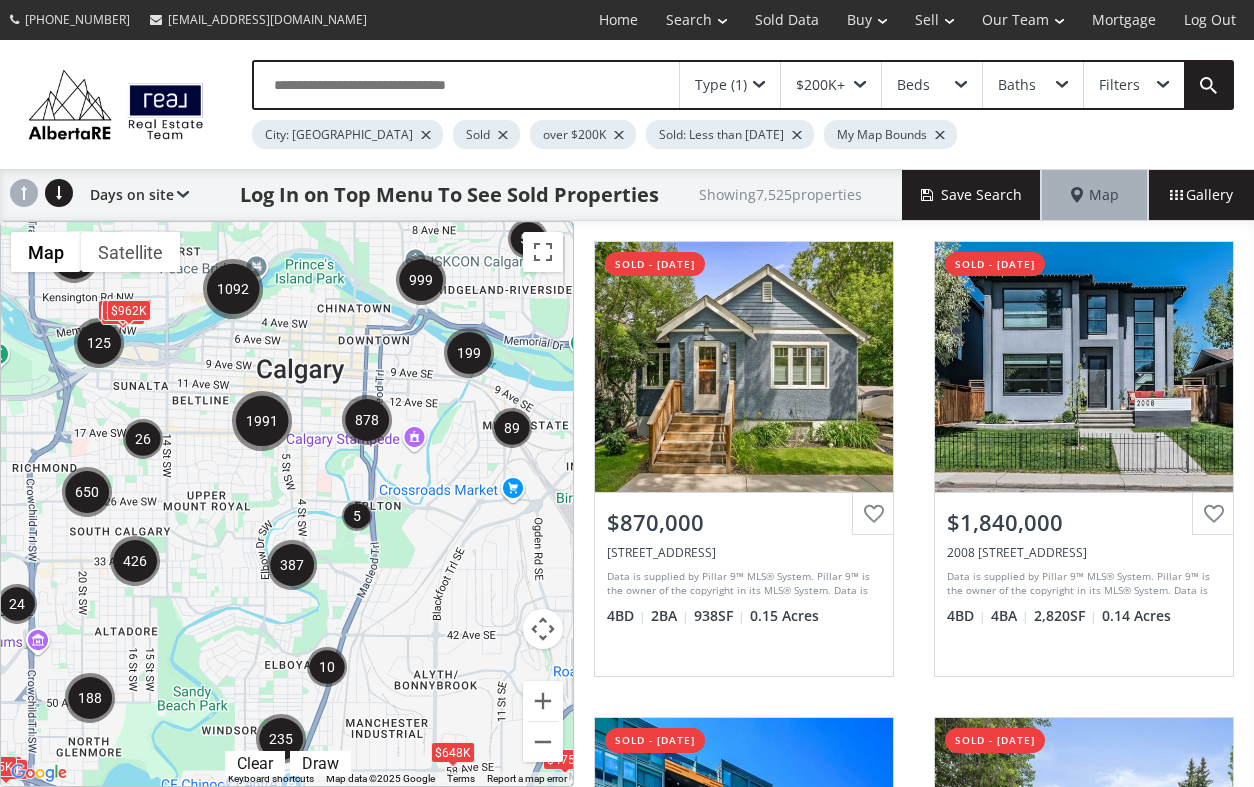 click at bounding box center [543, 701] 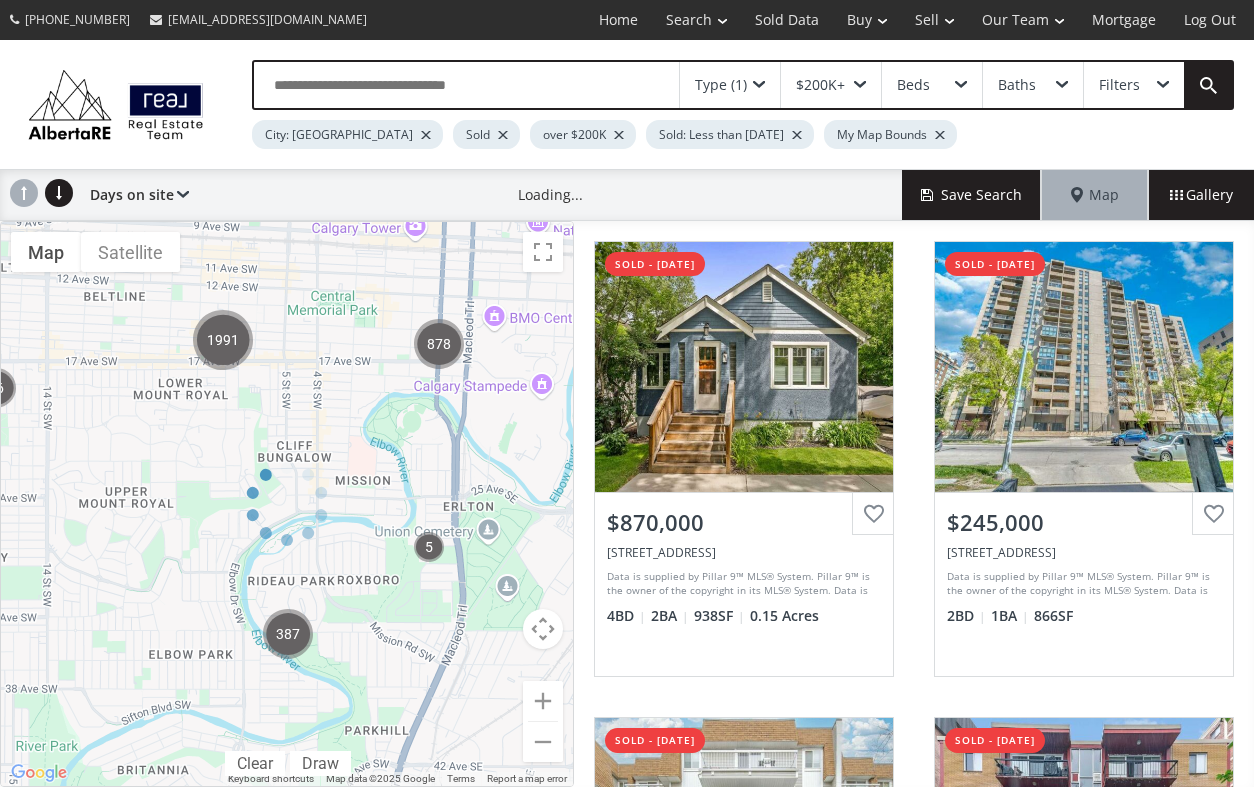 click at bounding box center (287, 504) 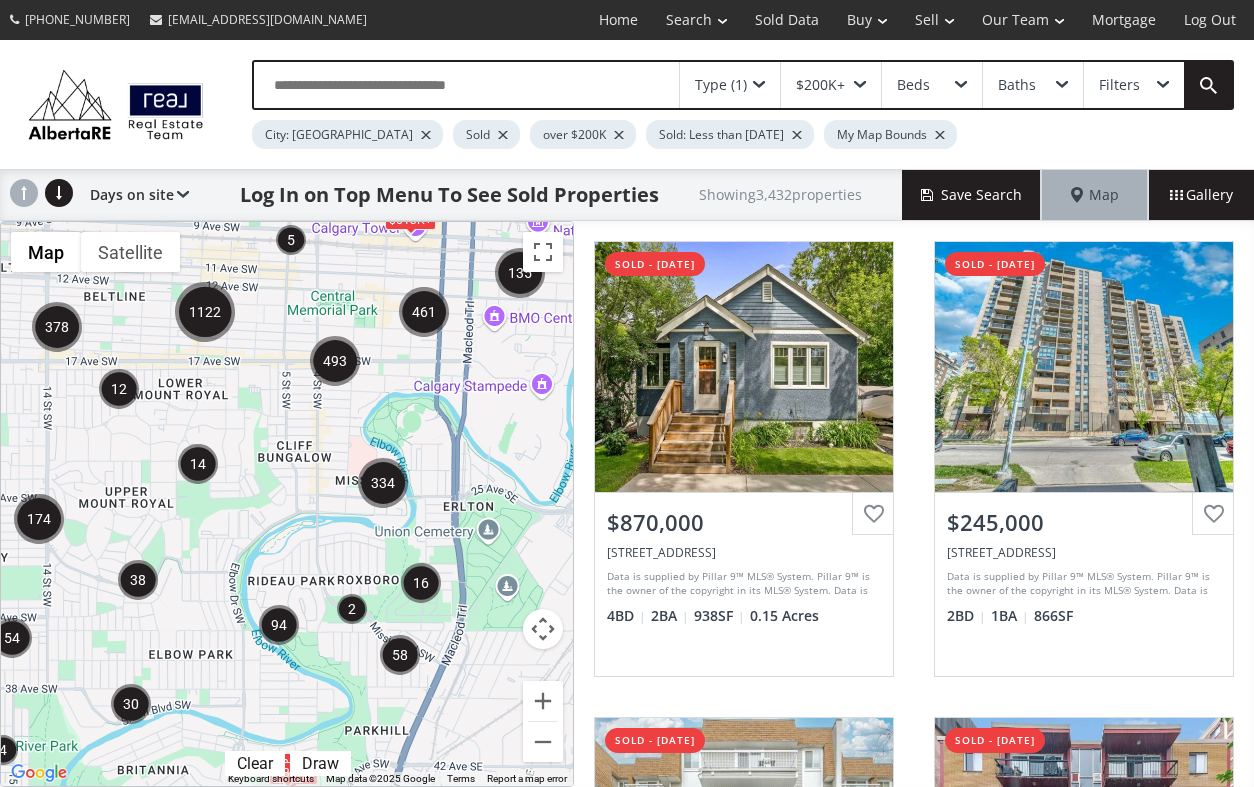 click at bounding box center (119, 389) 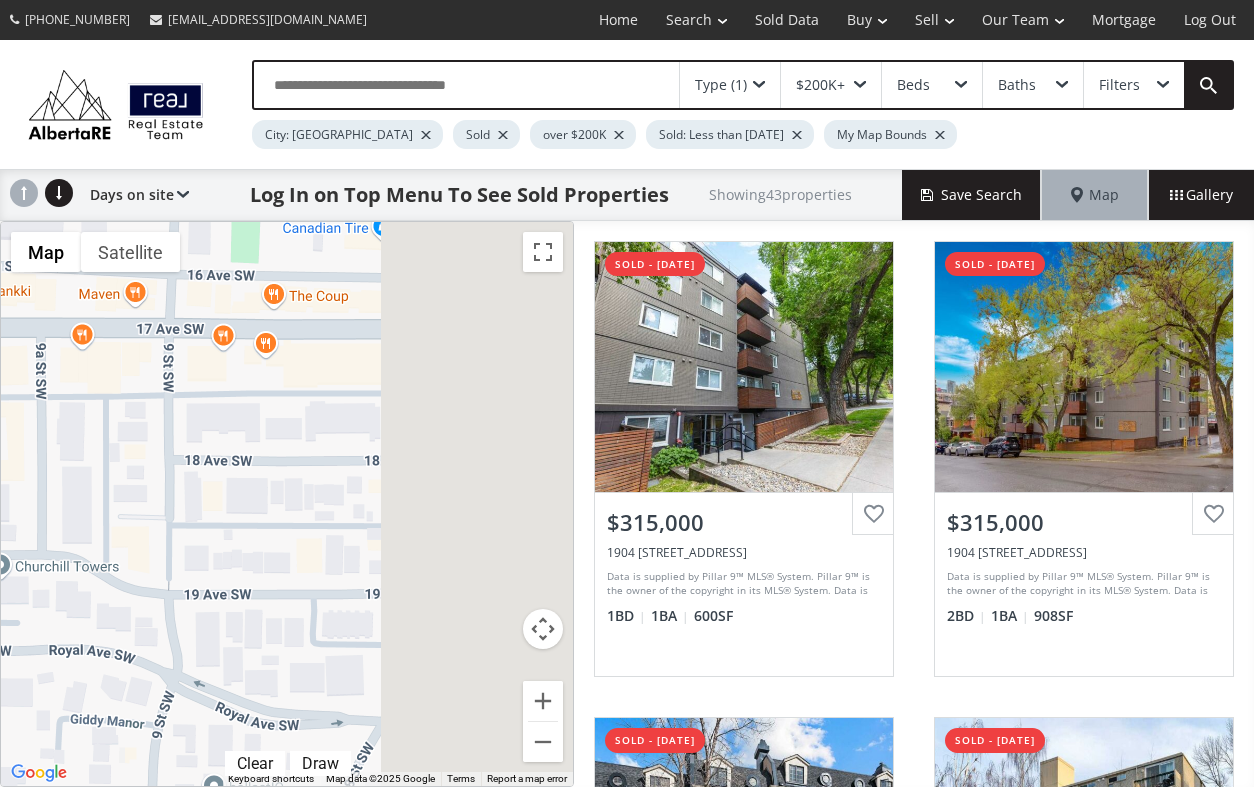 drag, startPoint x: 538, startPoint y: 453, endPoint x: -45, endPoint y: 740, distance: 649.81384 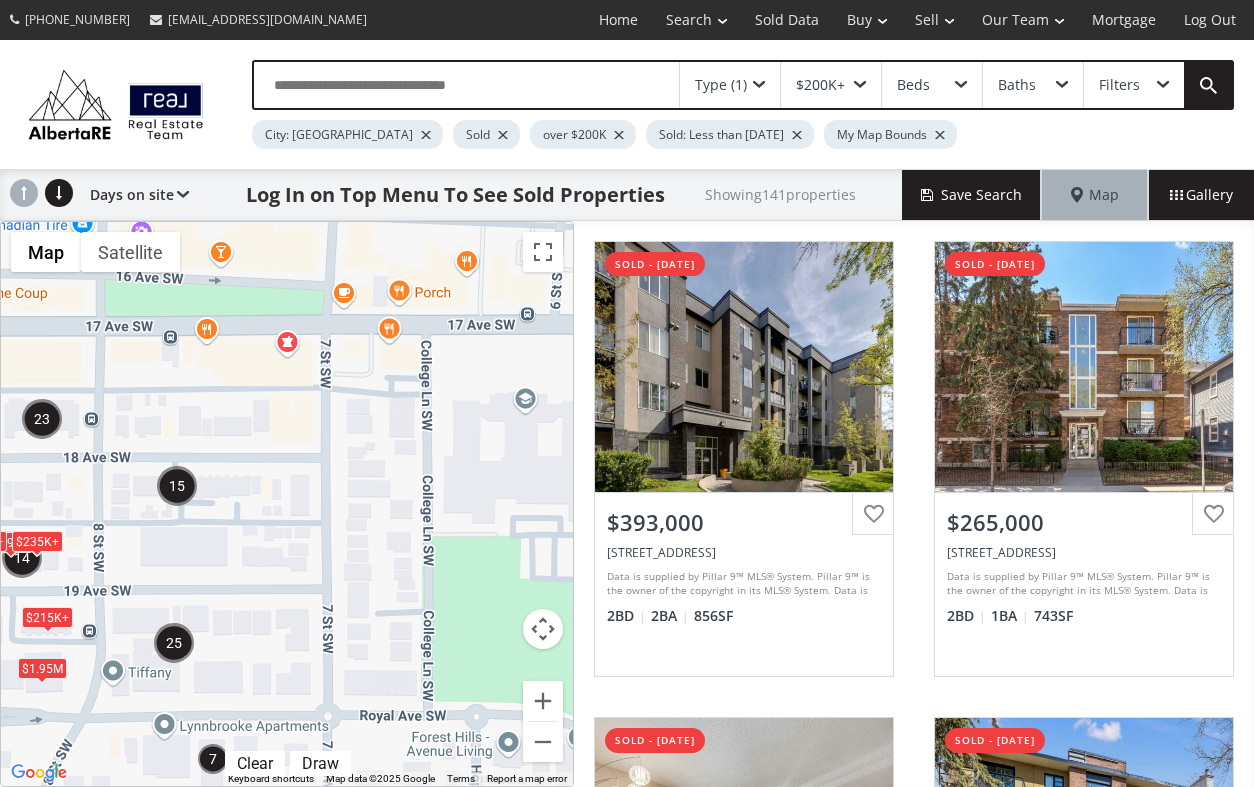 drag, startPoint x: 558, startPoint y: 566, endPoint x: 255, endPoint y: 574, distance: 303.1056 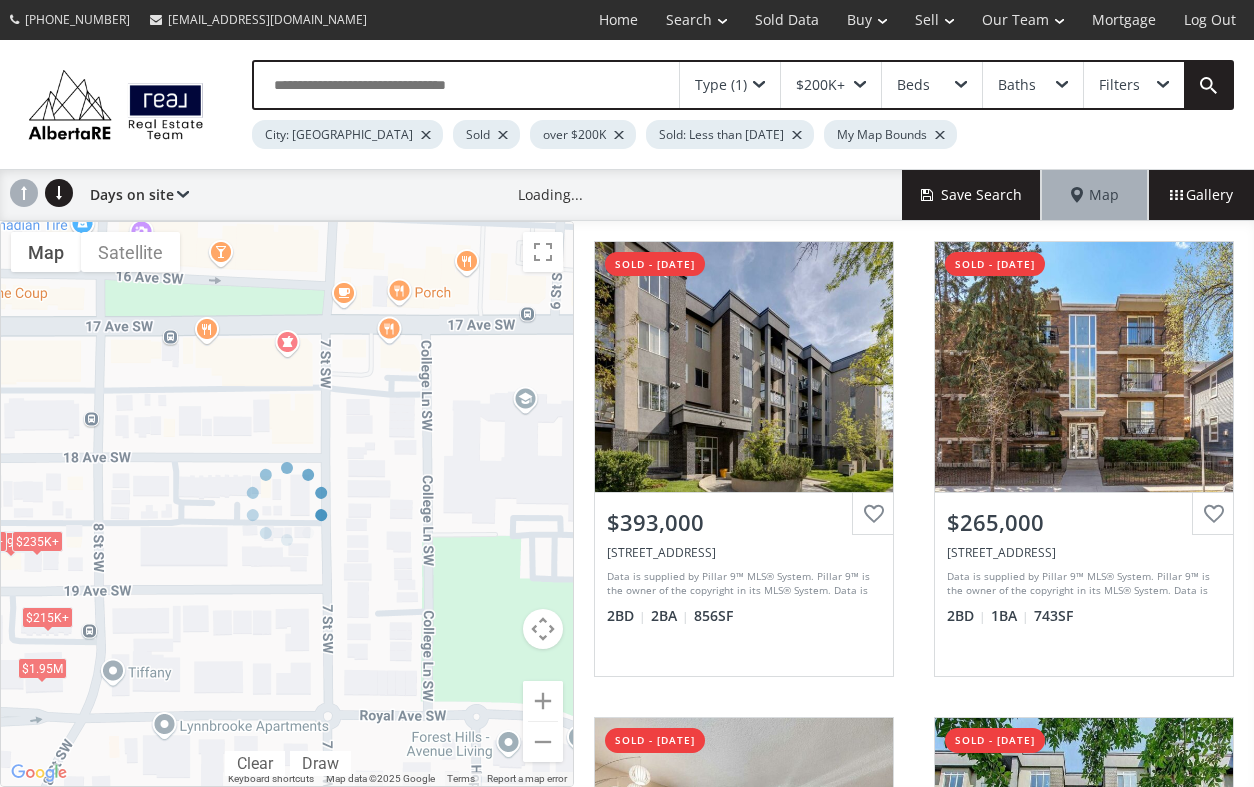 drag, startPoint x: 433, startPoint y: 651, endPoint x: 278, endPoint y: 405, distance: 290.75934 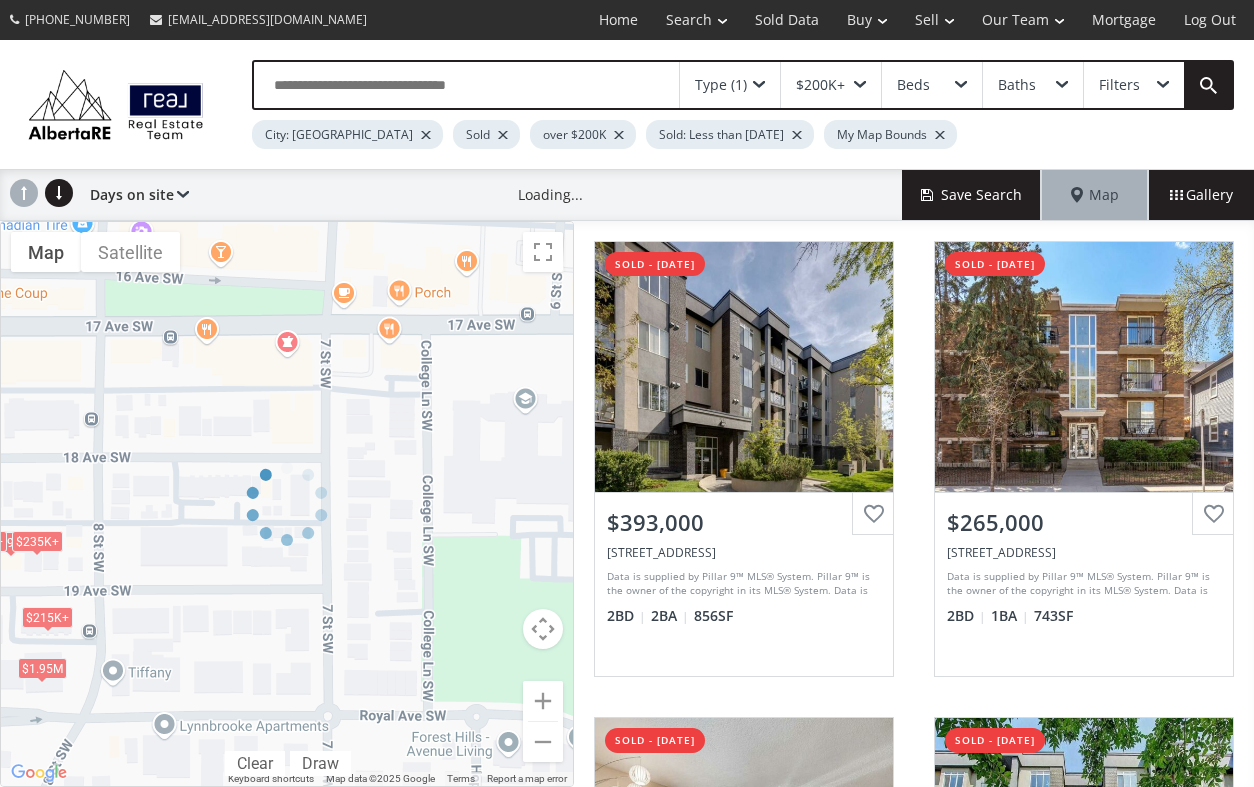 click at bounding box center (287, 504) 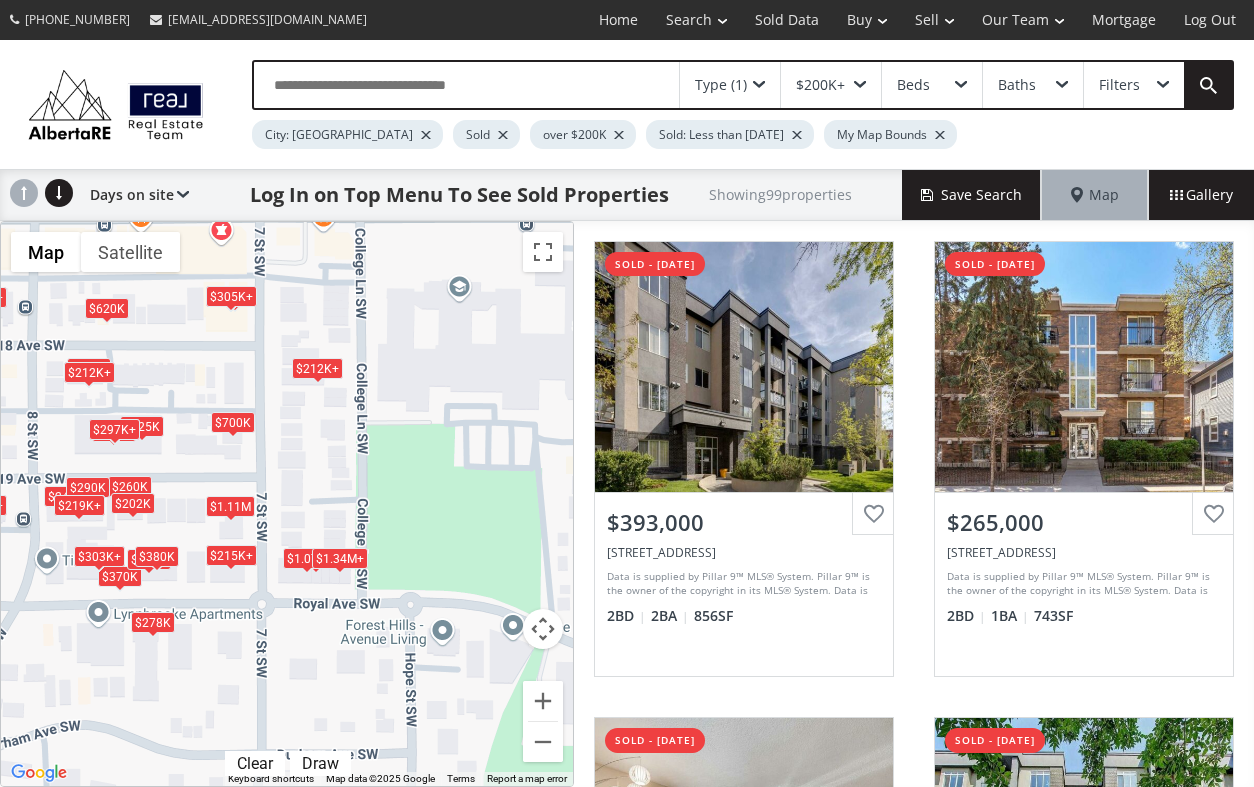 drag, startPoint x: 470, startPoint y: 554, endPoint x: 402, endPoint y: 439, distance: 133.60014 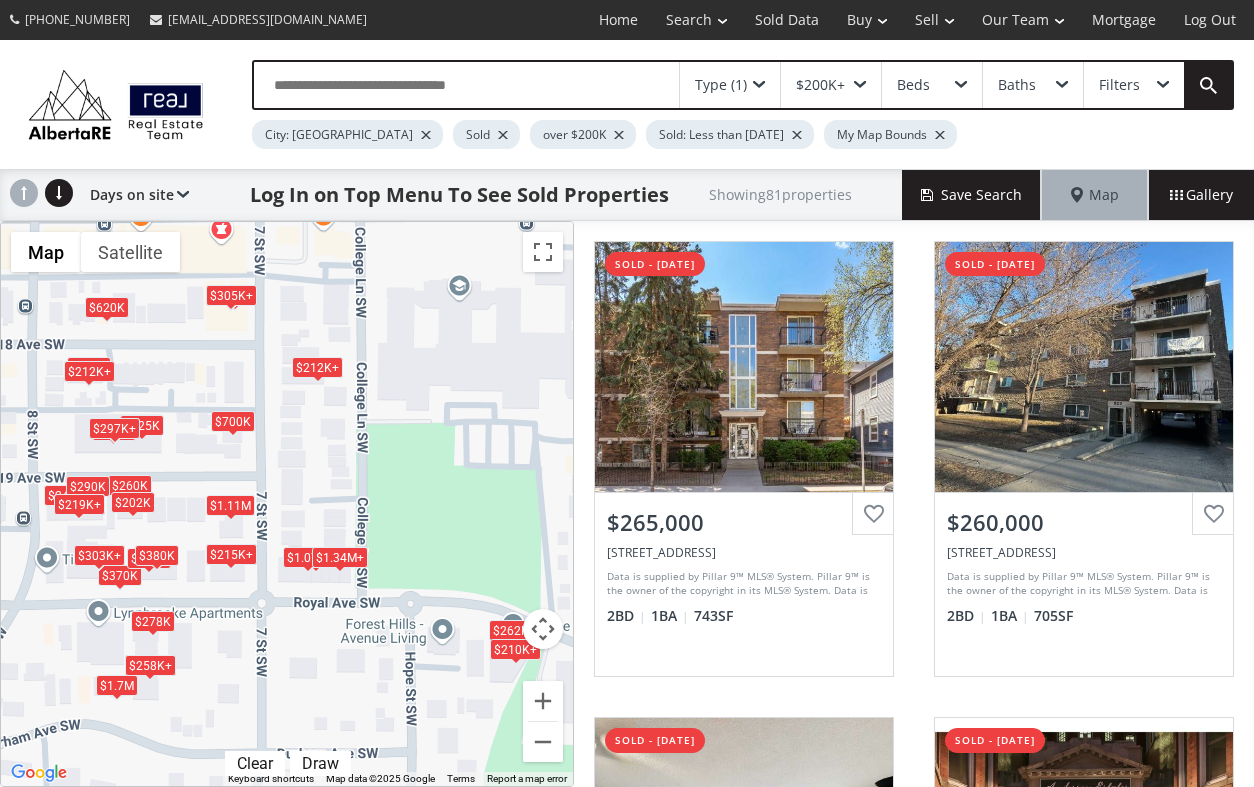 click on "$1.34M+" at bounding box center (340, 557) 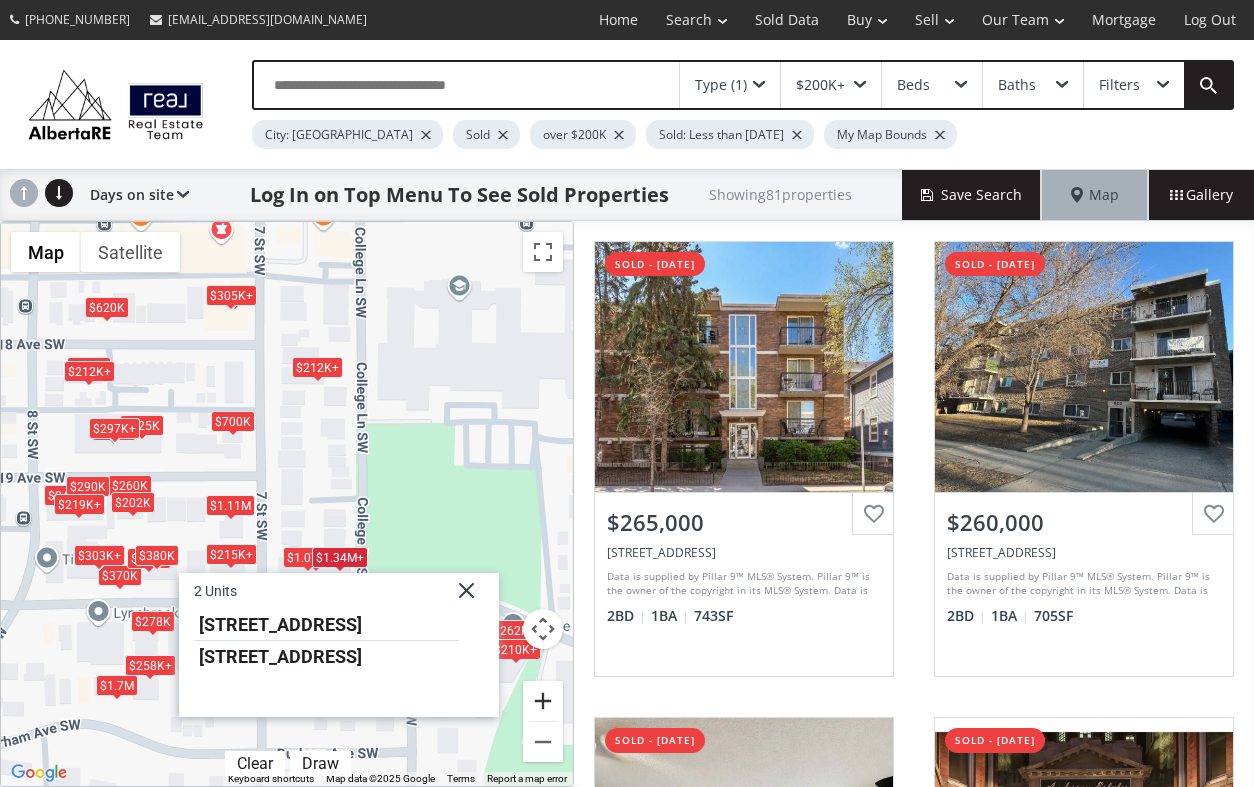 click at bounding box center [543, 701] 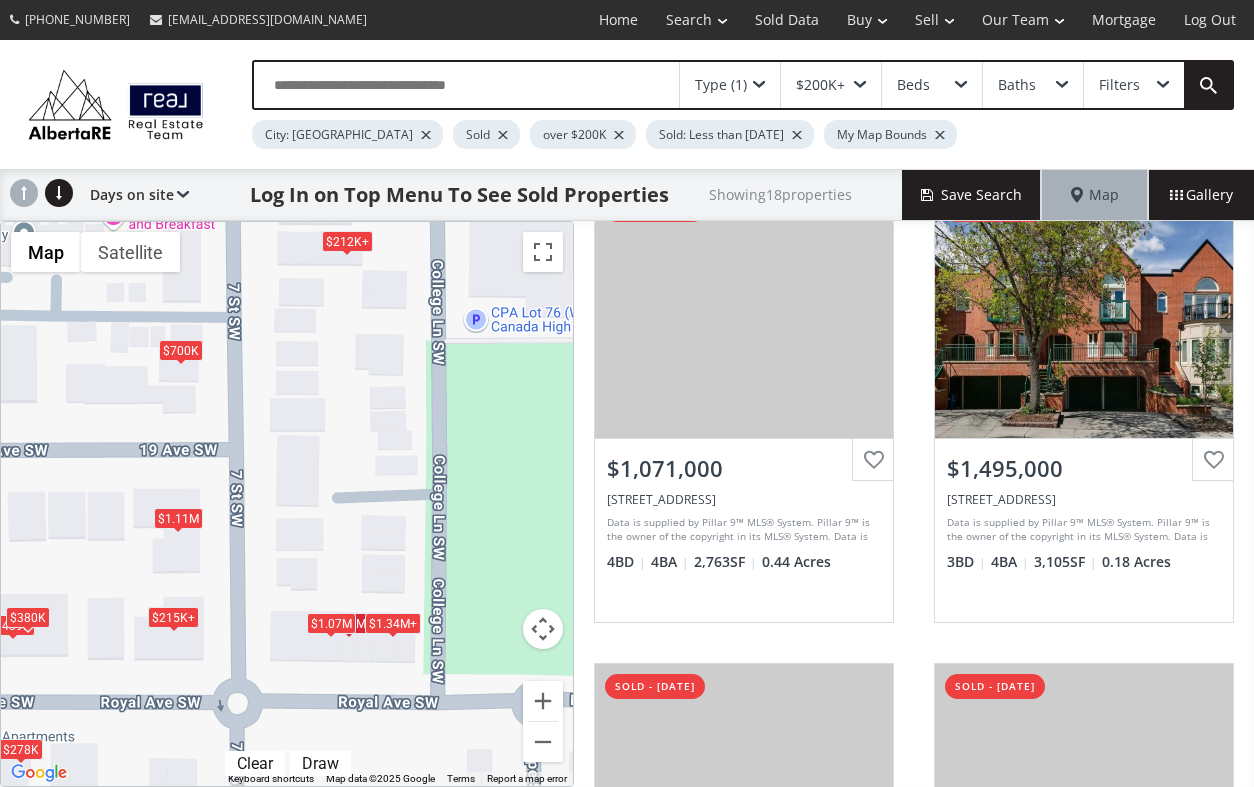 scroll, scrollTop: 1485, scrollLeft: 0, axis: vertical 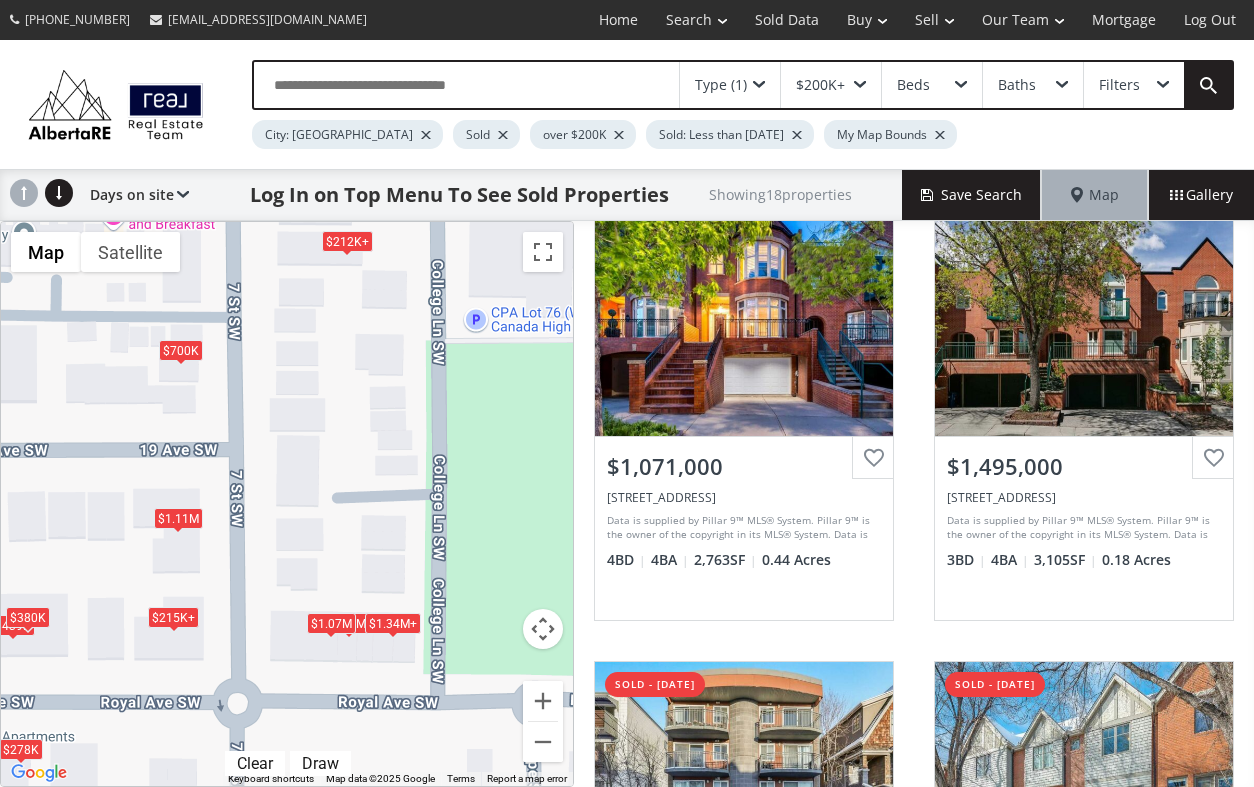 click at bounding box center (860, 85) 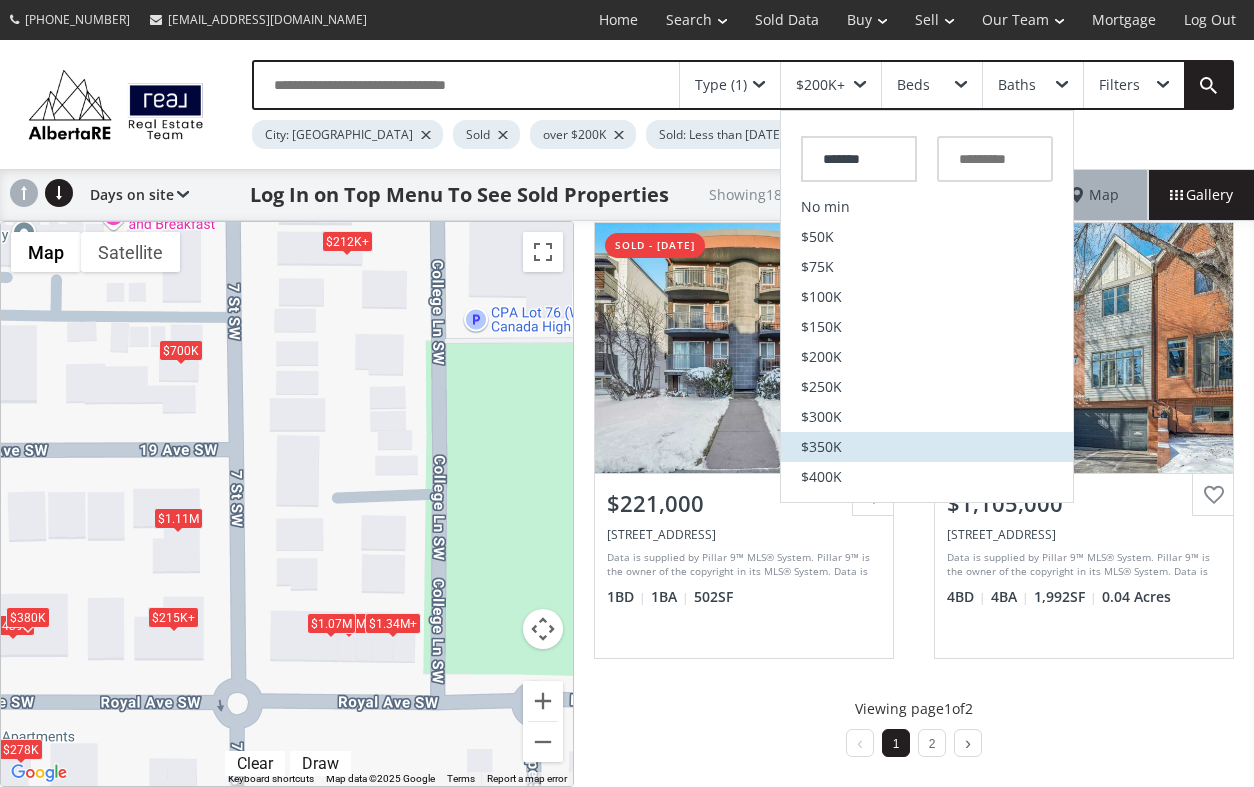 scroll, scrollTop: 1922, scrollLeft: 0, axis: vertical 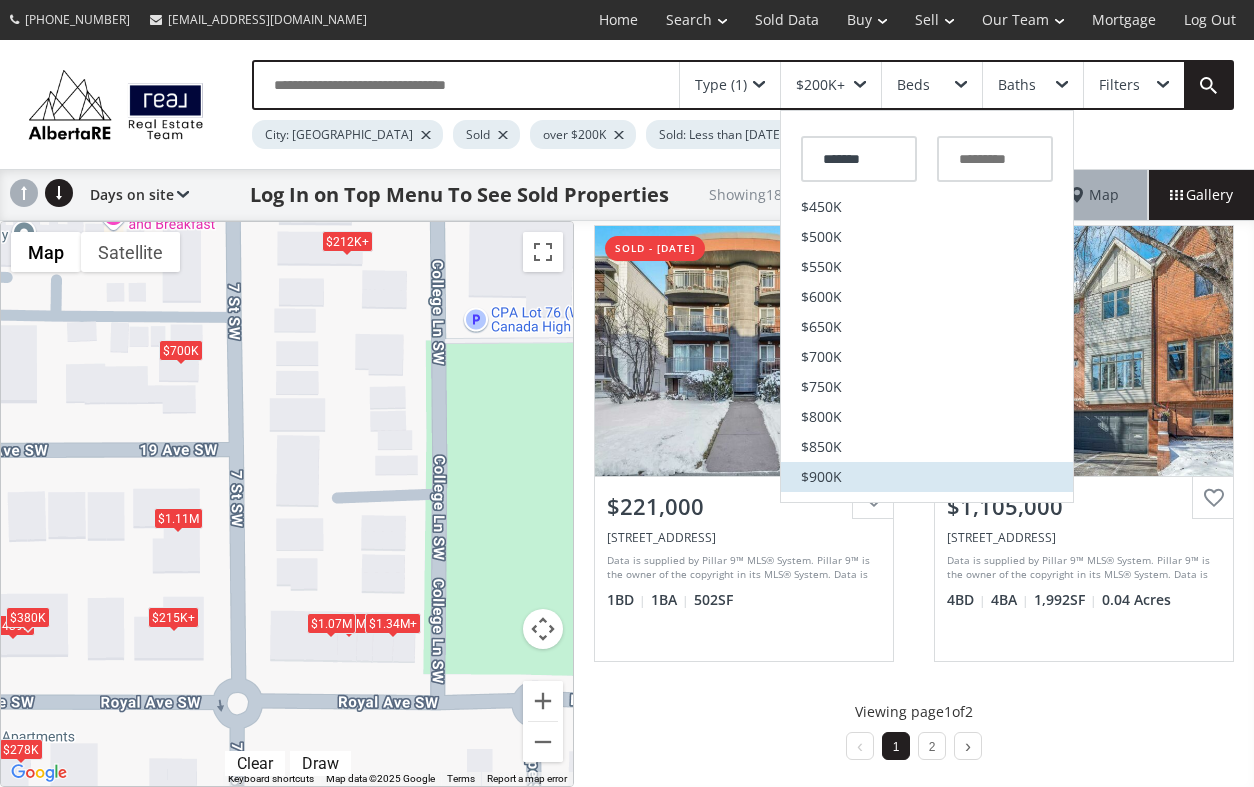 click on "$900K" at bounding box center [927, 477] 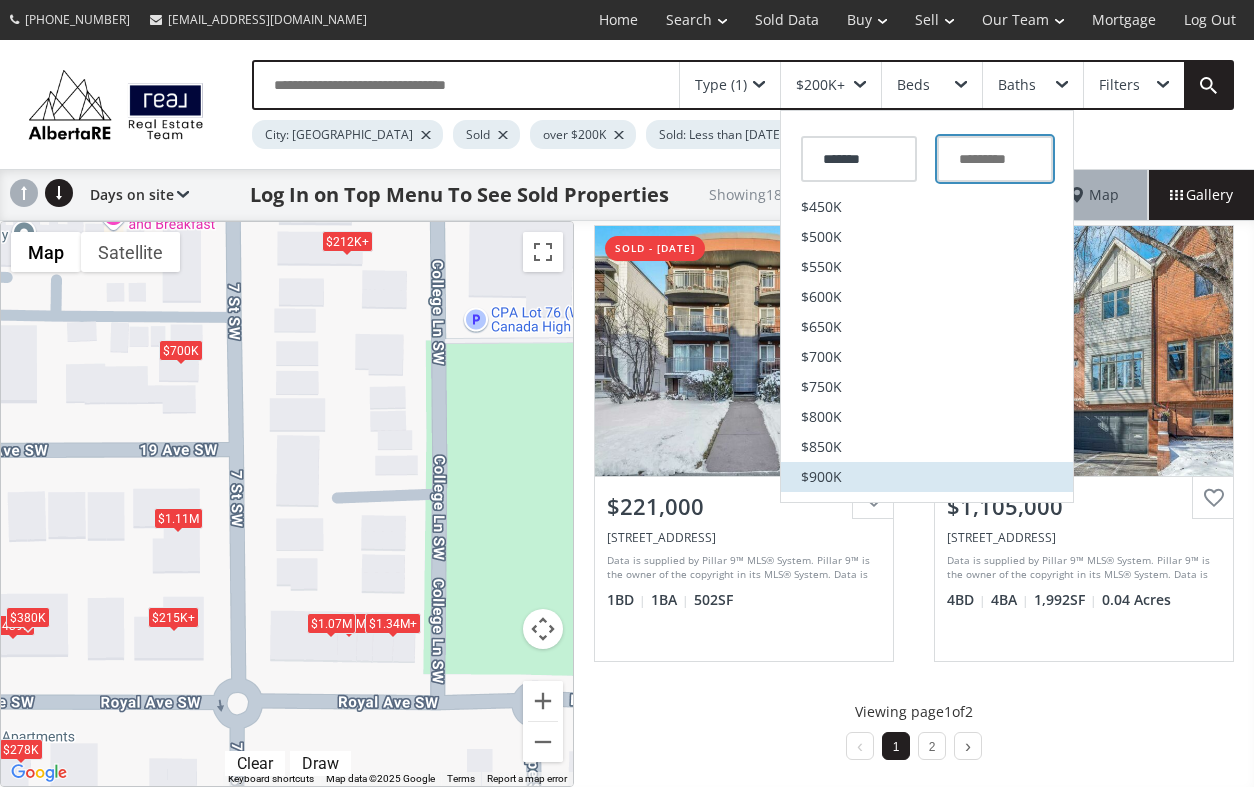 type on "*******" 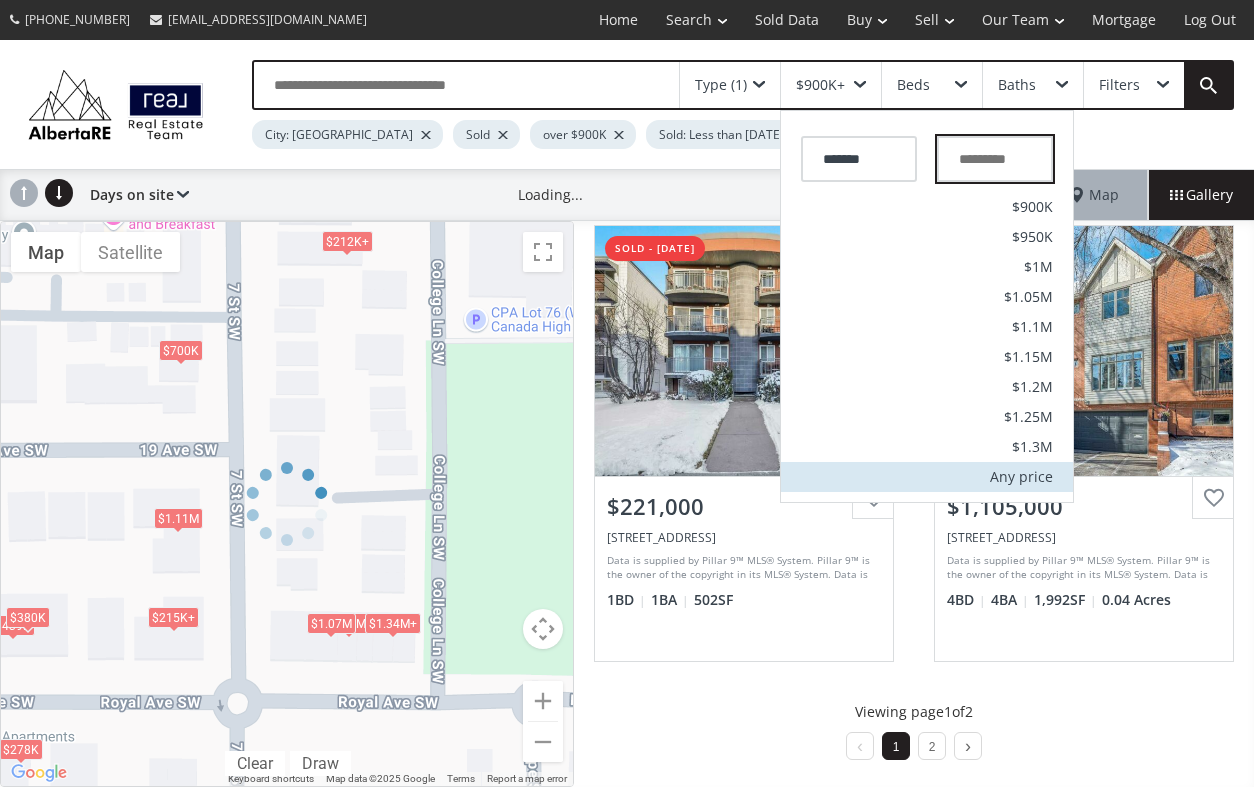 scroll, scrollTop: 861, scrollLeft: 0, axis: vertical 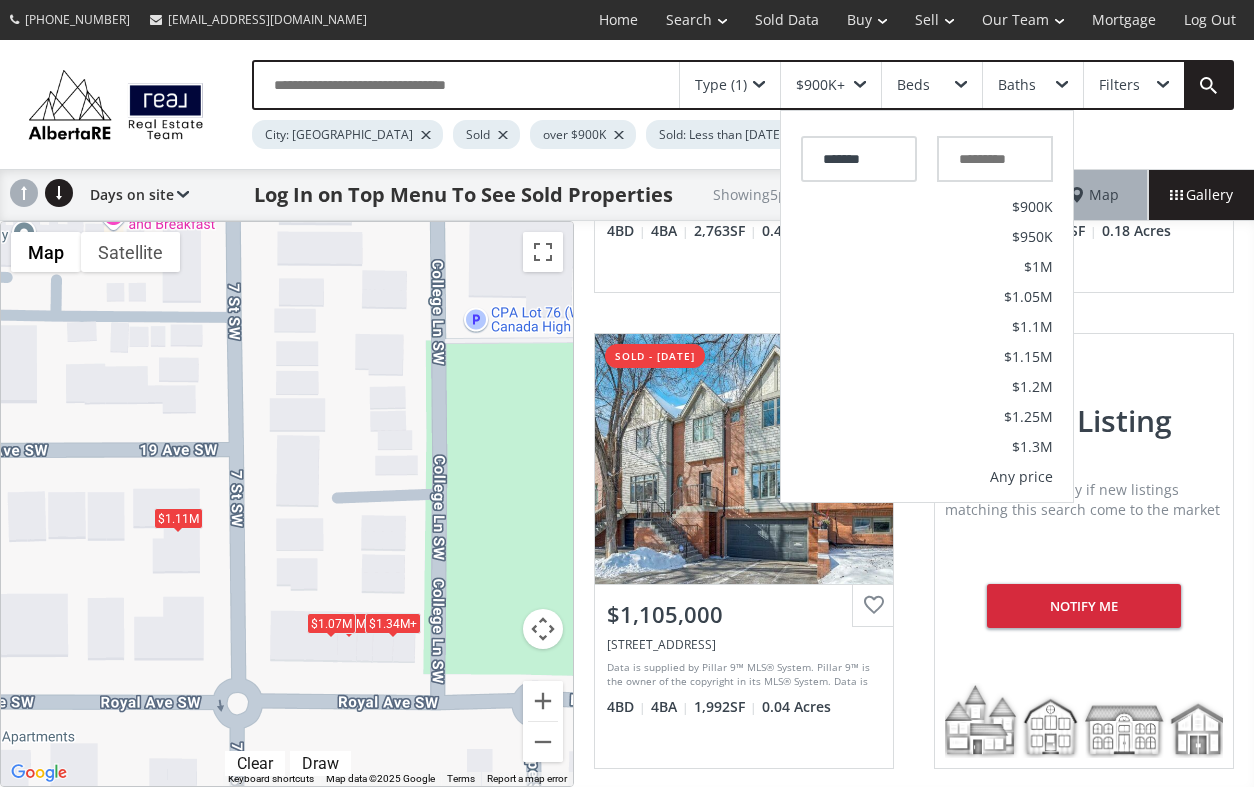 click on "Type   (1) $900K+ ******* No min $50K $75K $100K $150K $200K $250K $300K $350K $400K $450K $500K $550K $600K $650K $700K $750K $800K $850K $900K $1M $1.25M $1.5M $2M $2.5M $3M $4M $5M $6M $7M $8M $9M $10M $900K $950K $1M $1.05M $1.1M $1.15M $1.2M $1.25M $1.3M Any price Beds Baths Filters City: Calgary Sold over $900K Sold: Less than 2 years ago My Map Bounds" at bounding box center (723, 104) 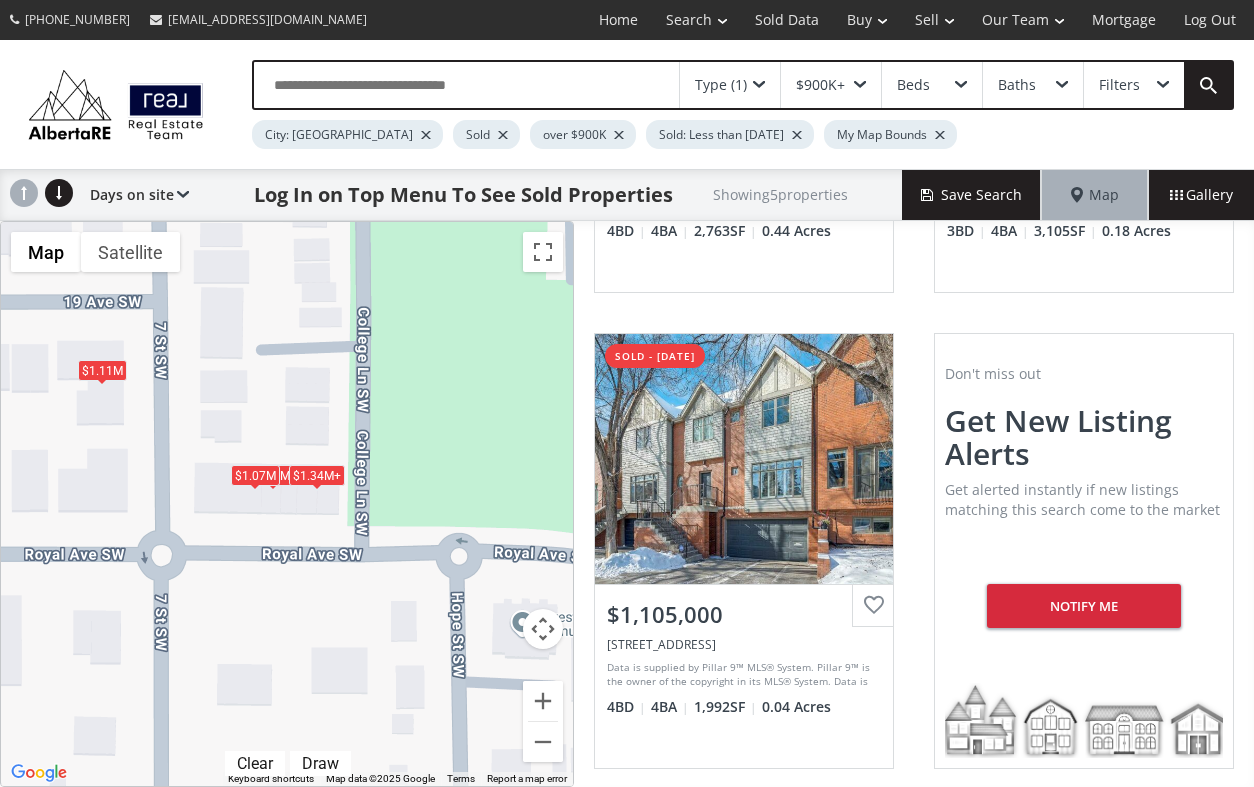 drag, startPoint x: 471, startPoint y: 614, endPoint x: 384, endPoint y: 459, distance: 177.74701 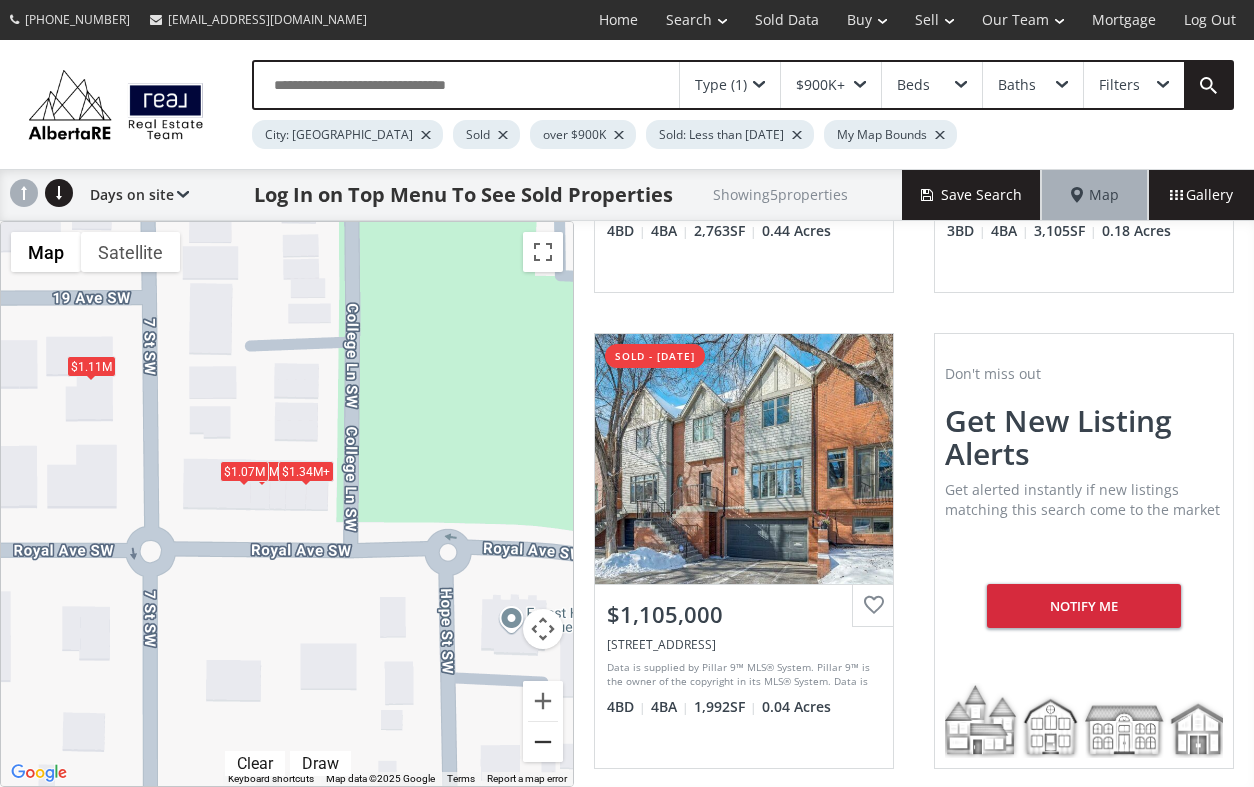 click at bounding box center [543, 742] 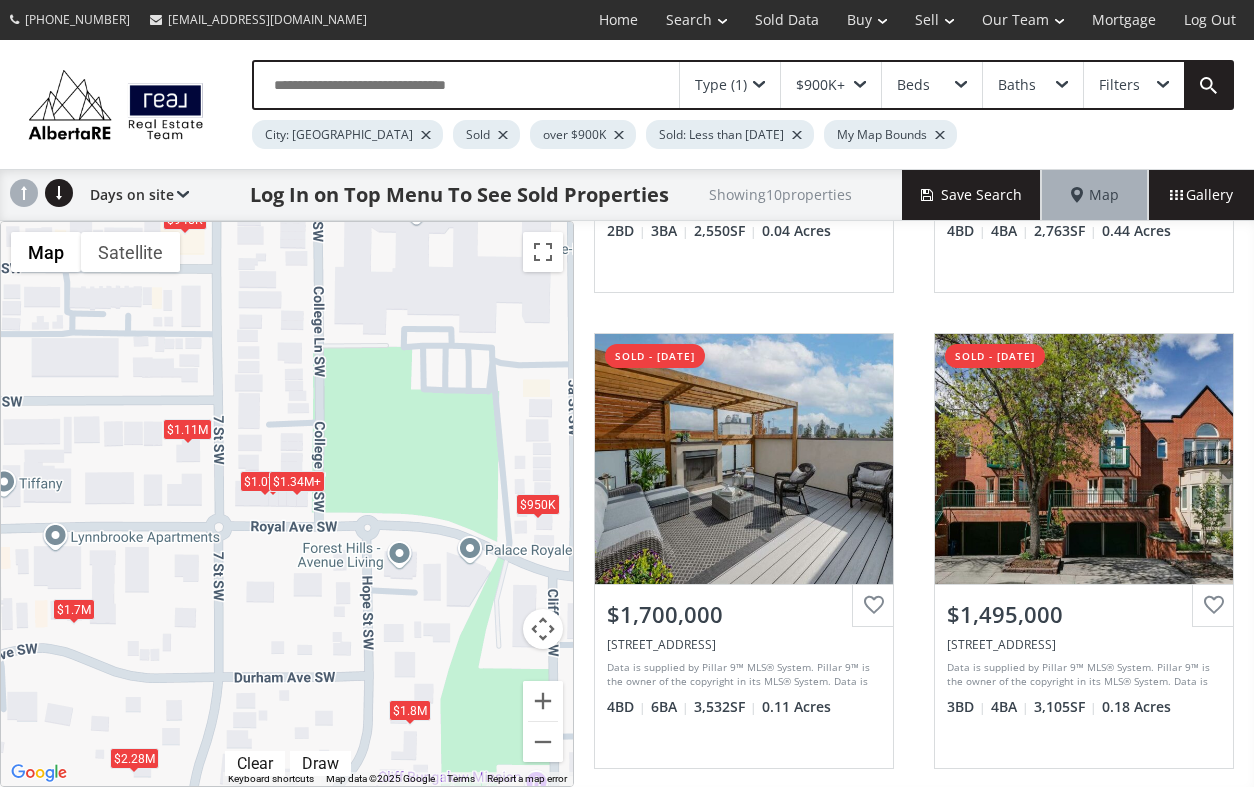 click on "$1.8M" at bounding box center [410, 710] 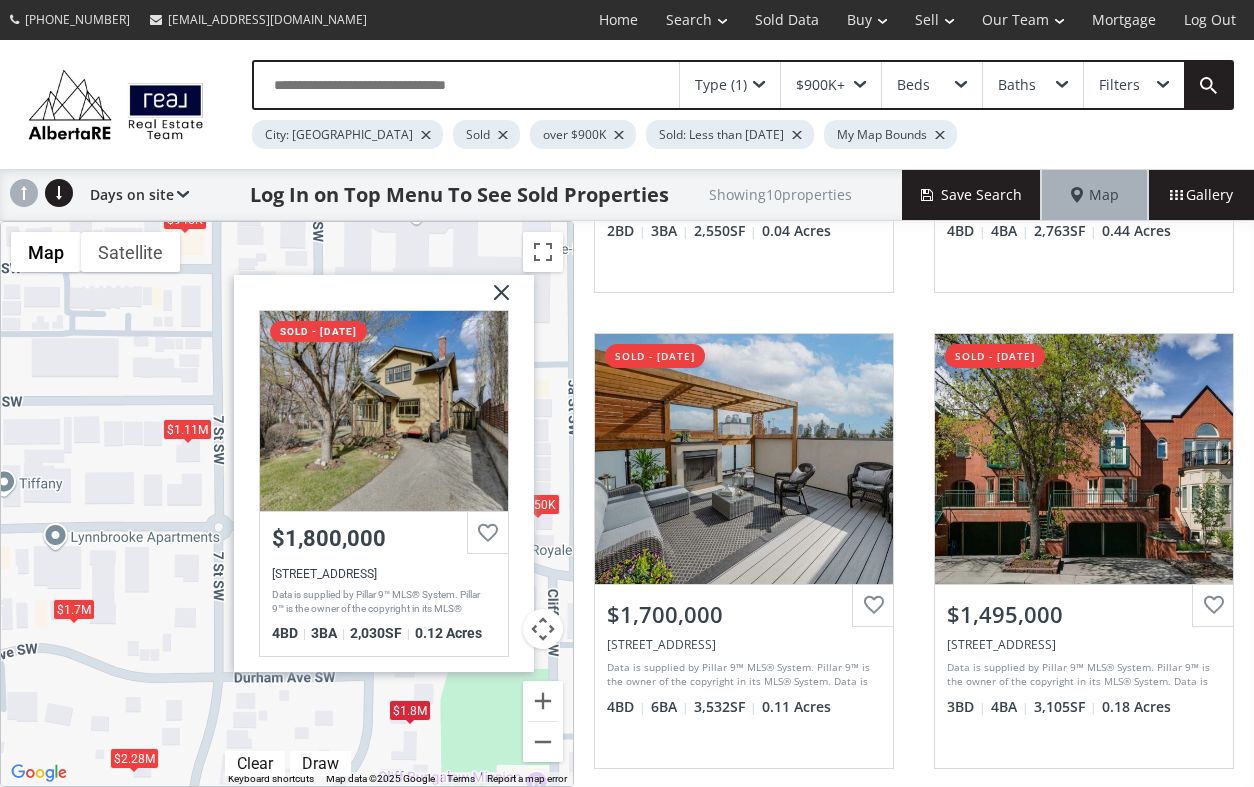 click on "To navigate, press the arrow keys. $1.8M $1.34M+ $1.2M $1.07M $1.7M $1.34M+ $950K $945K $1.11M $2.28M Hope Street SW Calgary AB T2S 2H1 sold - 04/26/2025 $1,800,000 2118 Hope Street SW, Calgary, AB T2S 2H1 Data is supplied by Pillar 9™ MLS® System. Pillar 9™ is the owner of the copyright in its MLS® System. Data is deemed reliable but is not guaranteed accurate by Pillar 9™. The trademarks MLS®, Multiple Listing Service® and the associated logos are owned by The Canadian Real Estate Association (CREA) and identify the quality of services provided by real estate professionals who are members of CREA. Used under license.
Last updated: 2025-07-01 04:33:59  4  BD 3  BA 2,030  SF 0.12   Acres" at bounding box center [287, 504] 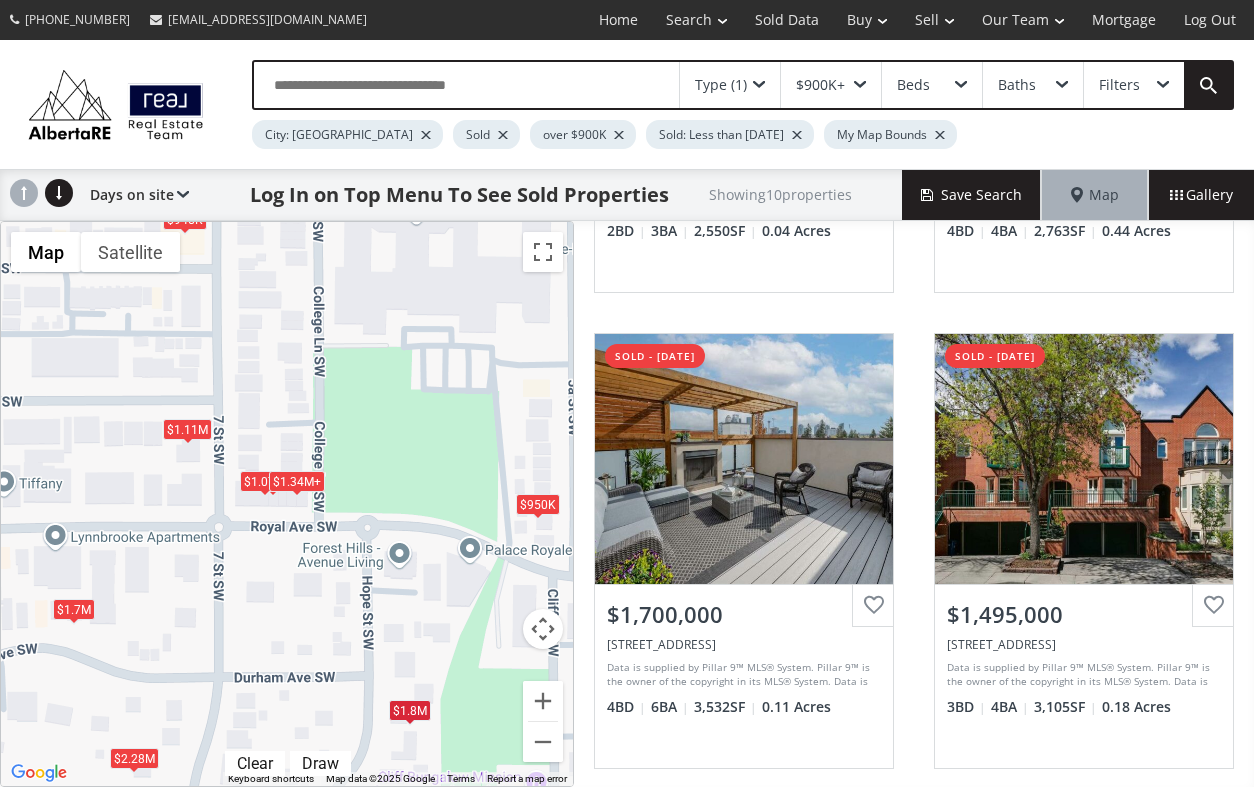 click on "$950K" at bounding box center (538, 504) 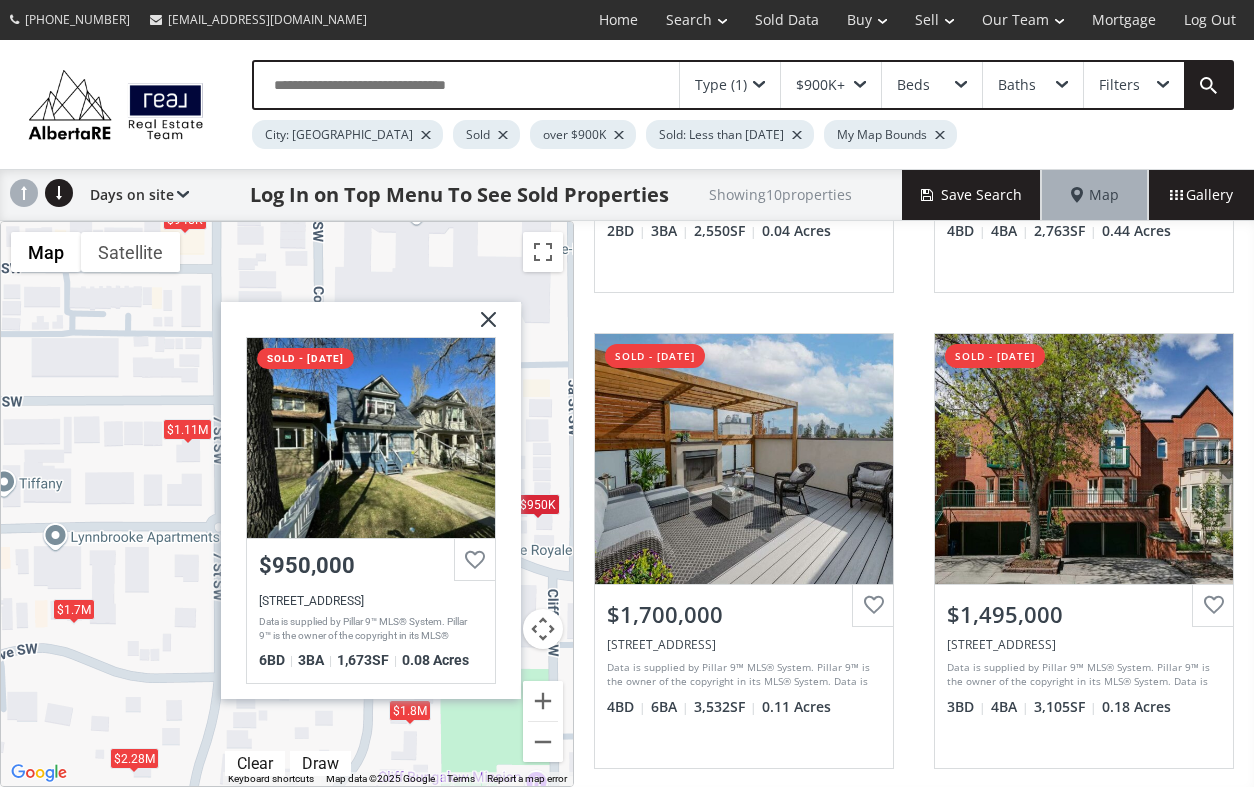 click at bounding box center [481, 327] 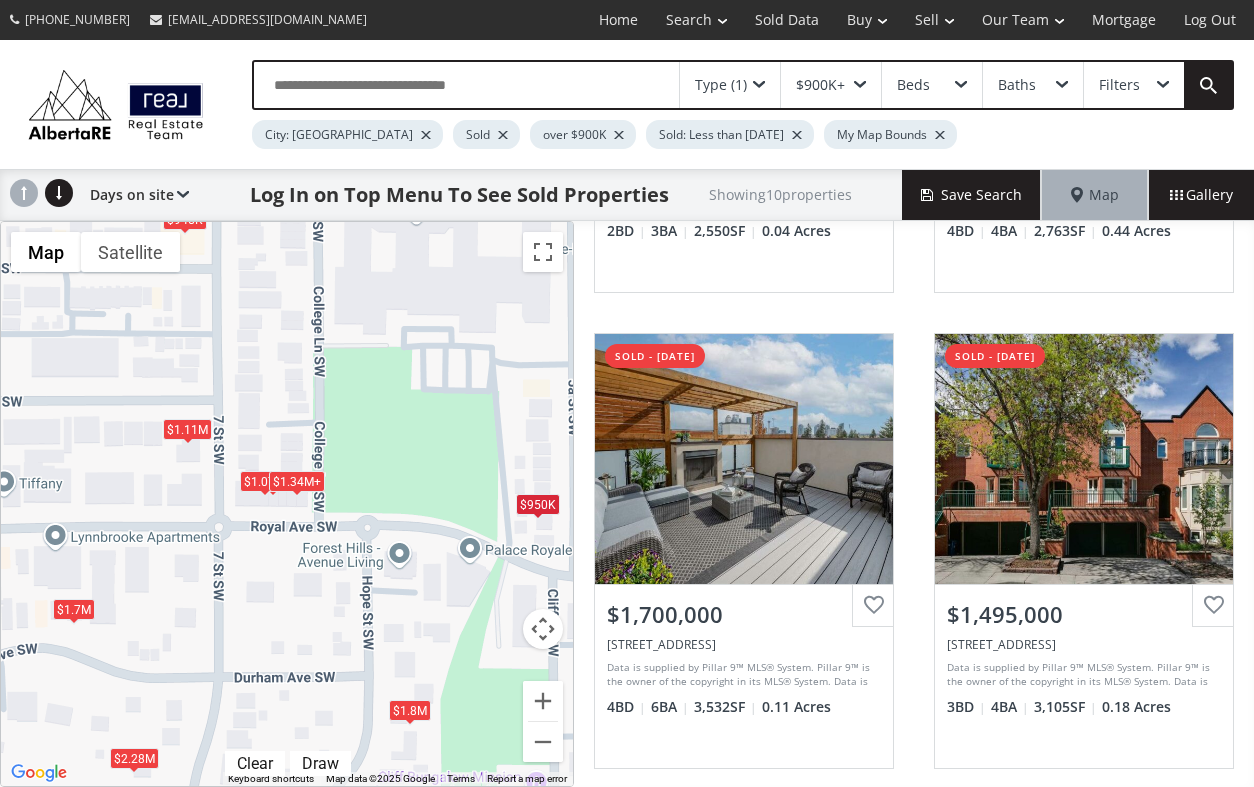click on "$1.11M" at bounding box center [187, 429] 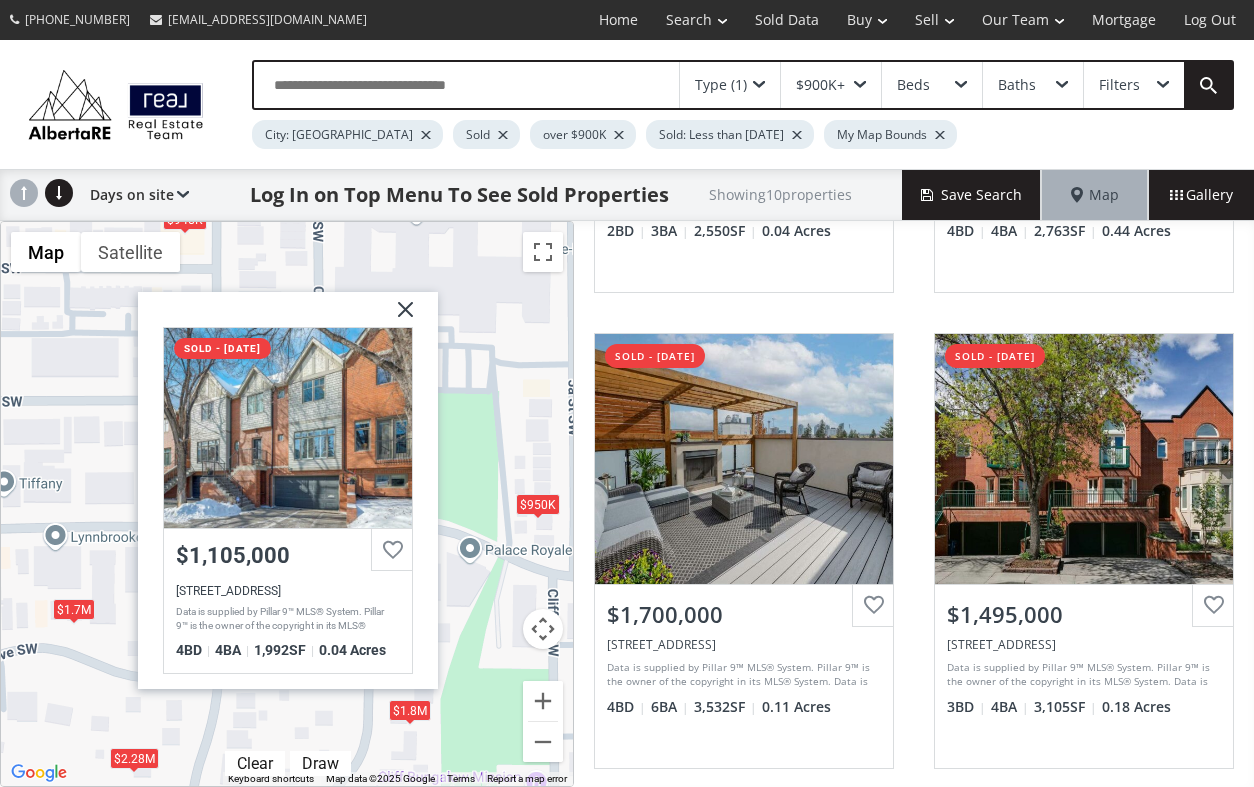 click at bounding box center (398, 317) 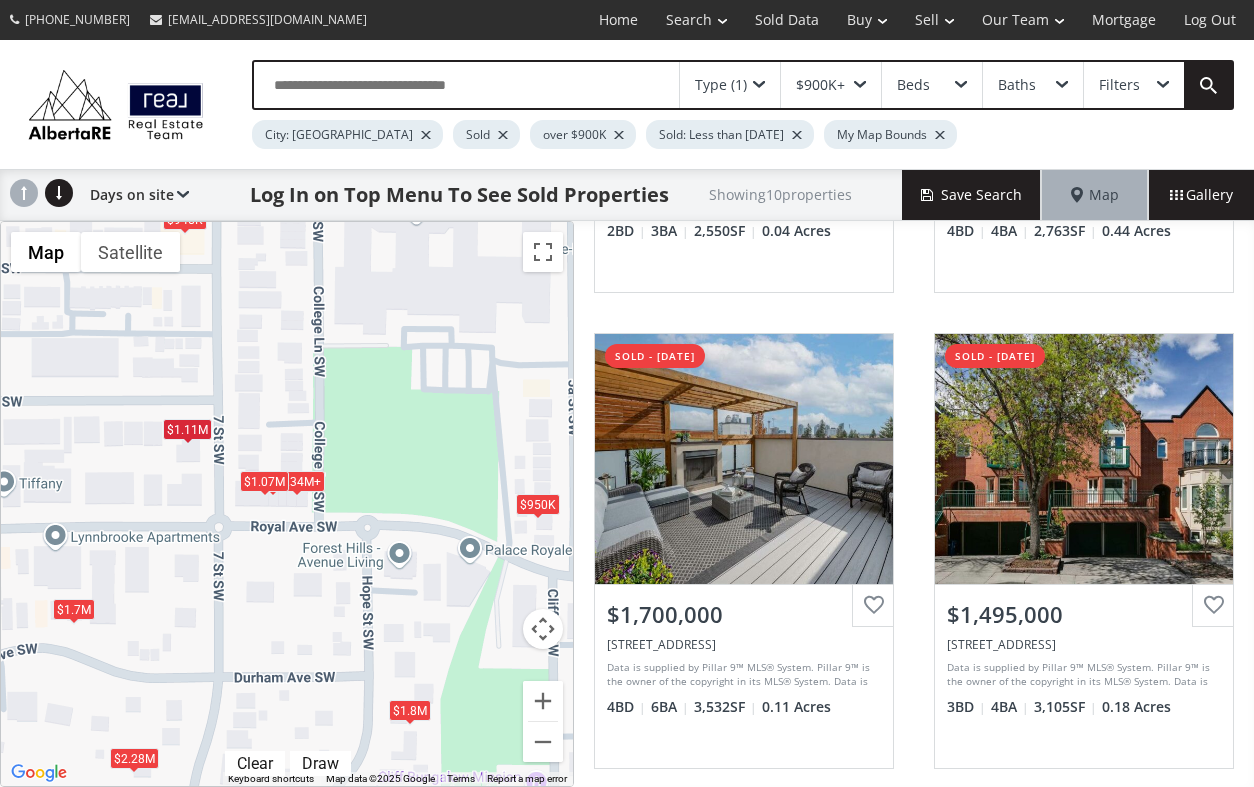 click on "$1.07M" at bounding box center [264, 481] 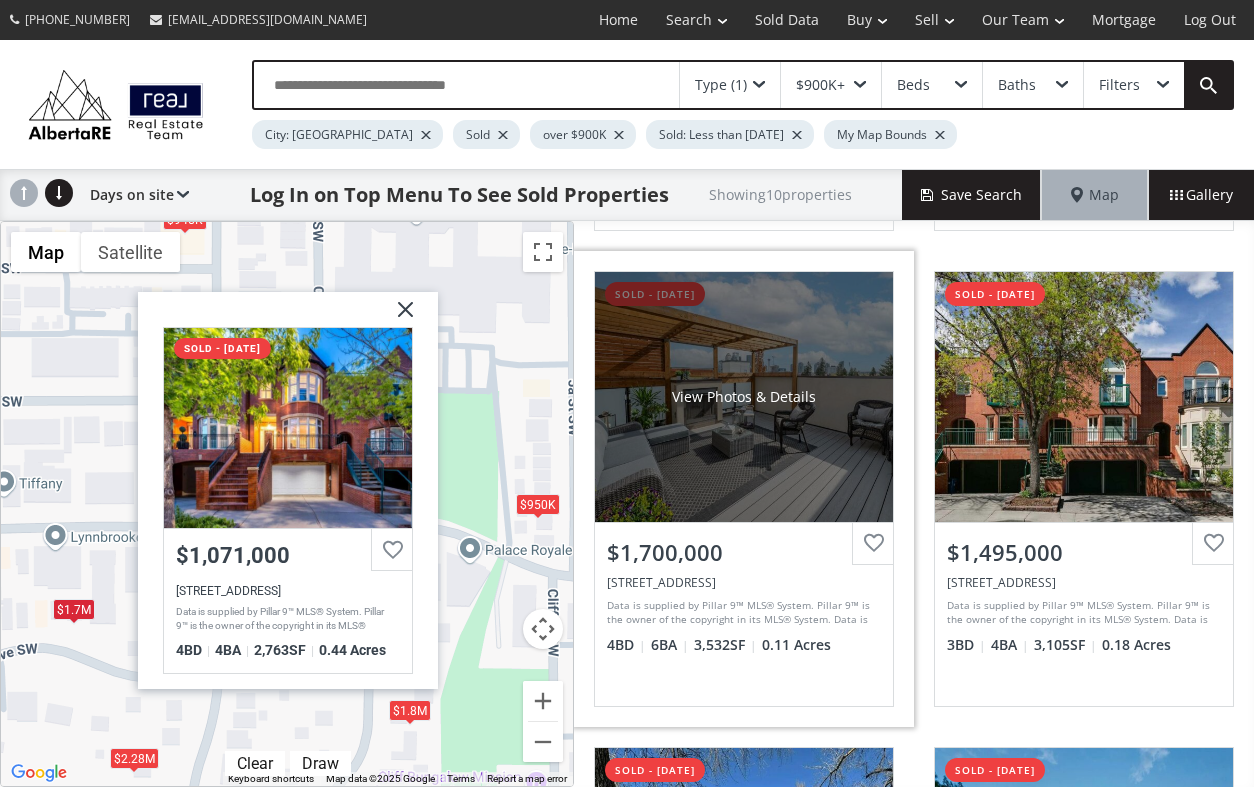 scroll, scrollTop: 941, scrollLeft: 0, axis: vertical 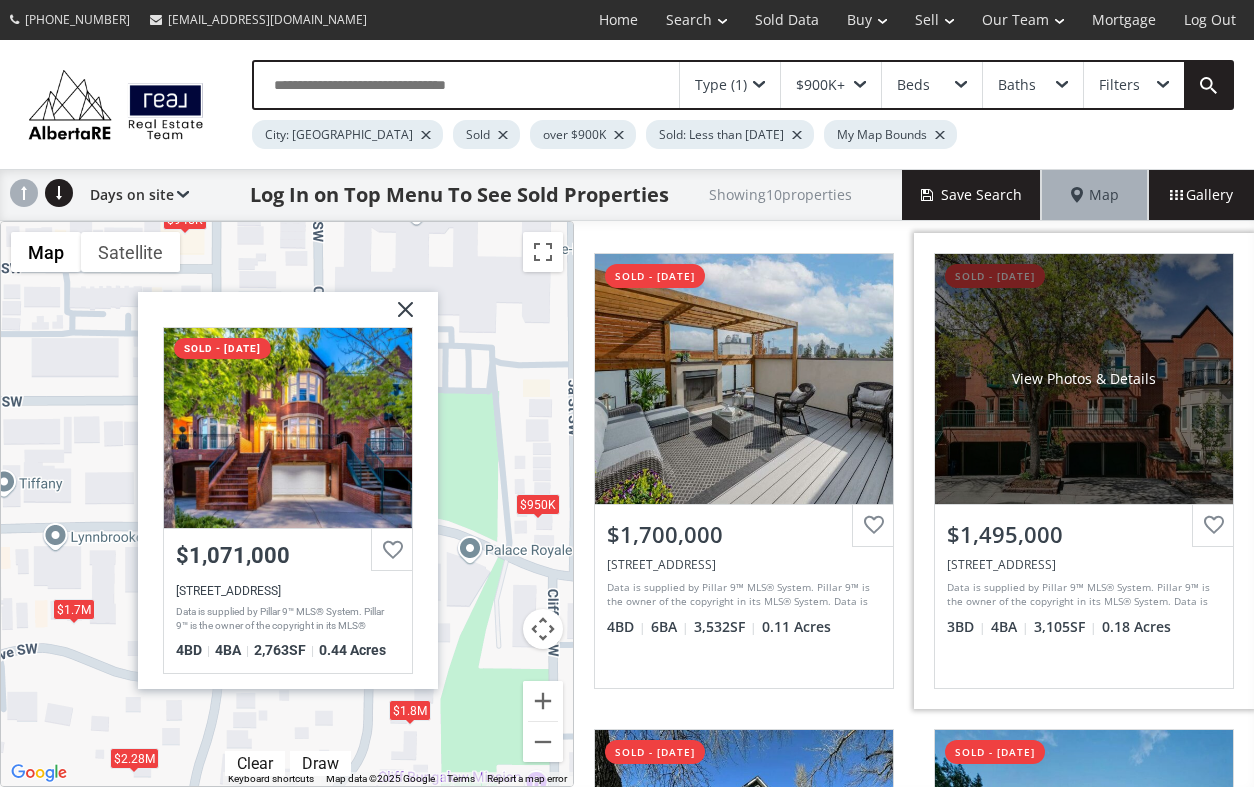 click on "View Photos & Details" at bounding box center [1084, 379] 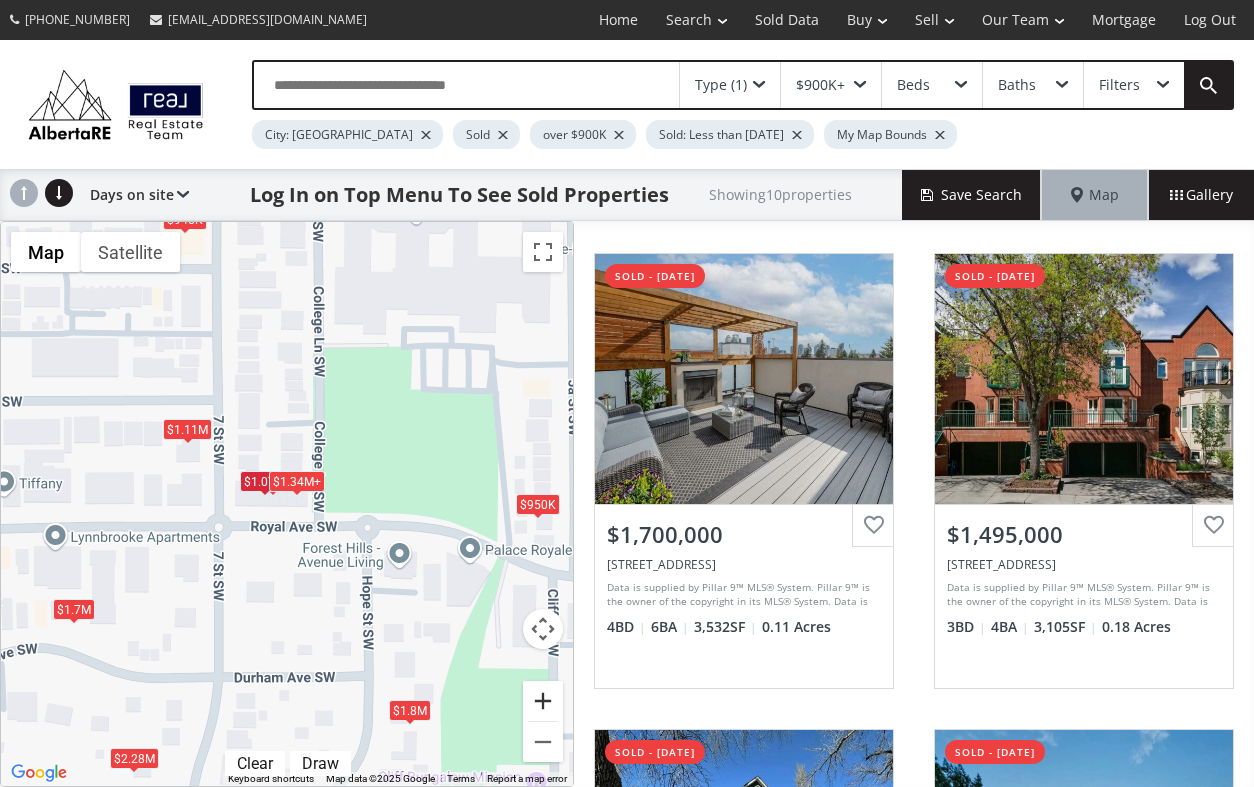 click at bounding box center [543, 701] 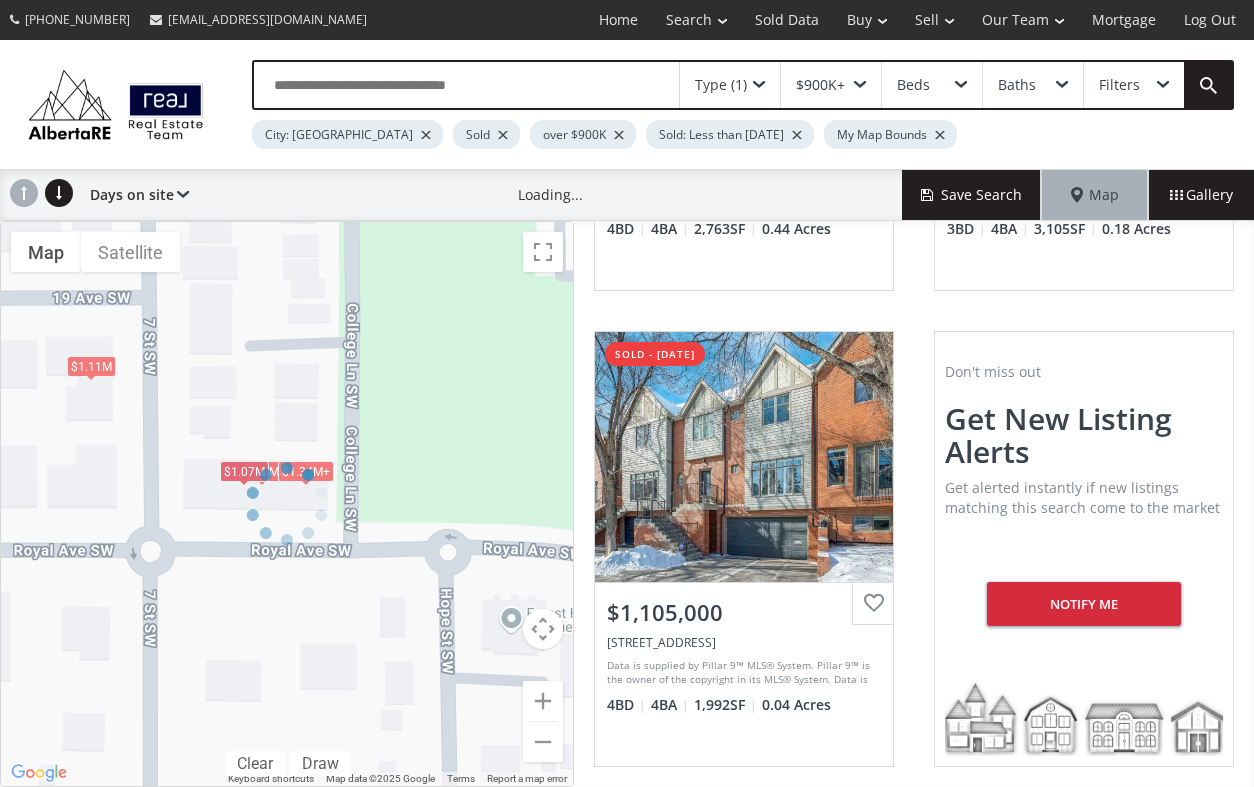 scroll, scrollTop: 861, scrollLeft: 0, axis: vertical 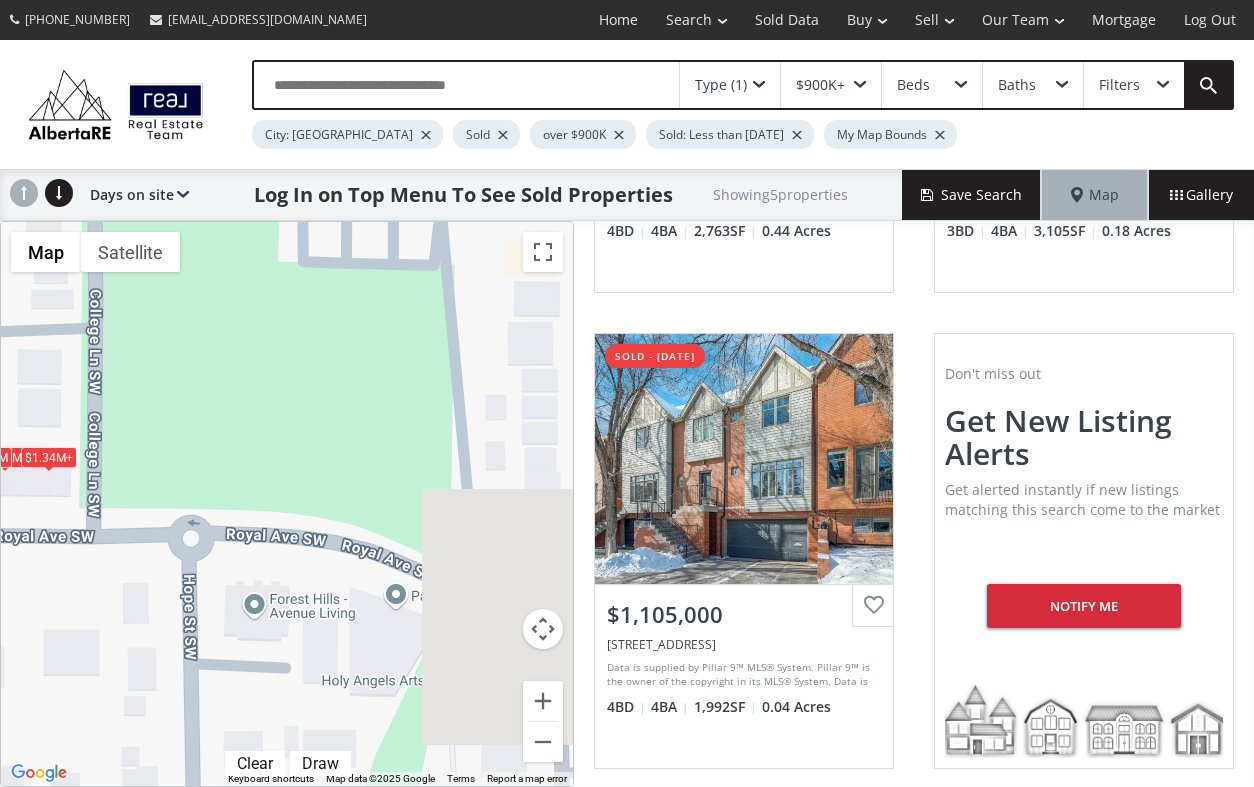 drag, startPoint x: 534, startPoint y: 547, endPoint x: 276, endPoint y: 531, distance: 258.49564 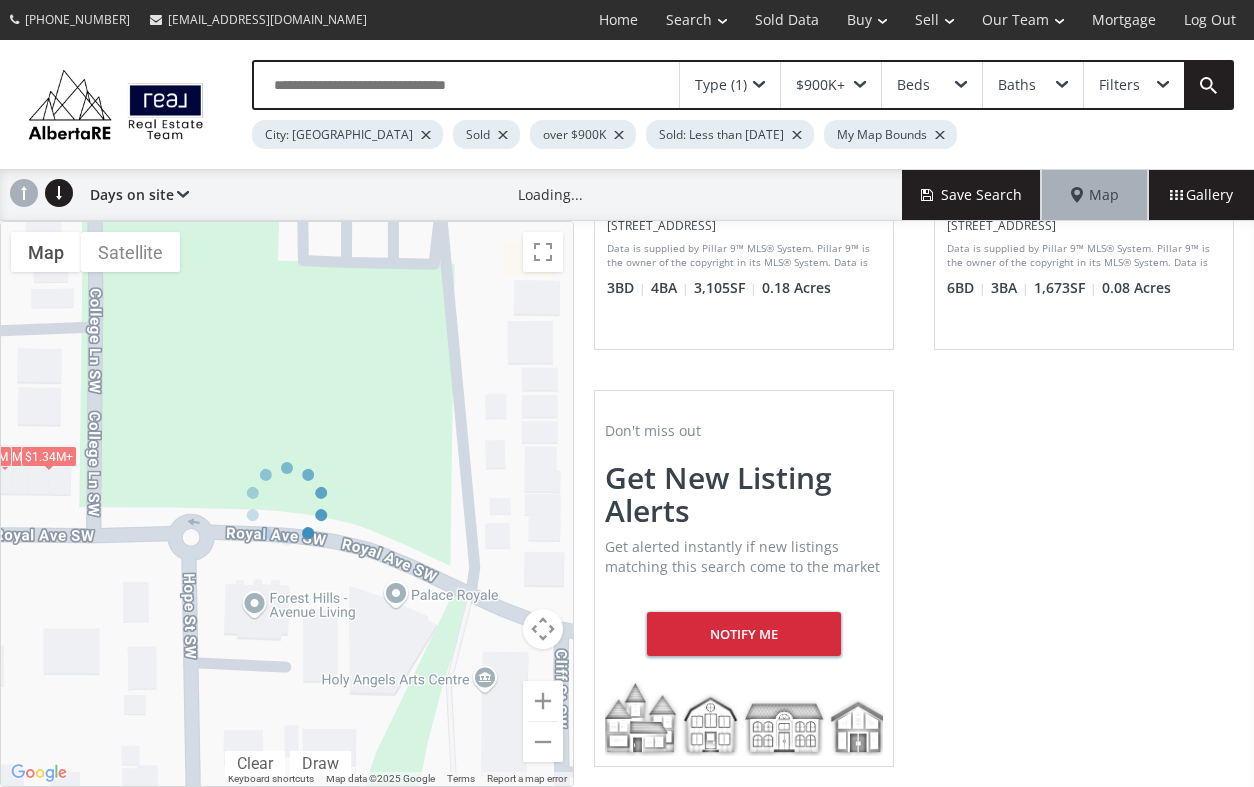 scroll, scrollTop: 802, scrollLeft: 0, axis: vertical 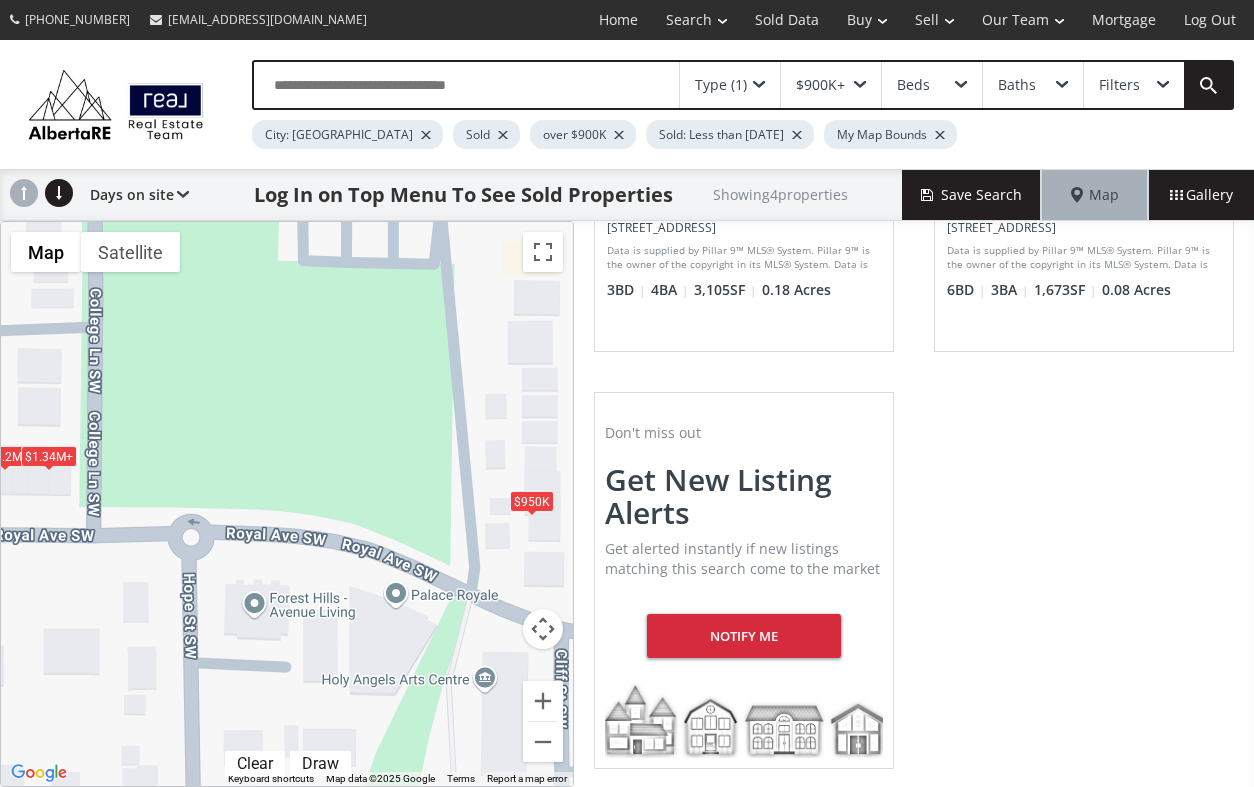click on "$950K" at bounding box center [532, 501] 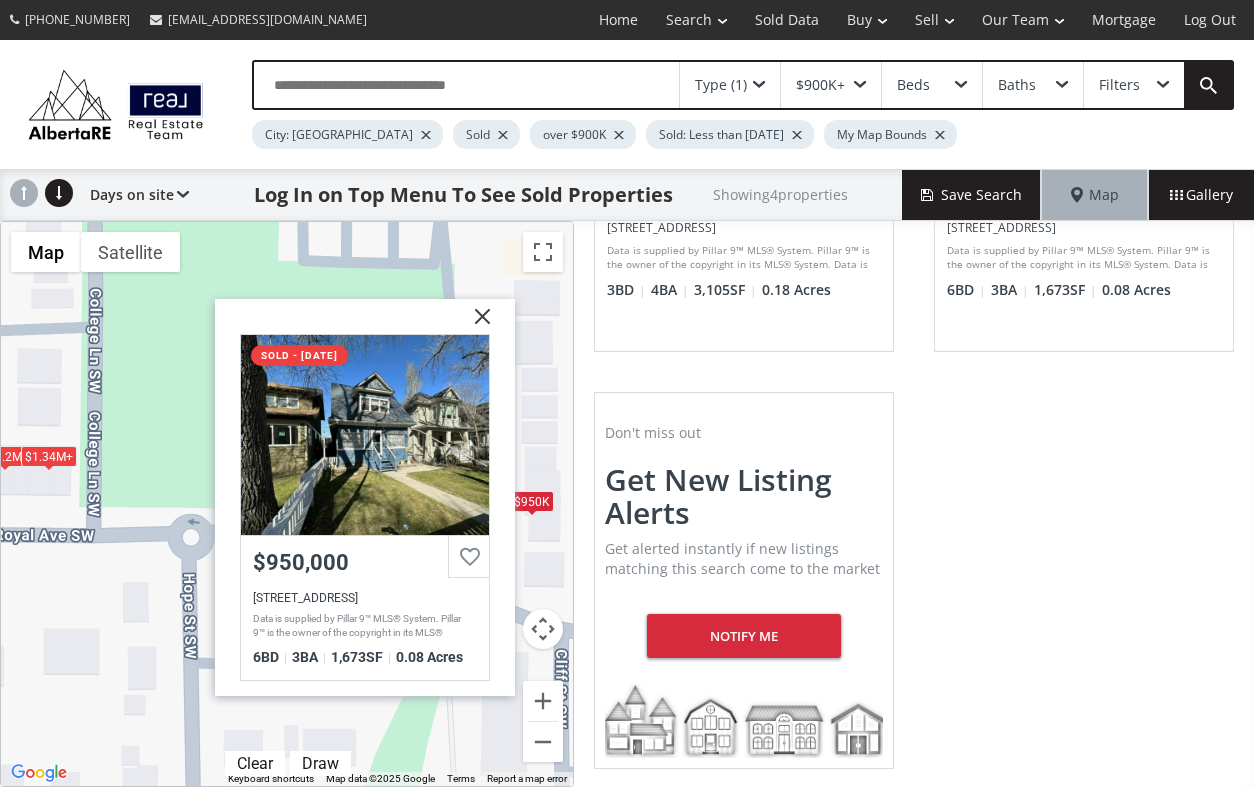 click on "$1.34M+" at bounding box center (49, 456) 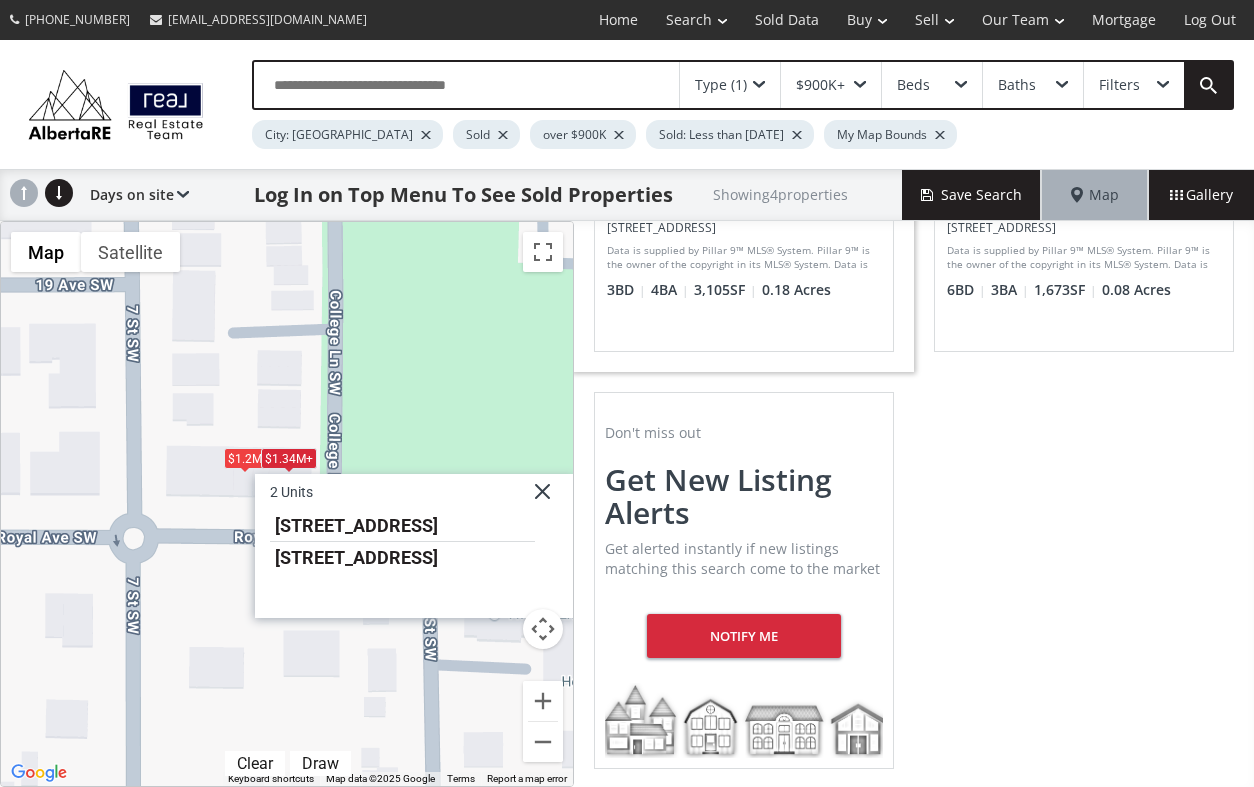 drag, startPoint x: 431, startPoint y: 416, endPoint x: 656, endPoint y: 417, distance: 225.00223 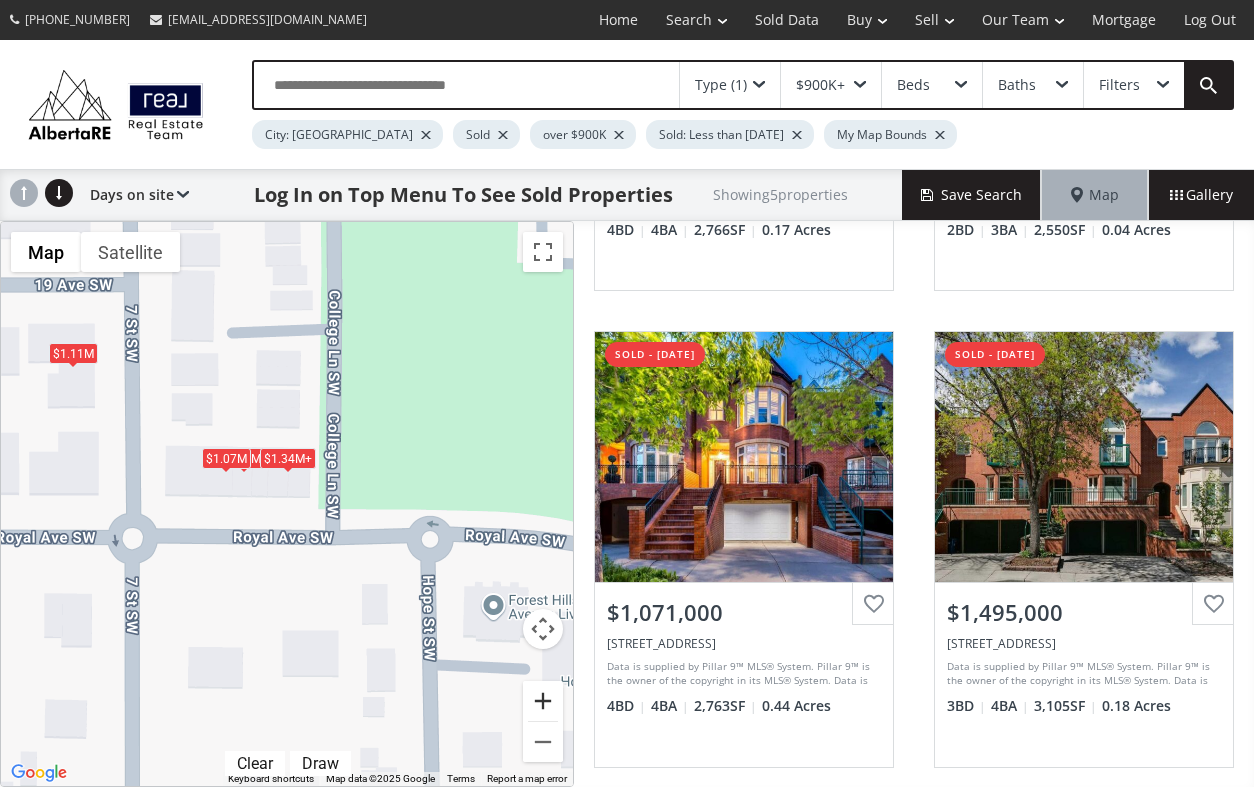 click at bounding box center [543, 701] 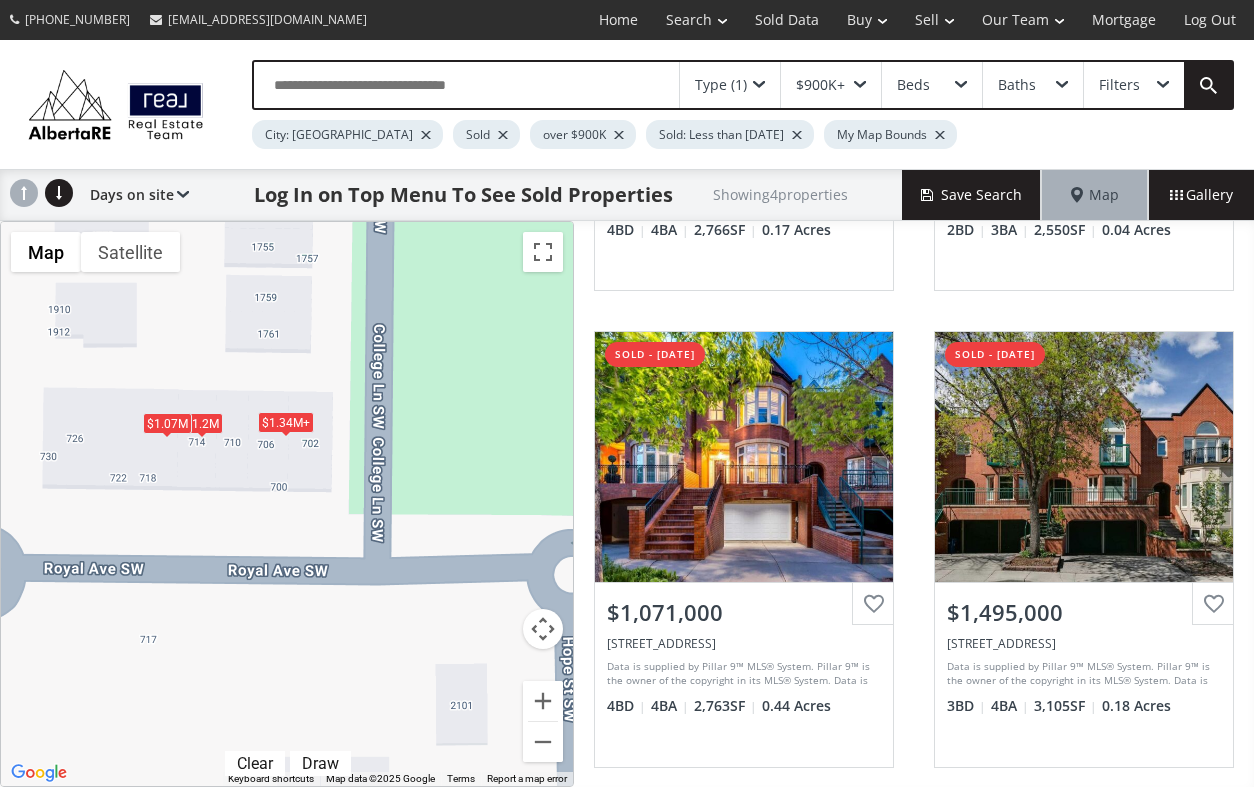 click on "$1.07M" at bounding box center (167, 423) 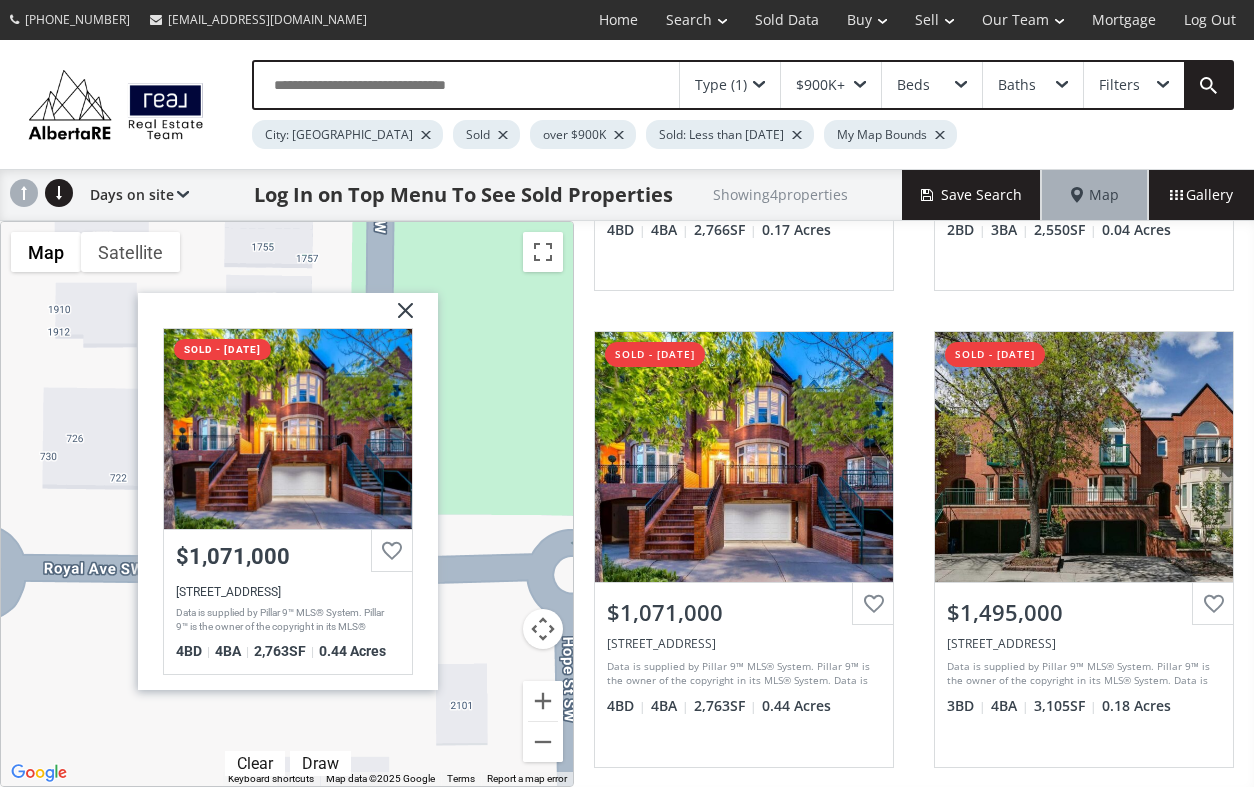 click on "To navigate, press the arrow keys. $1.34M+ $1.2M $1.07M $1.34M+ Royal Avenue SW Calgary AB T2S 3A9 sold - 06/27/2024 $1,071,000 718 Royal Avenue SW, Calgary, AB T2S 3A9 Data is supplied by Pillar 9™ MLS® System. Pillar 9™ is the owner of the copyright in its MLS® System. Data is deemed reliable but is not guaranteed accurate by Pillar 9™. The trademarks MLS®, Multiple Listing Service® and the associated logos are owned by The Canadian Real Estate Association (CREA) and identify the quality of services provided by real estate professionals who are members of CREA. Used under license.
Last updated: 2024-06-27 14:34:09  4  BD 4  BA 2,763  SF 0.44   Acres" at bounding box center [287, 504] 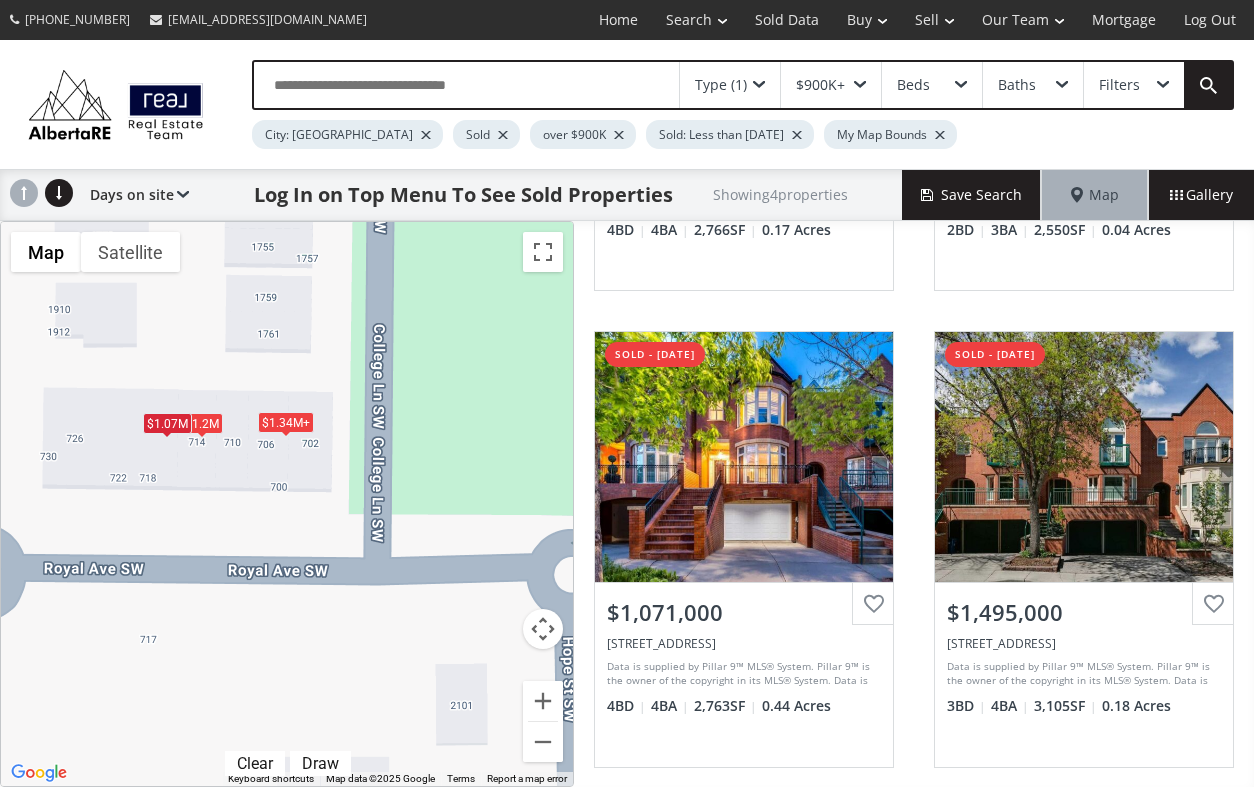 click on "To navigate, press the arrow keys. $1.34M+ $1.2M $1.07M $1.34M+" at bounding box center [287, 504] 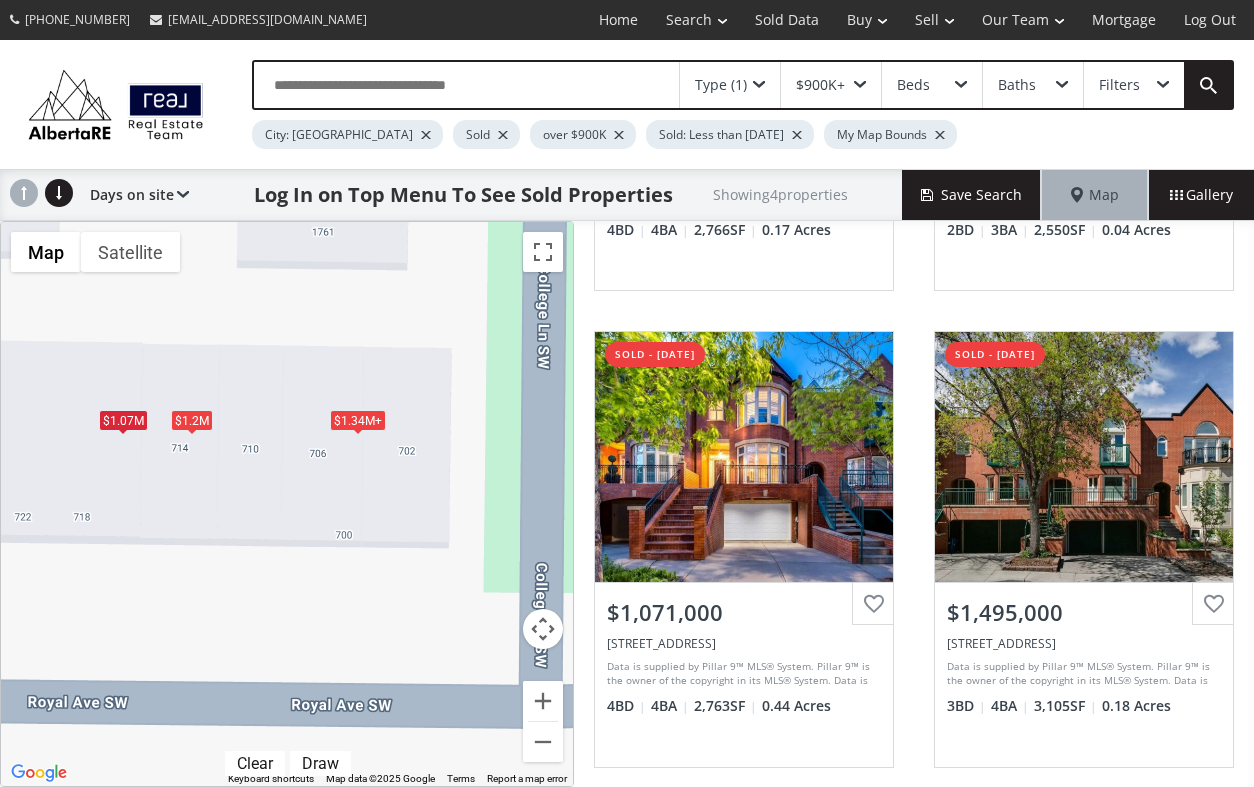 click on "$1.2M" at bounding box center [192, 420] 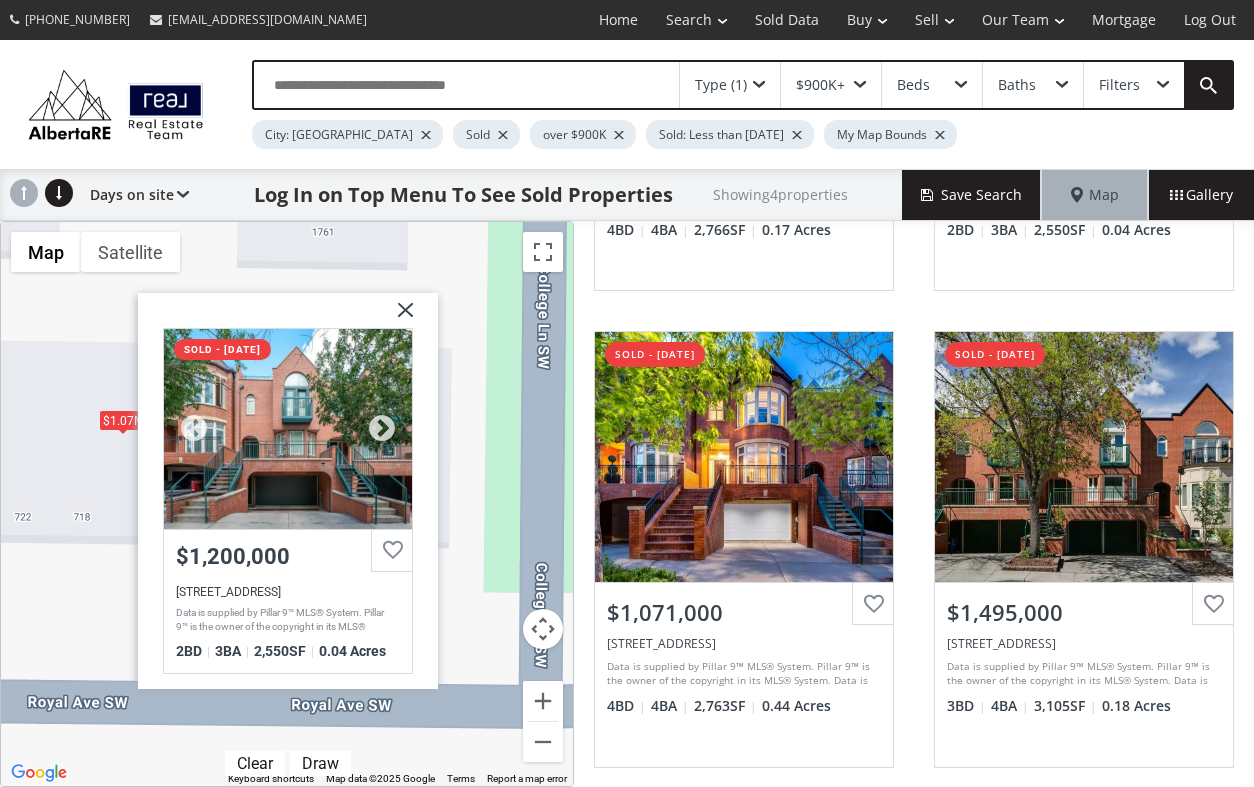 click at bounding box center (288, 429) 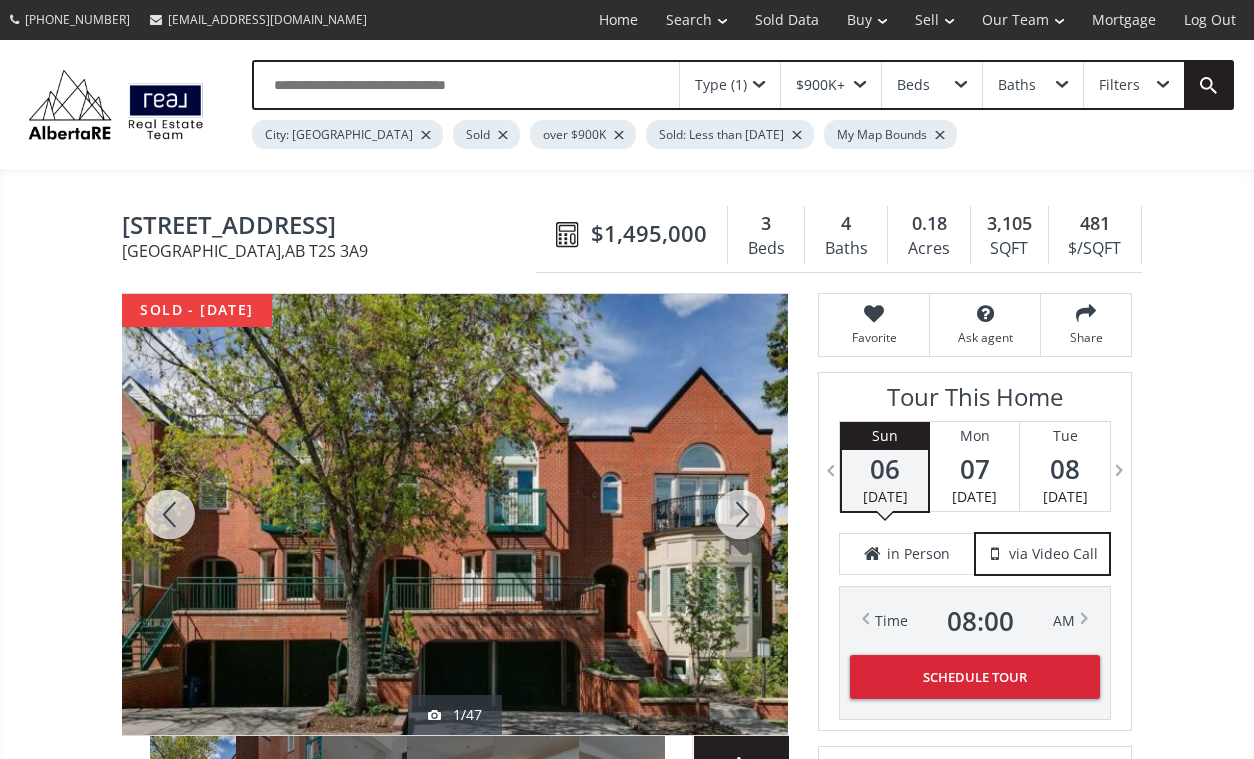 scroll, scrollTop: 0, scrollLeft: 0, axis: both 